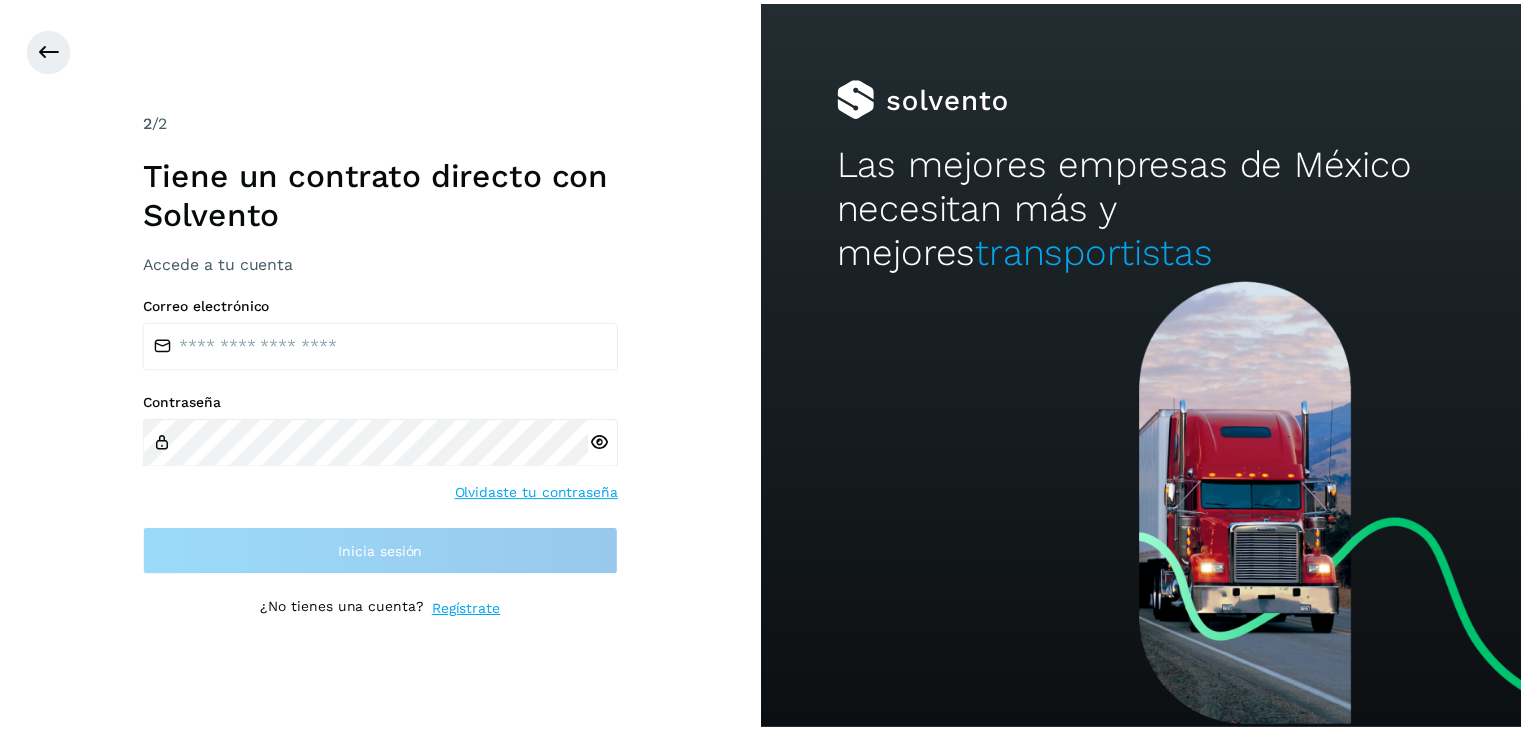 scroll, scrollTop: 0, scrollLeft: 0, axis: both 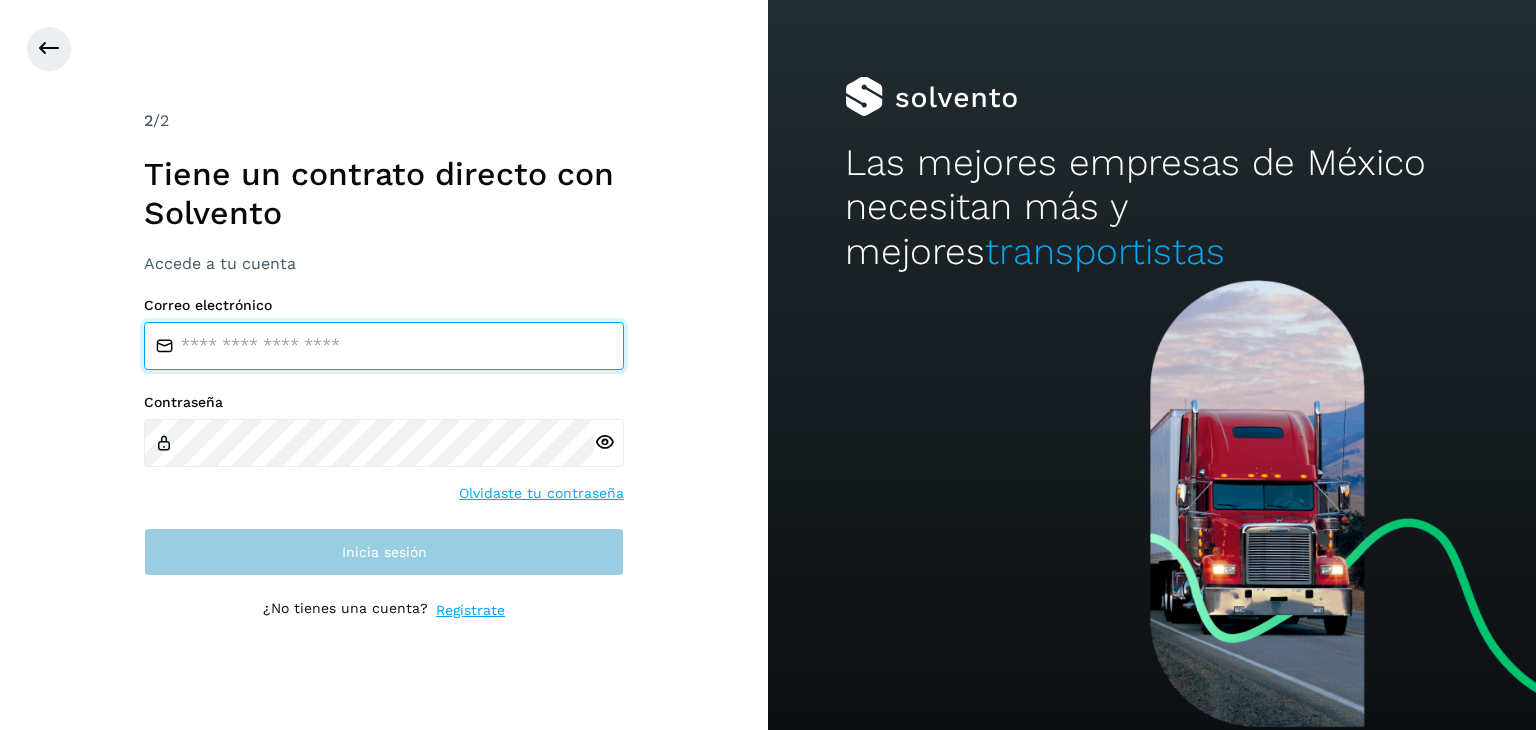 type on "**********" 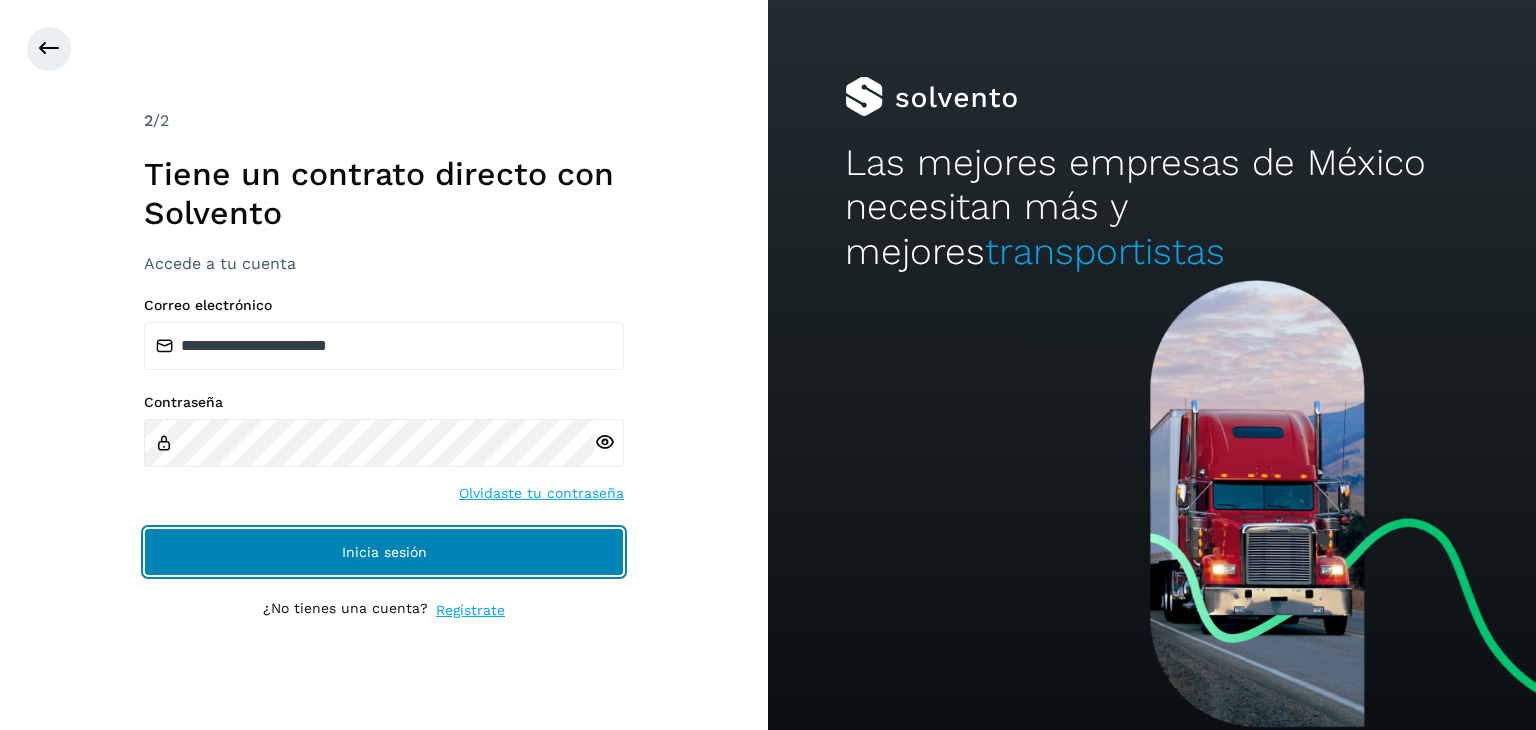 click on "Inicia sesión" at bounding box center [384, 552] 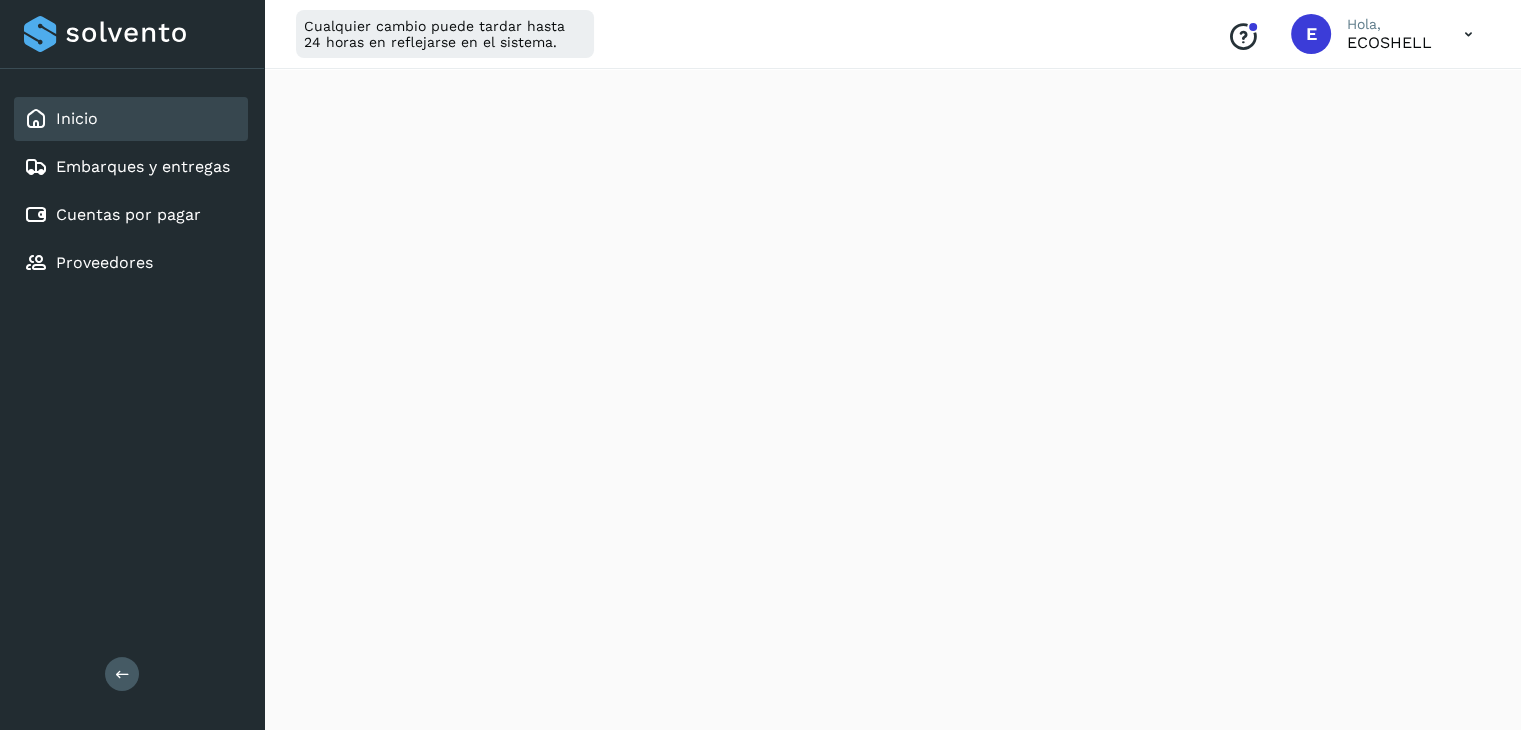scroll, scrollTop: 0, scrollLeft: 0, axis: both 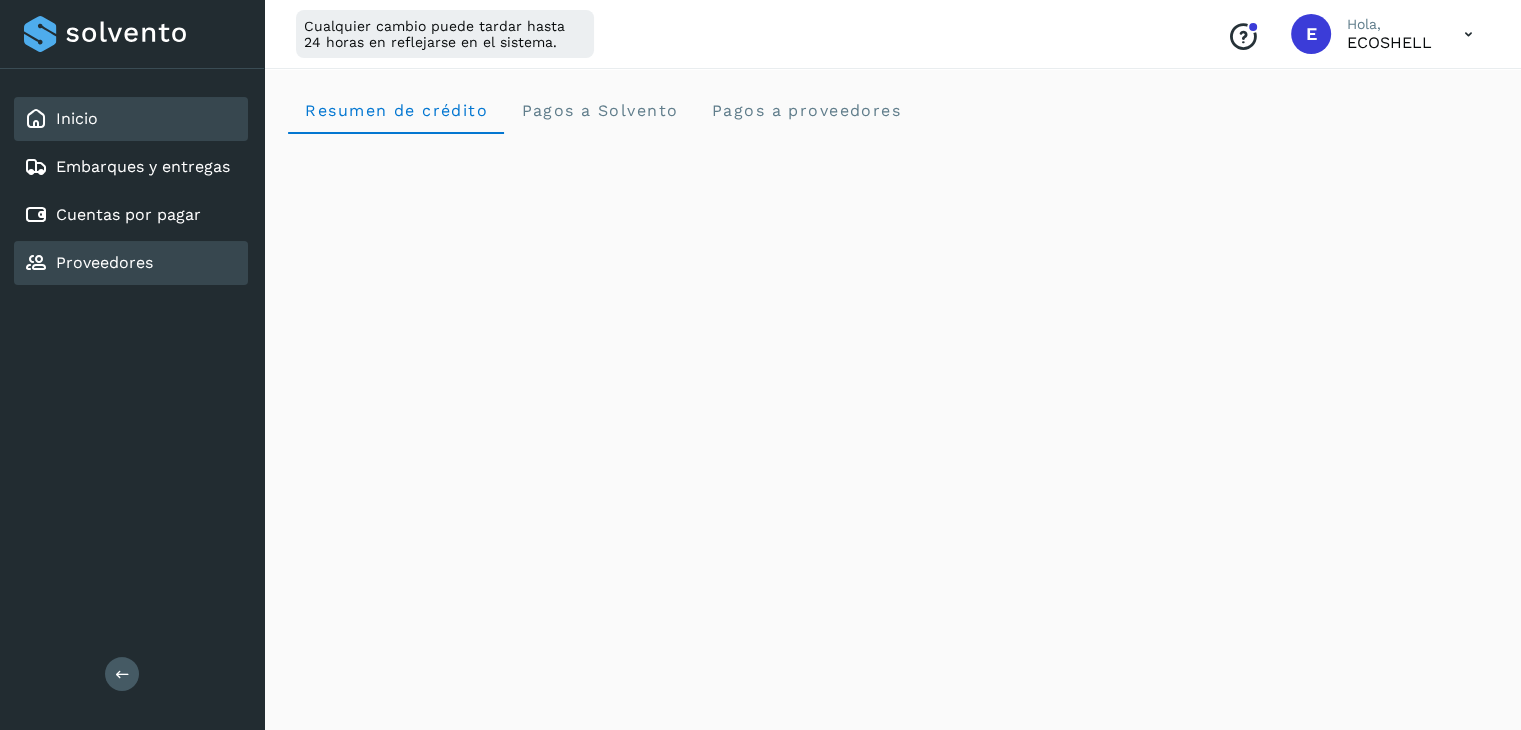 click on "Proveedores" at bounding box center [104, 262] 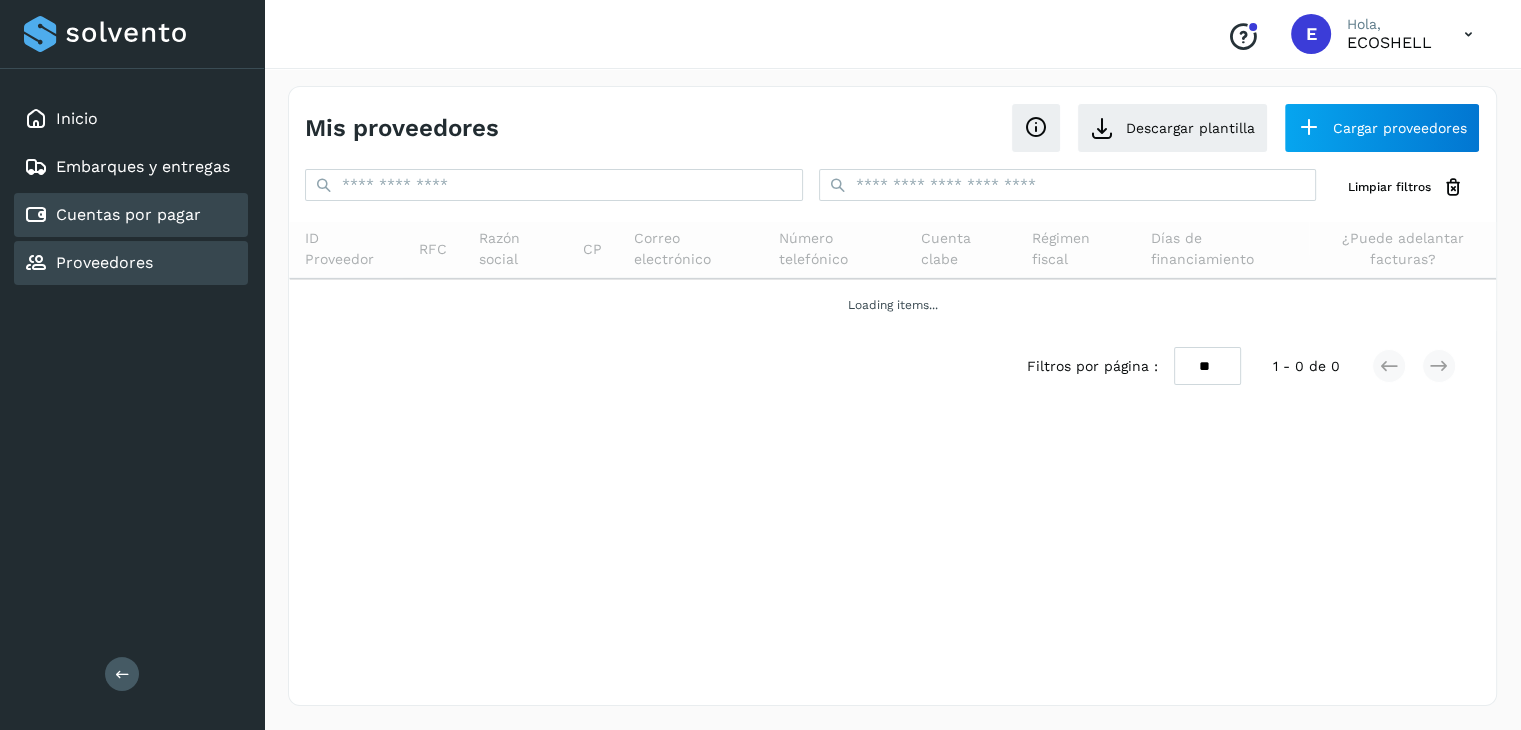 click on "Cuentas por pagar" at bounding box center [128, 214] 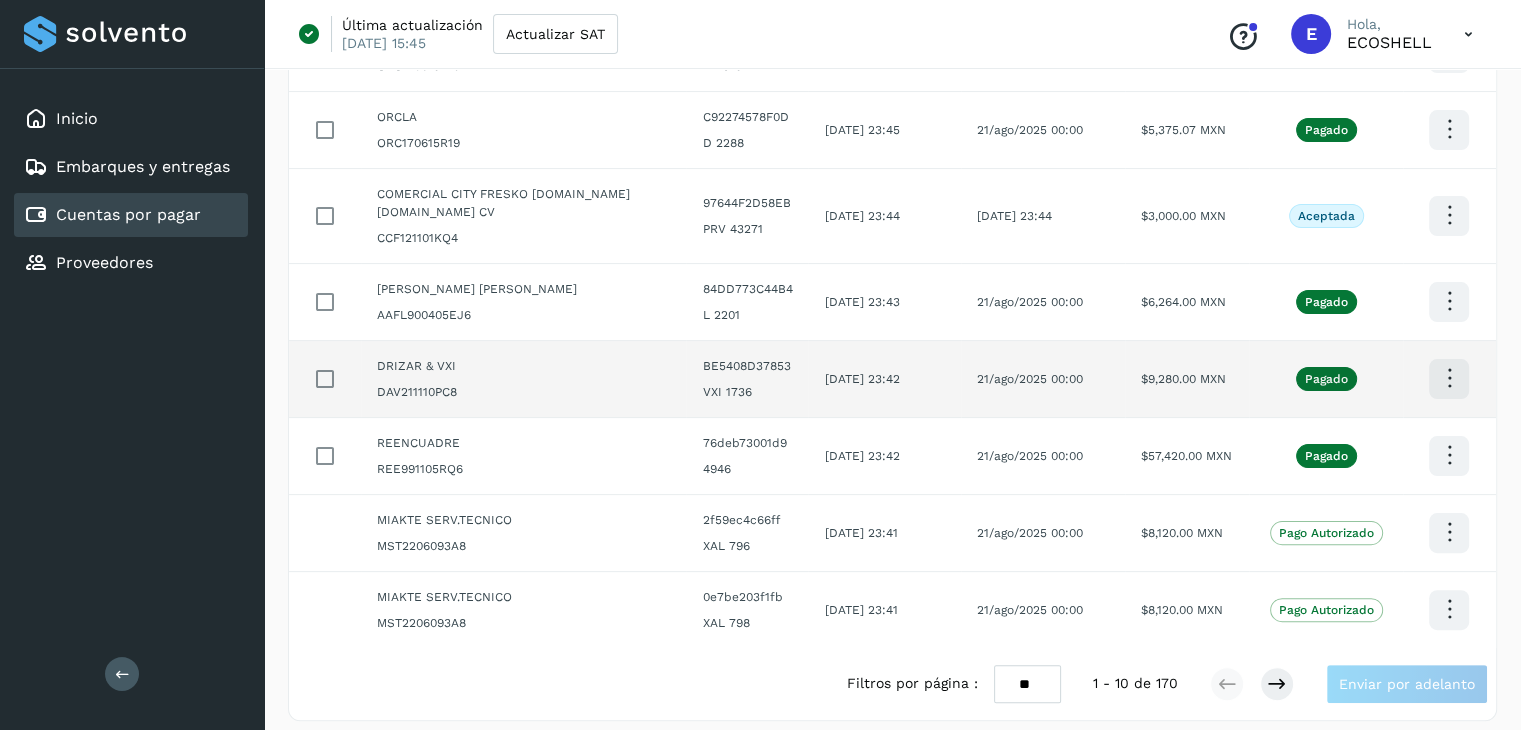 scroll, scrollTop: 429, scrollLeft: 0, axis: vertical 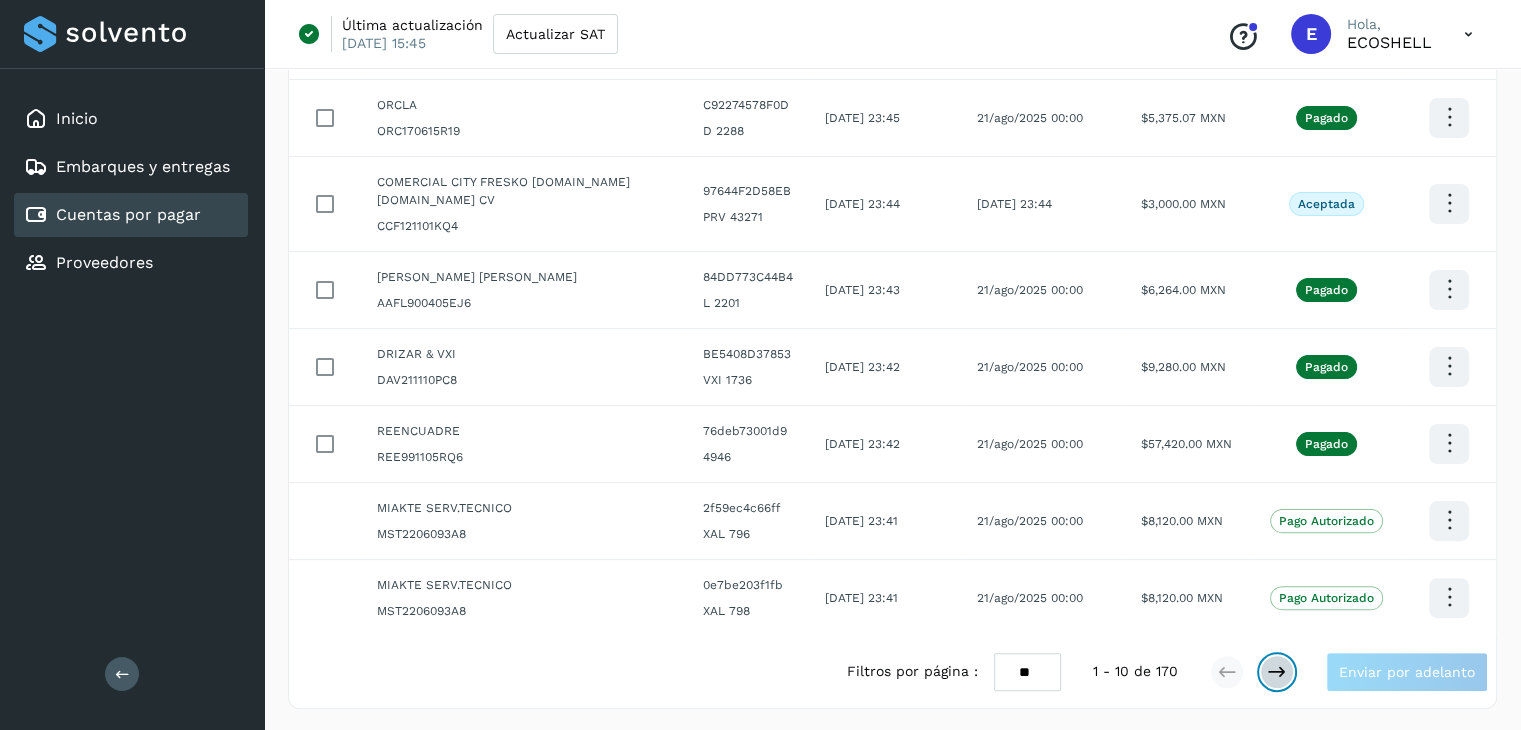 click at bounding box center [1277, 672] 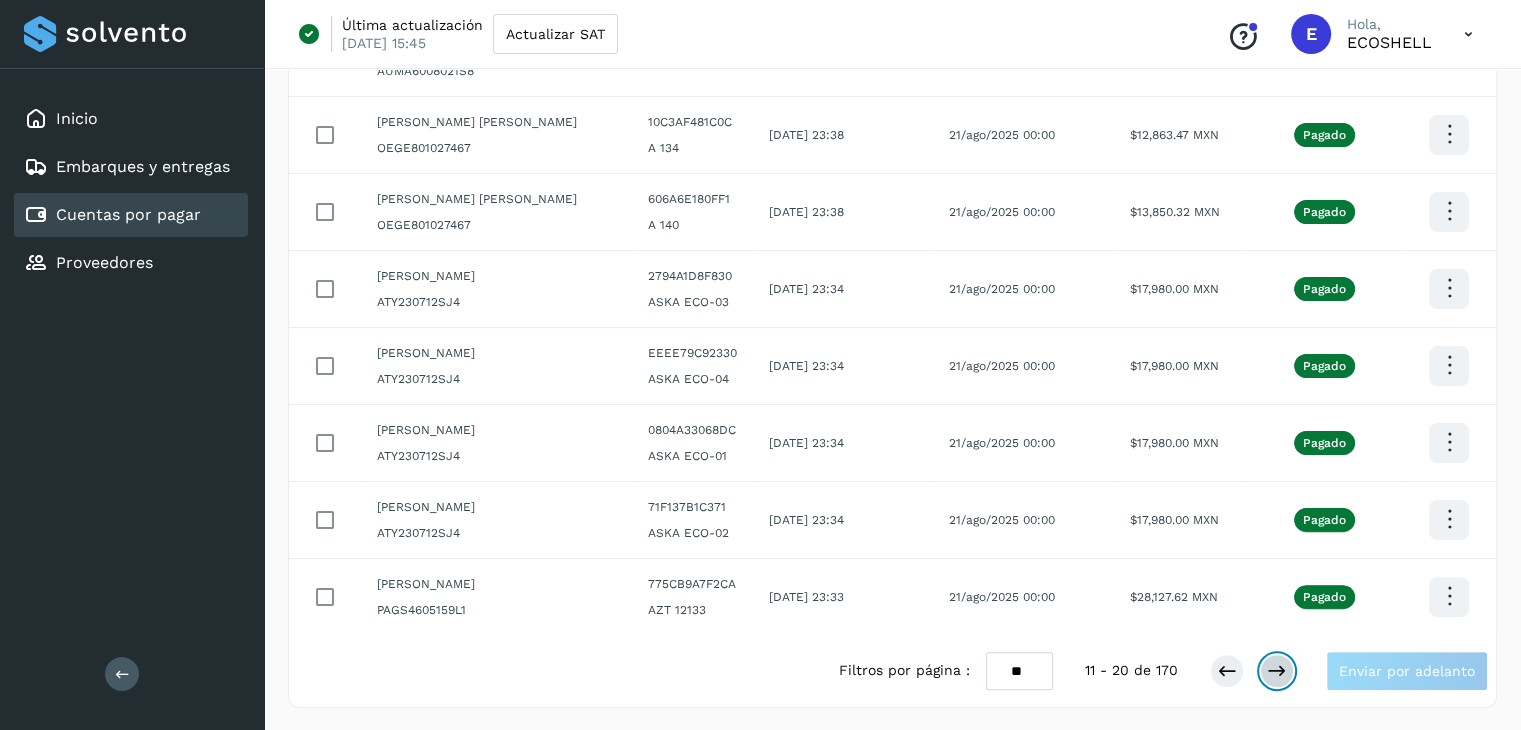 scroll, scrollTop: 0, scrollLeft: 0, axis: both 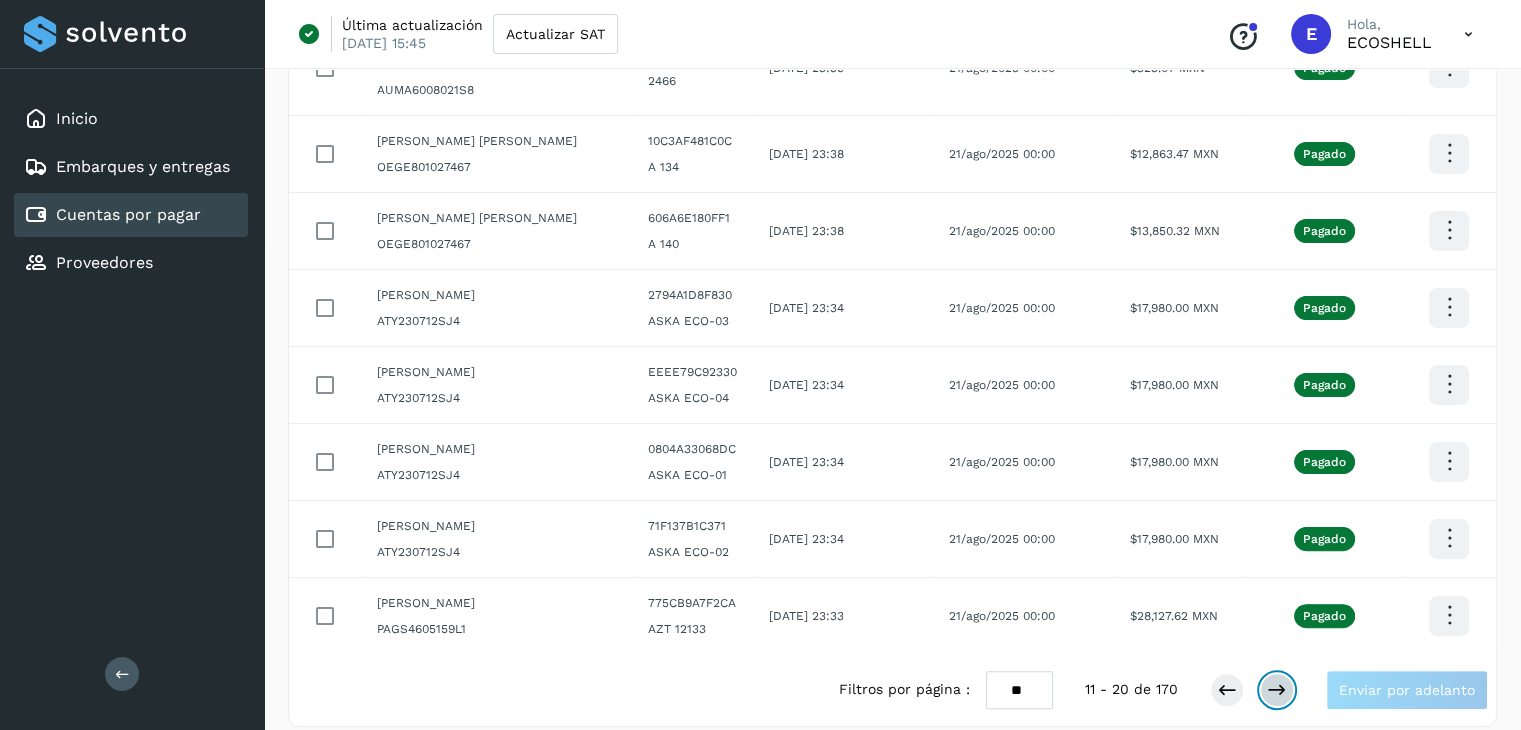 click at bounding box center [1277, 690] 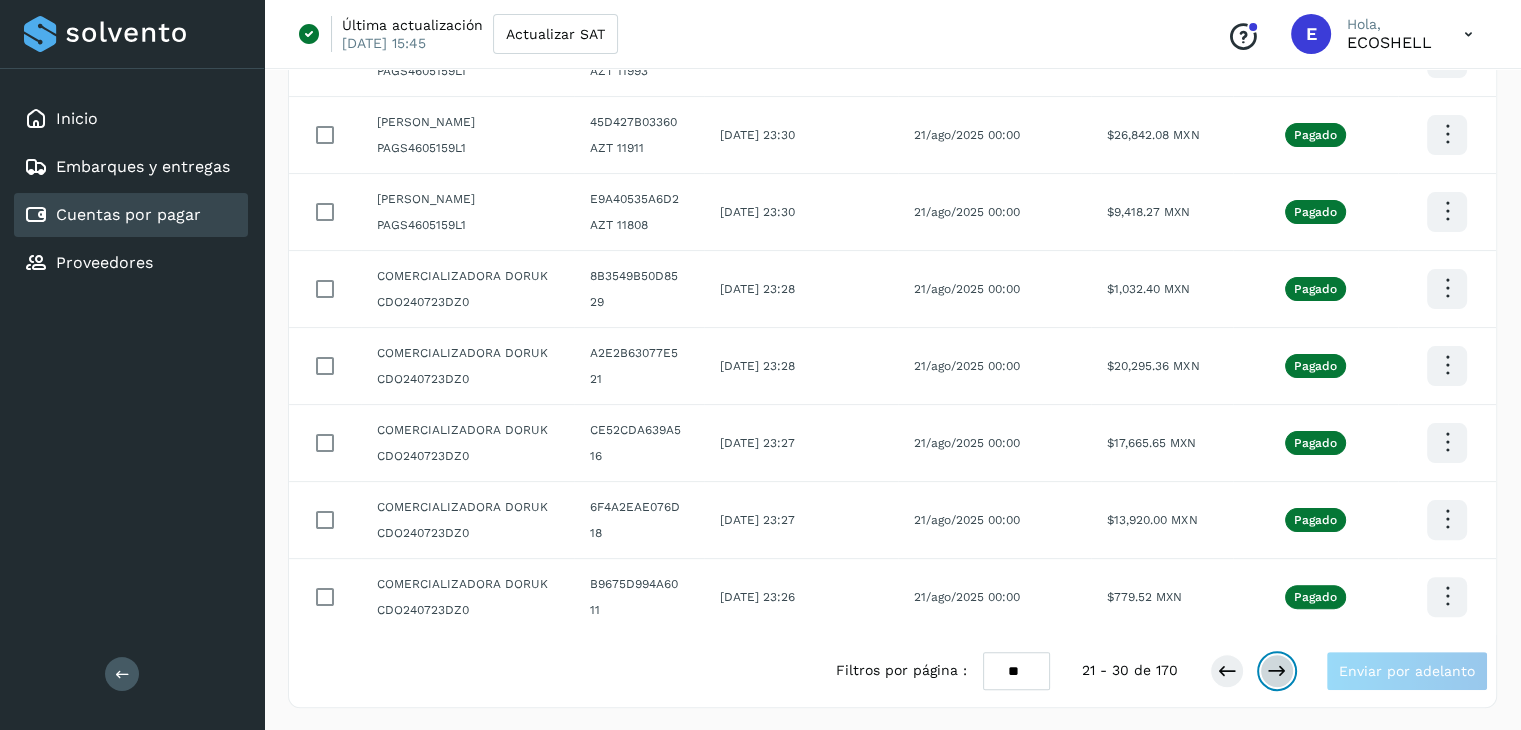 scroll, scrollTop: 411, scrollLeft: 0, axis: vertical 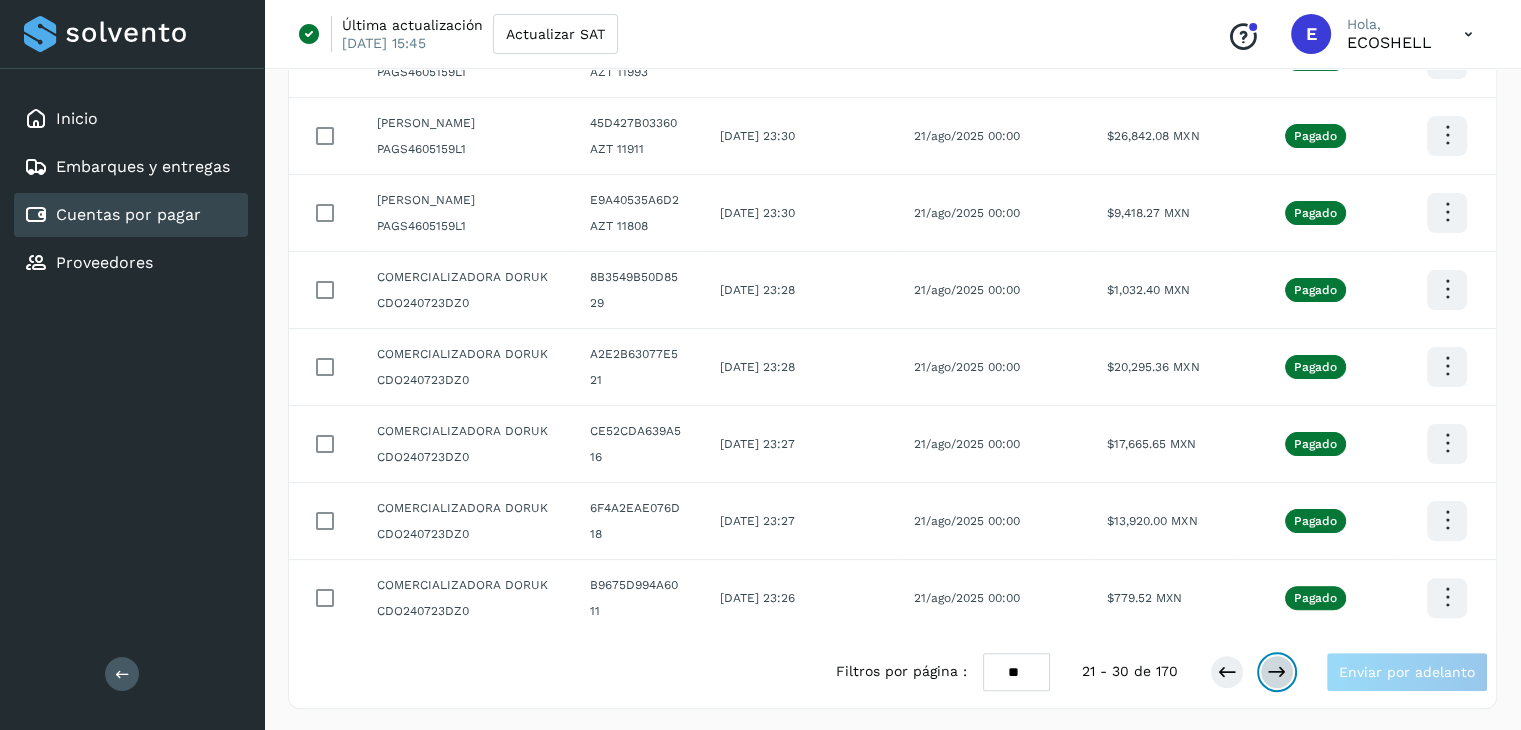 type 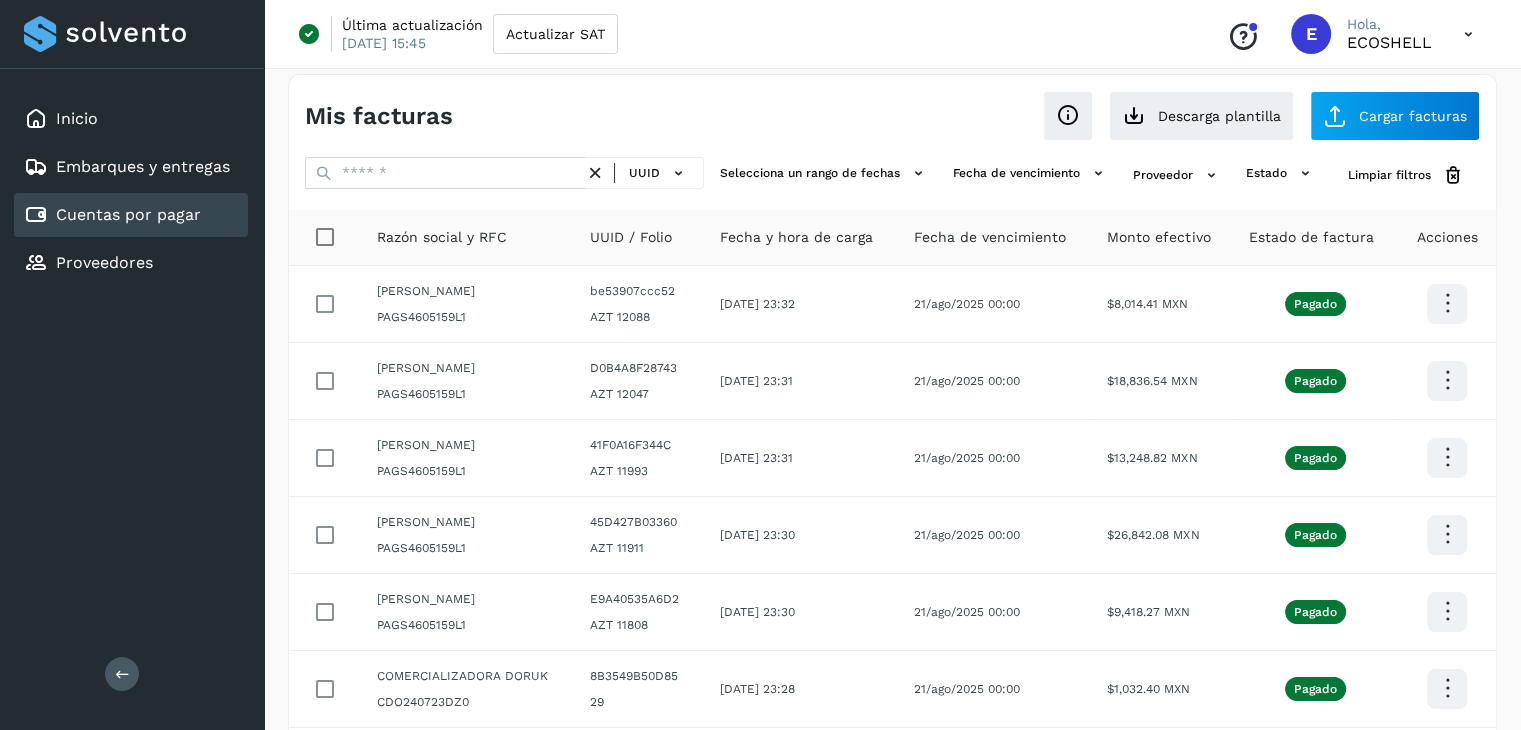 scroll, scrollTop: 0, scrollLeft: 0, axis: both 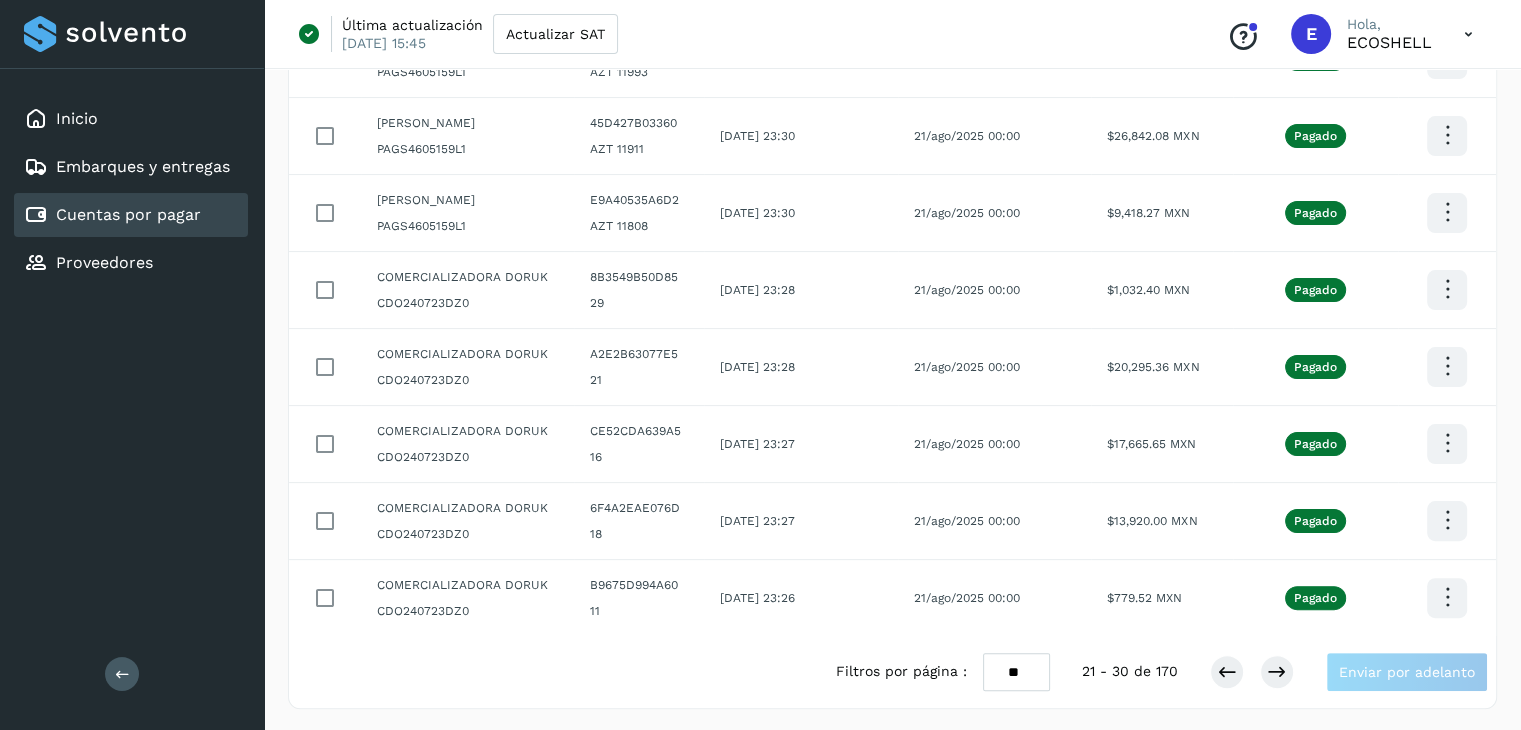 click on "** ** **" at bounding box center (1016, 672) 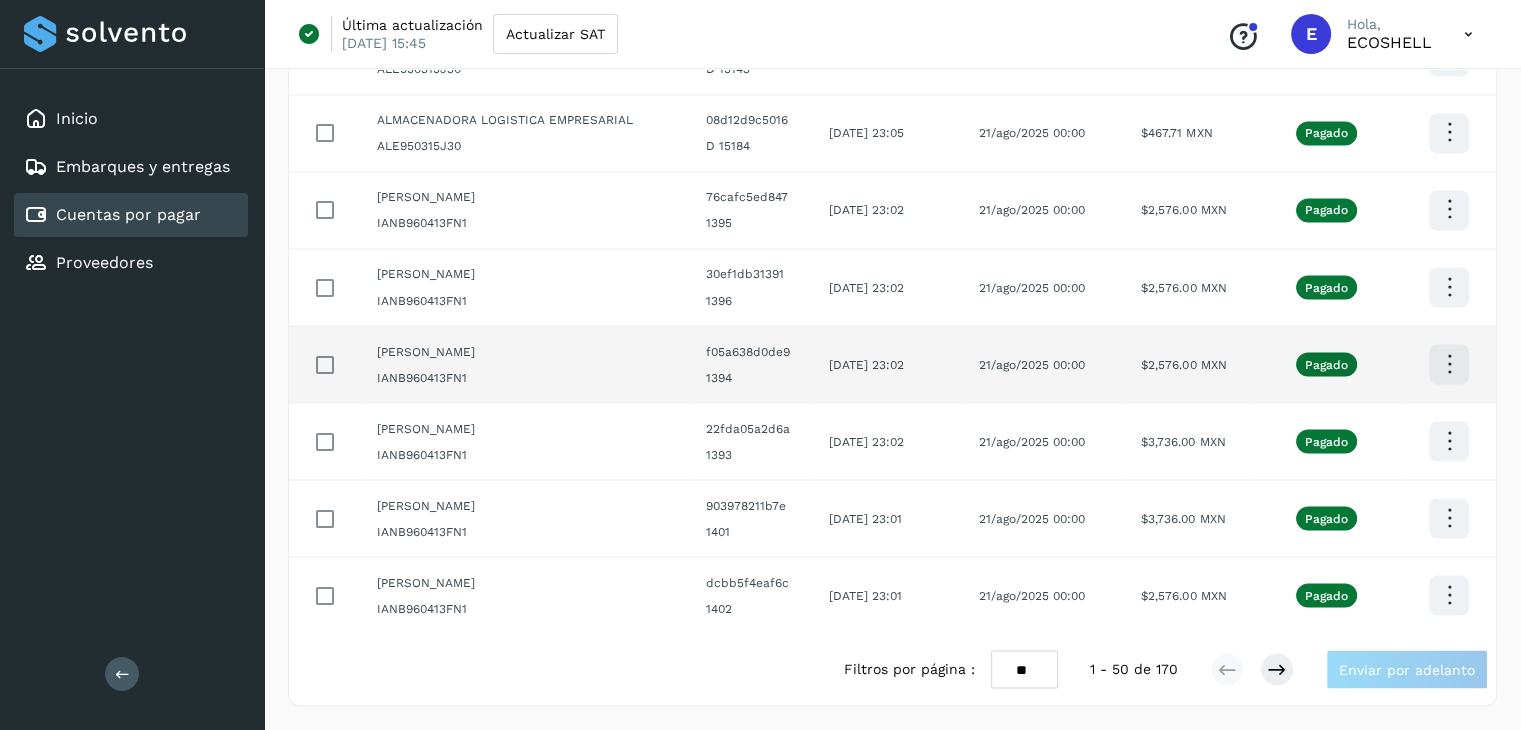 scroll, scrollTop: 3573, scrollLeft: 0, axis: vertical 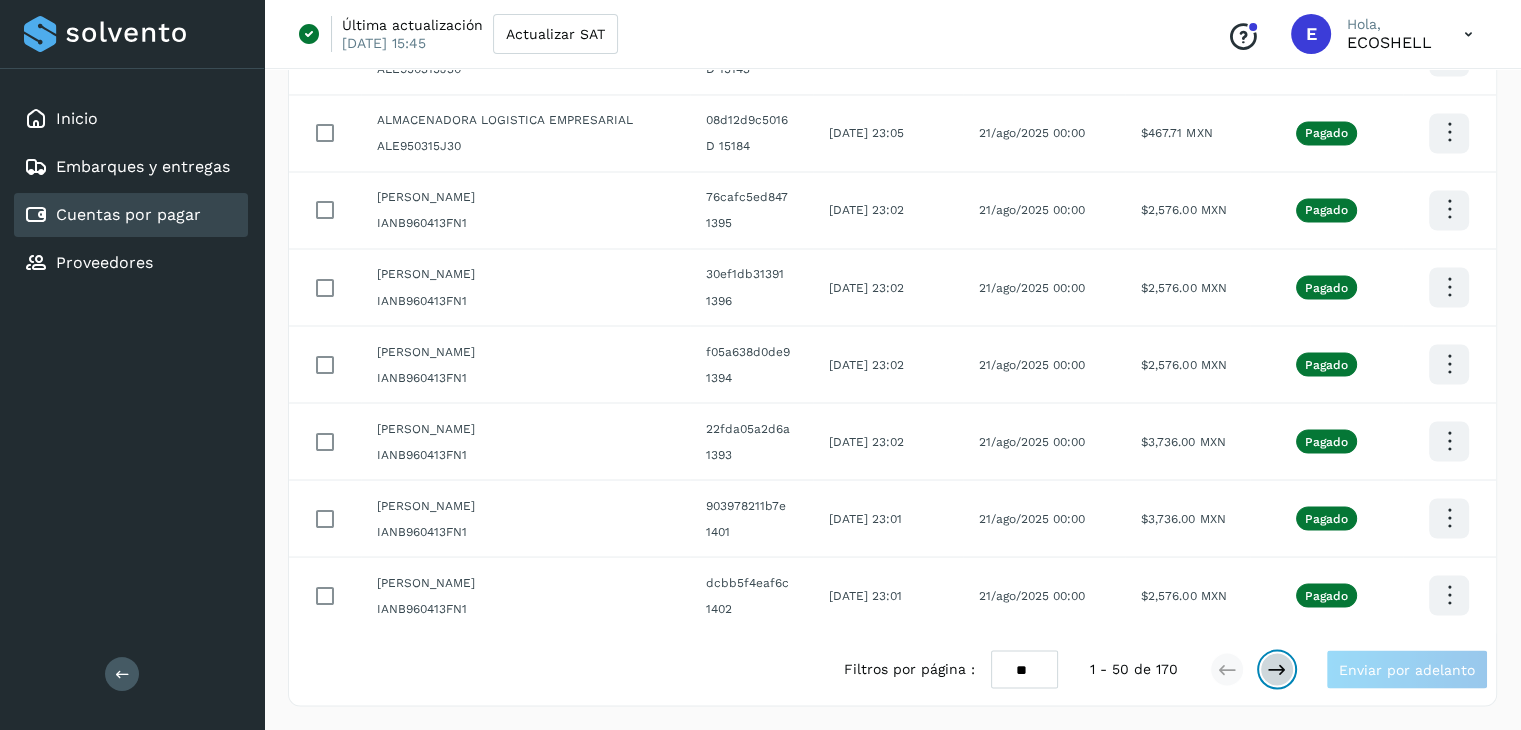 click at bounding box center (1277, 669) 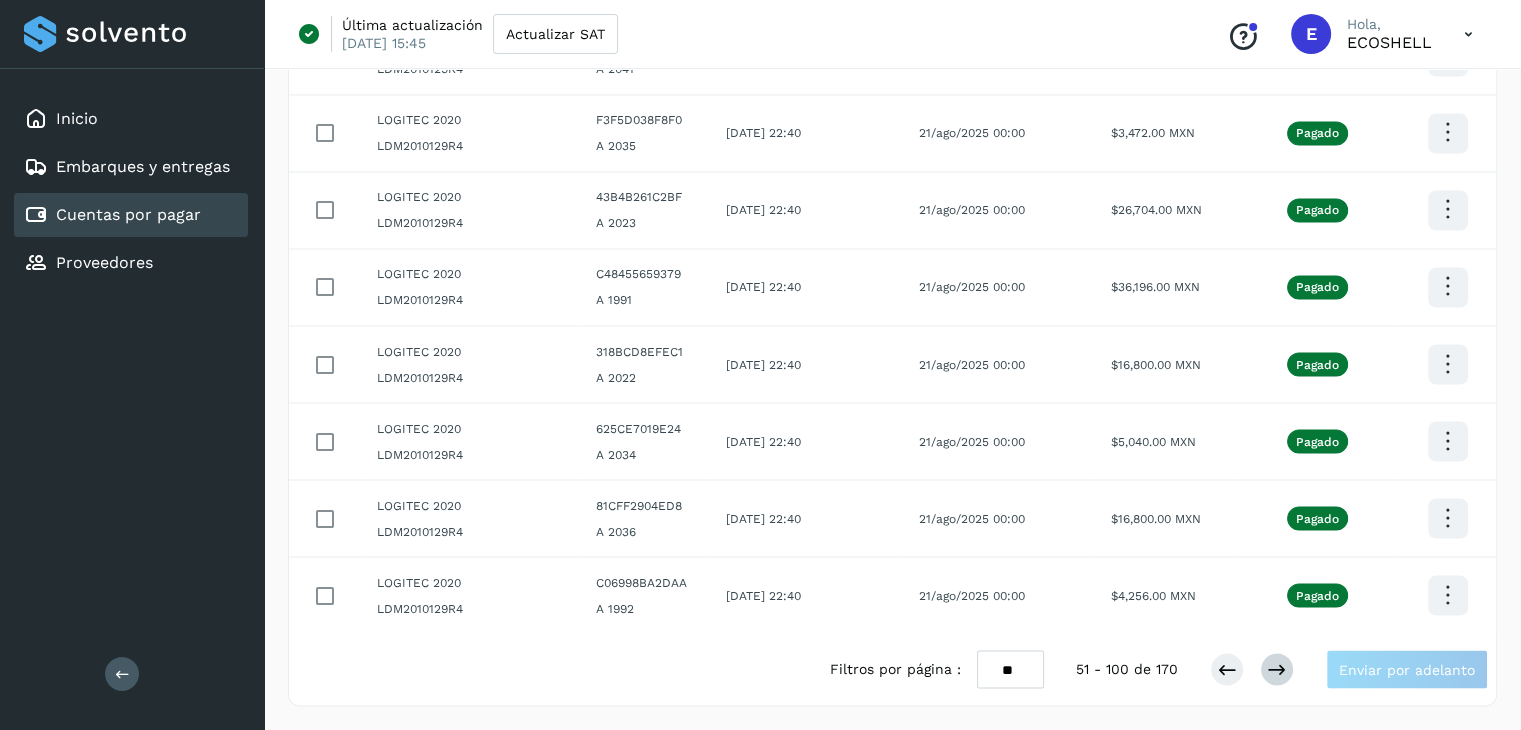 click on "Pagado" 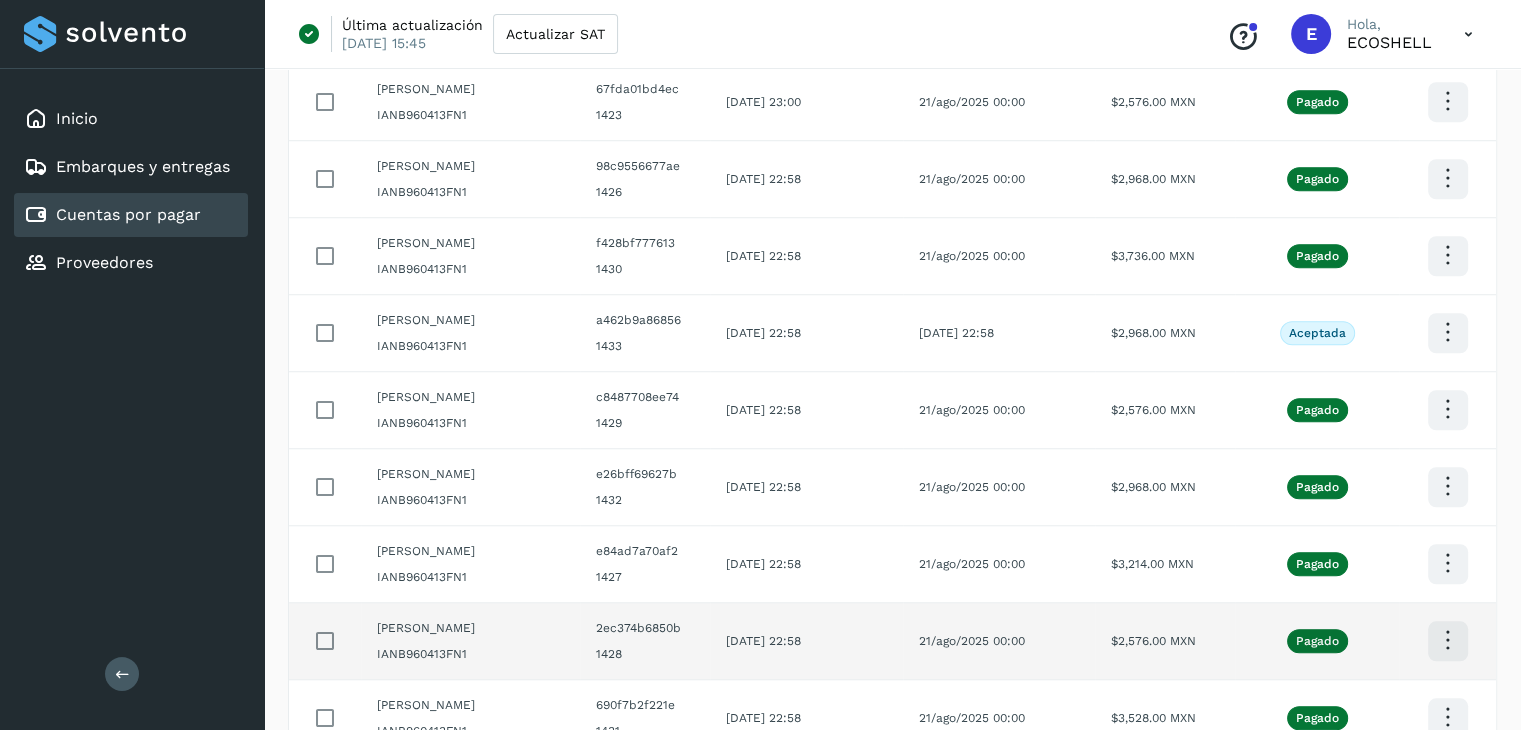 scroll, scrollTop: 3483, scrollLeft: 0, axis: vertical 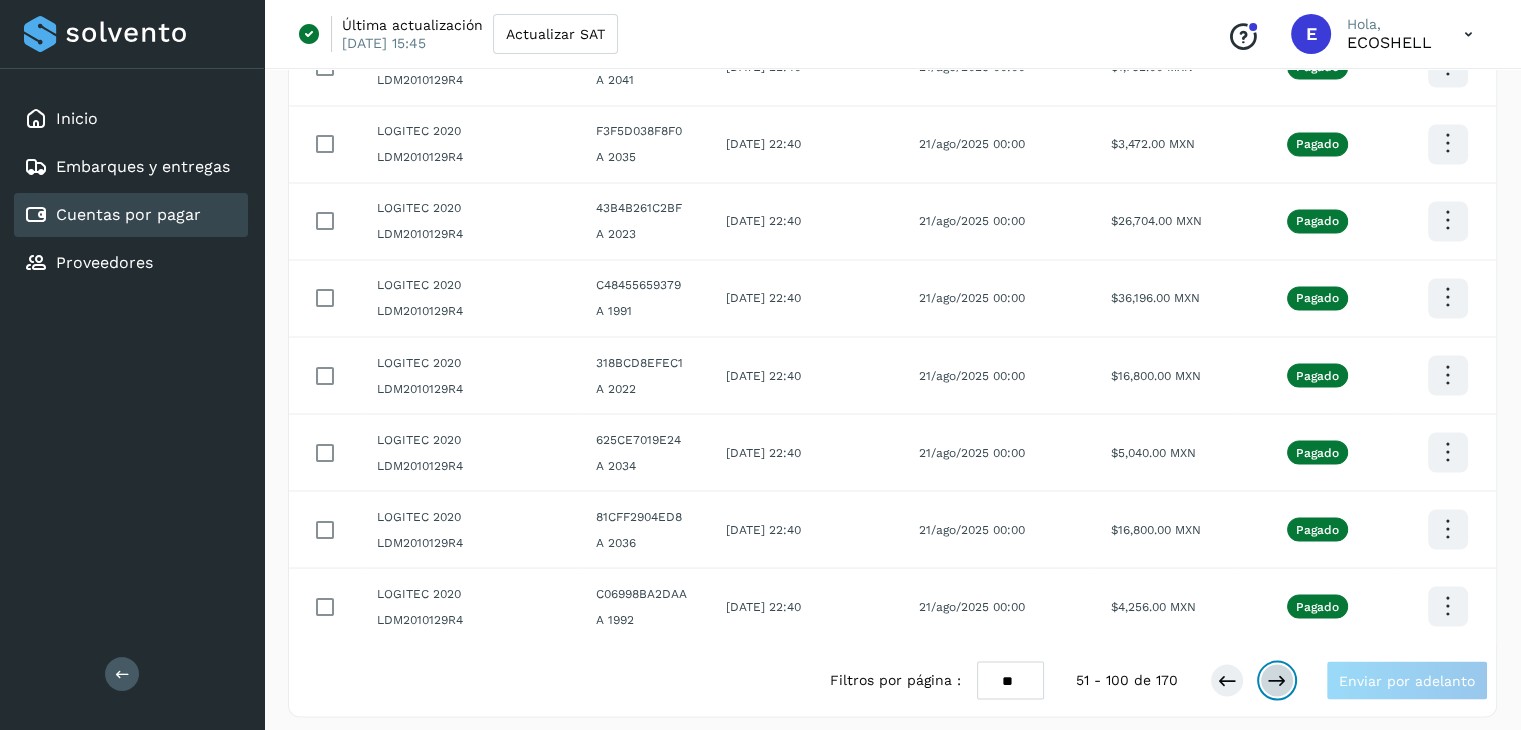 click at bounding box center [1277, 680] 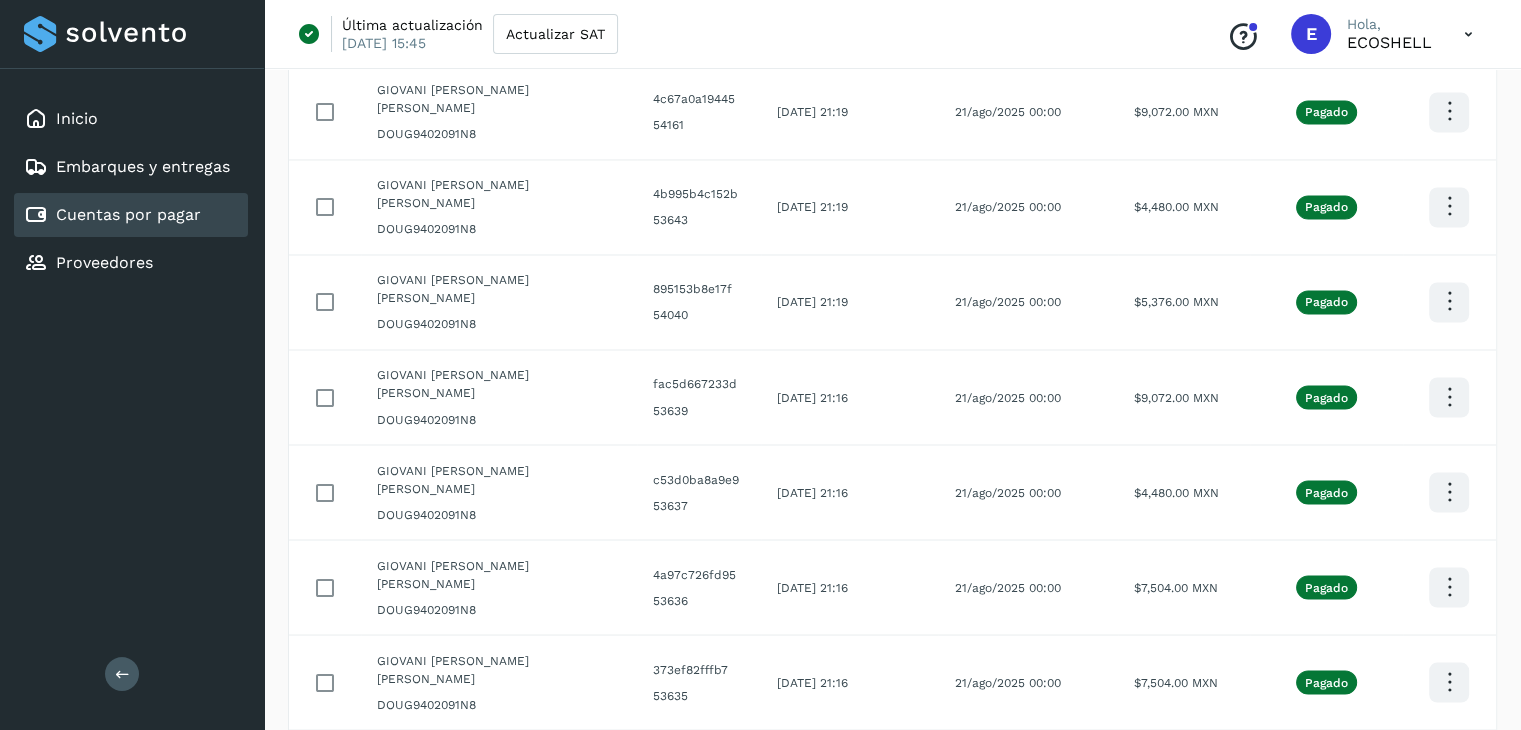 scroll, scrollTop: 3483, scrollLeft: 0, axis: vertical 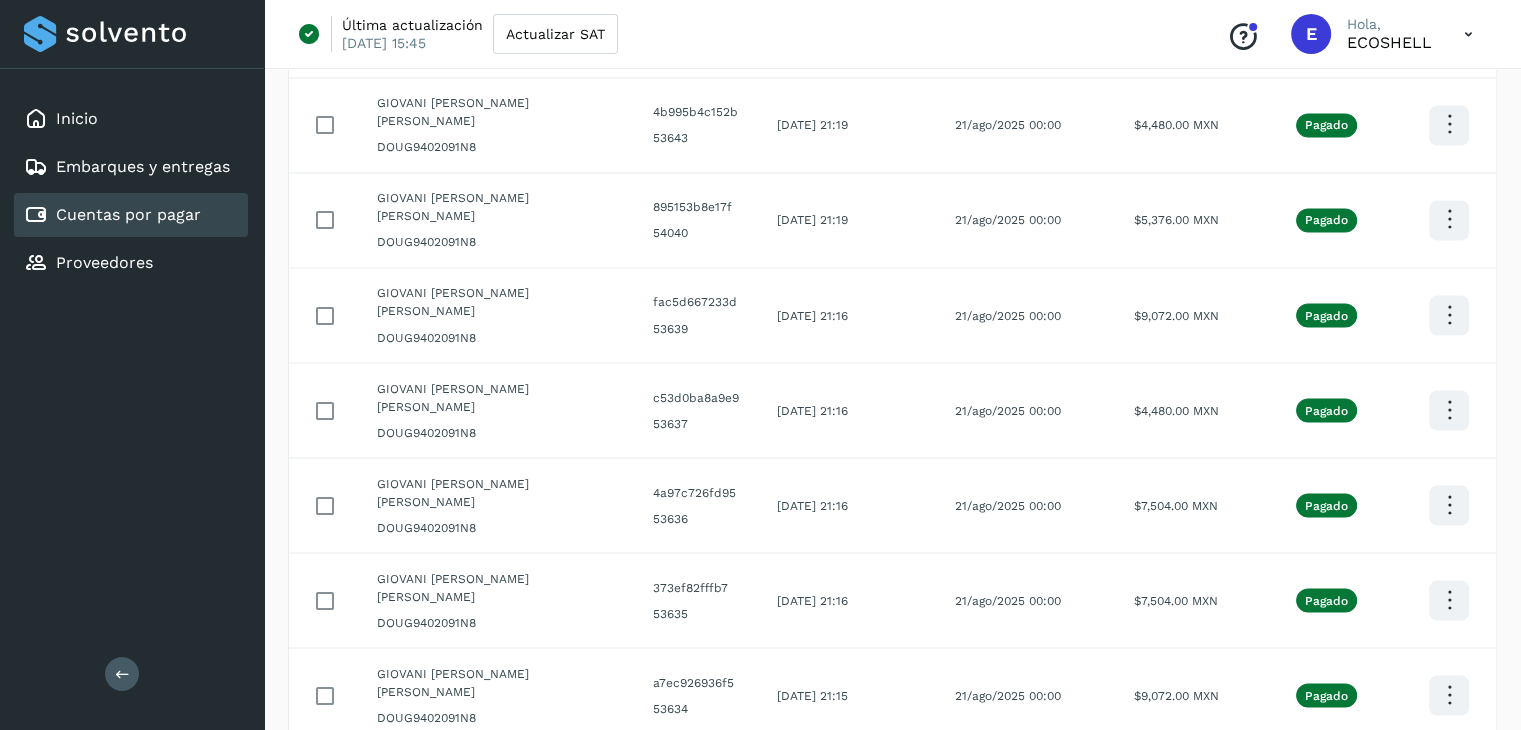 click at bounding box center (1277, 968) 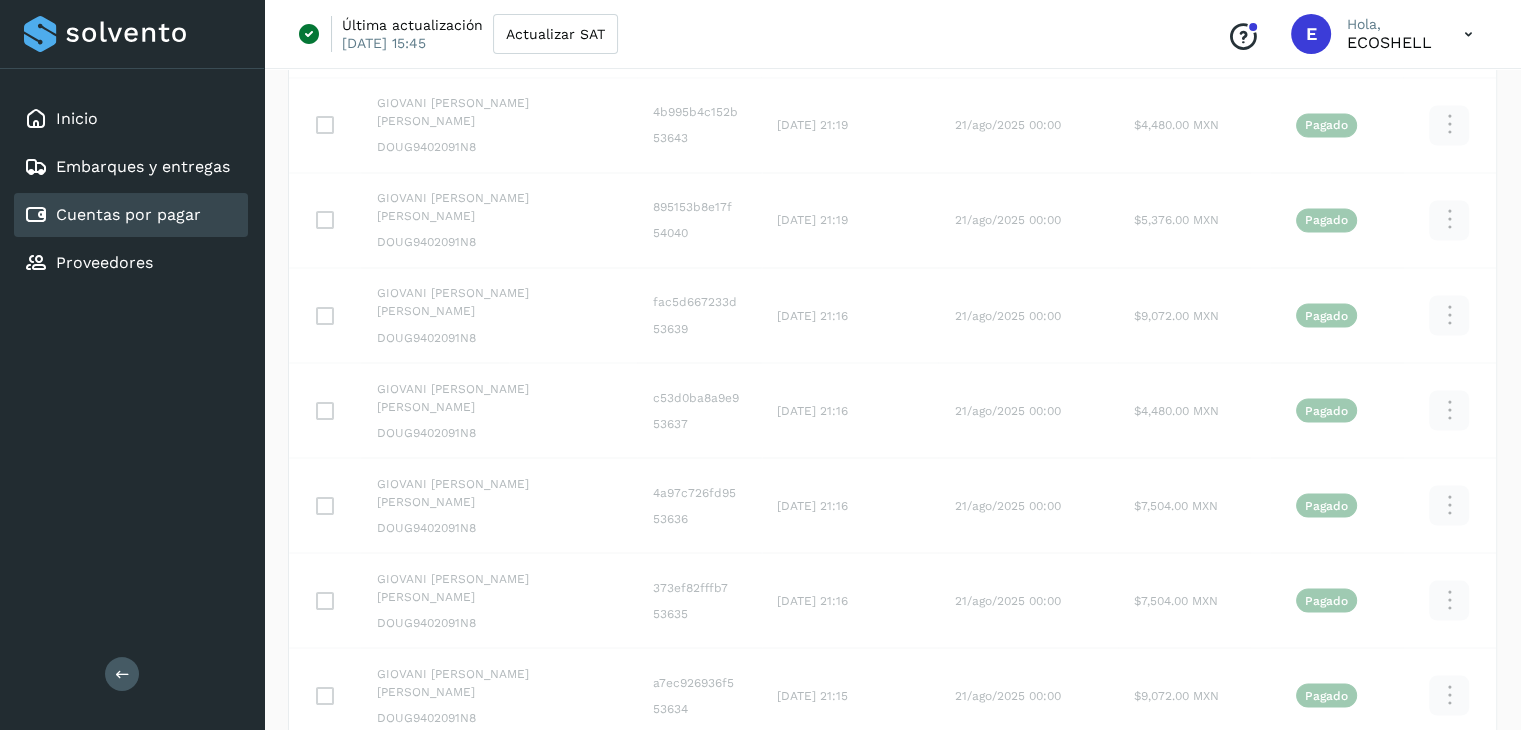 scroll, scrollTop: 1215, scrollLeft: 0, axis: vertical 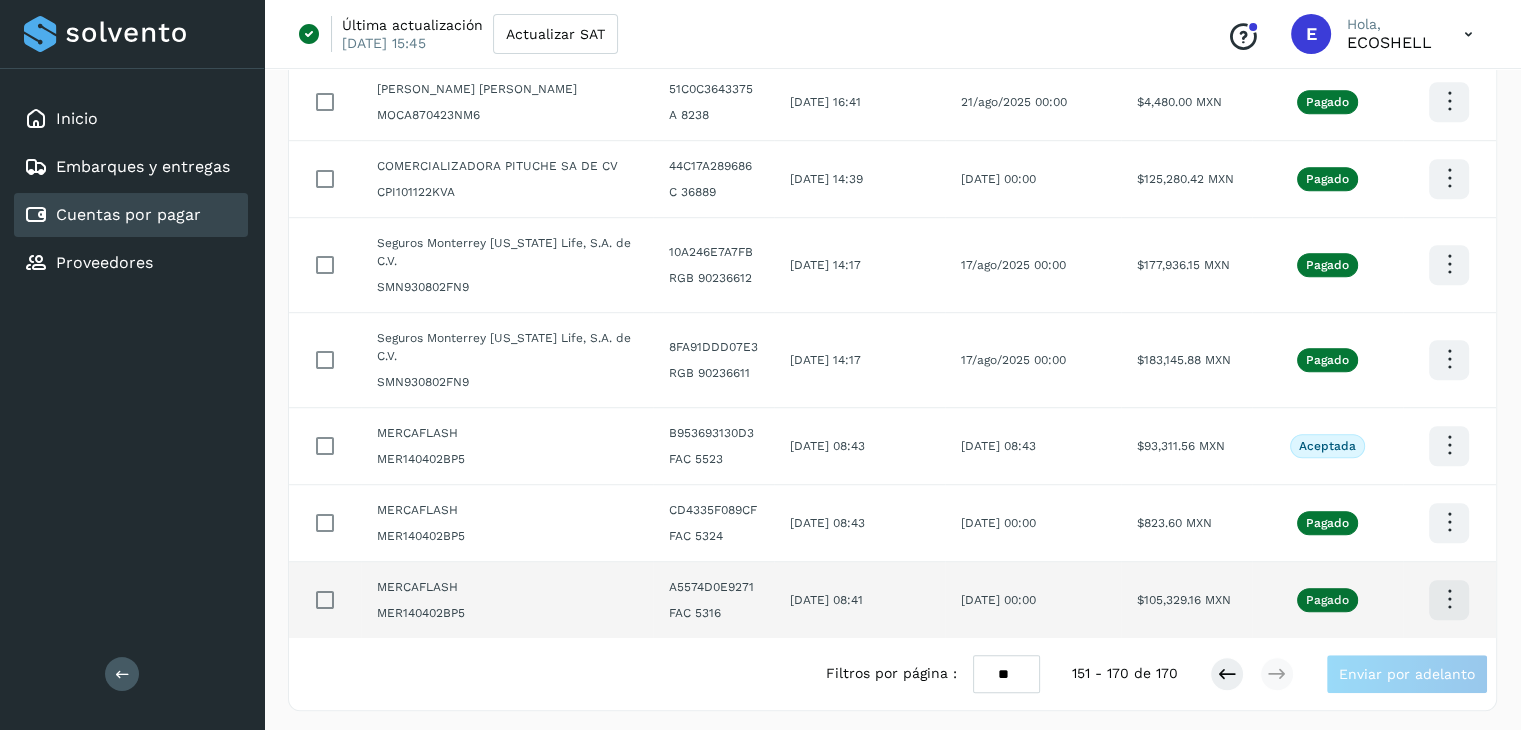 click at bounding box center (1449, -900) 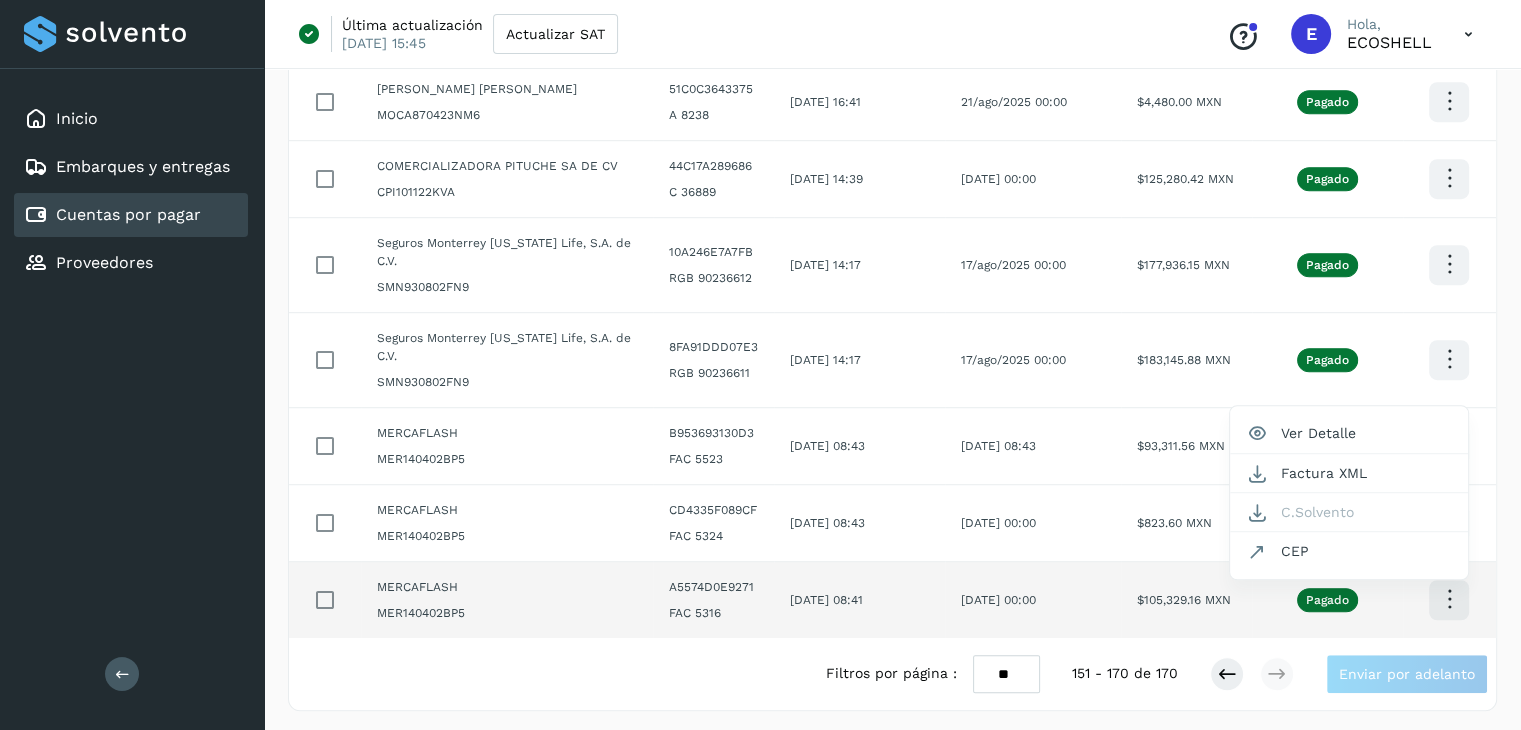 click at bounding box center [760, 365] 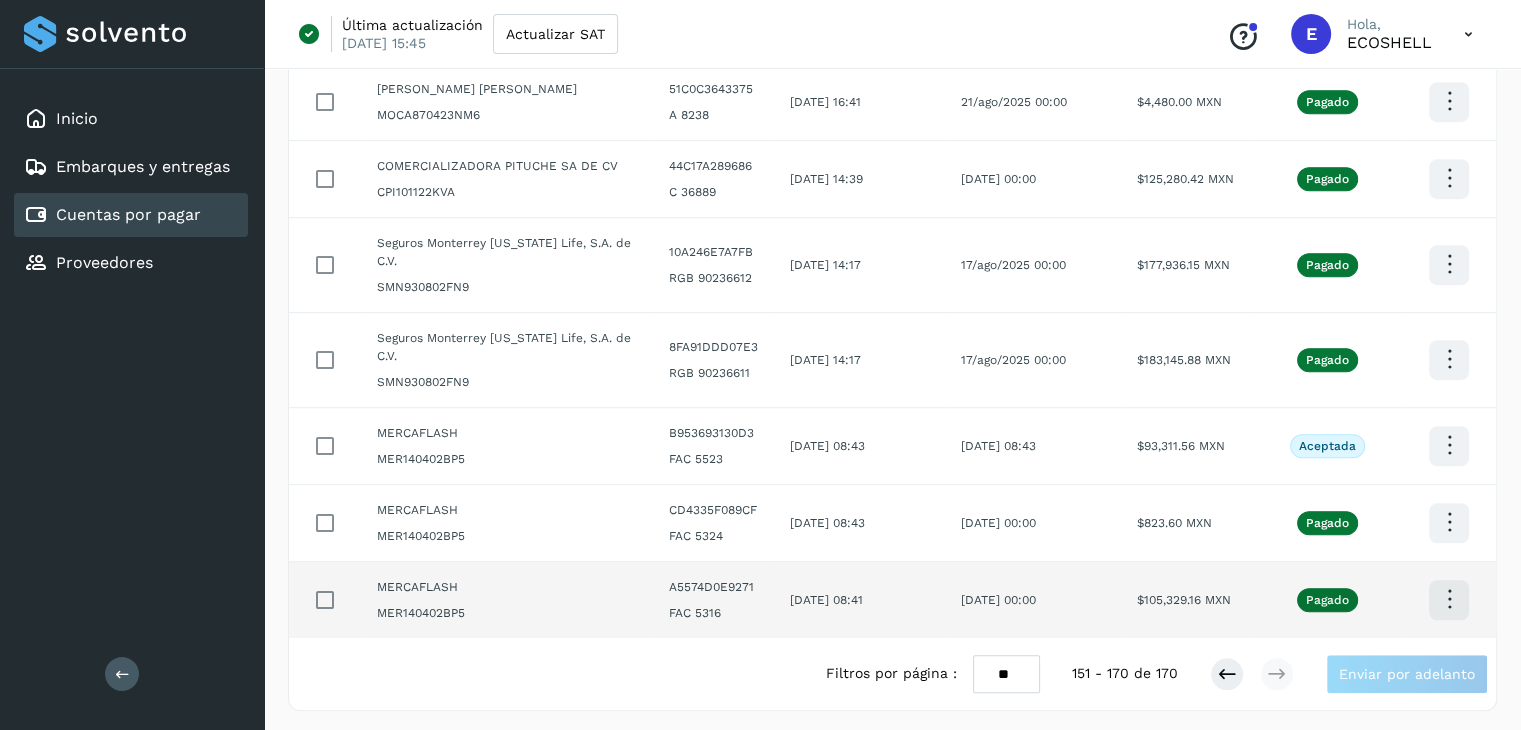 click at bounding box center (1449, -900) 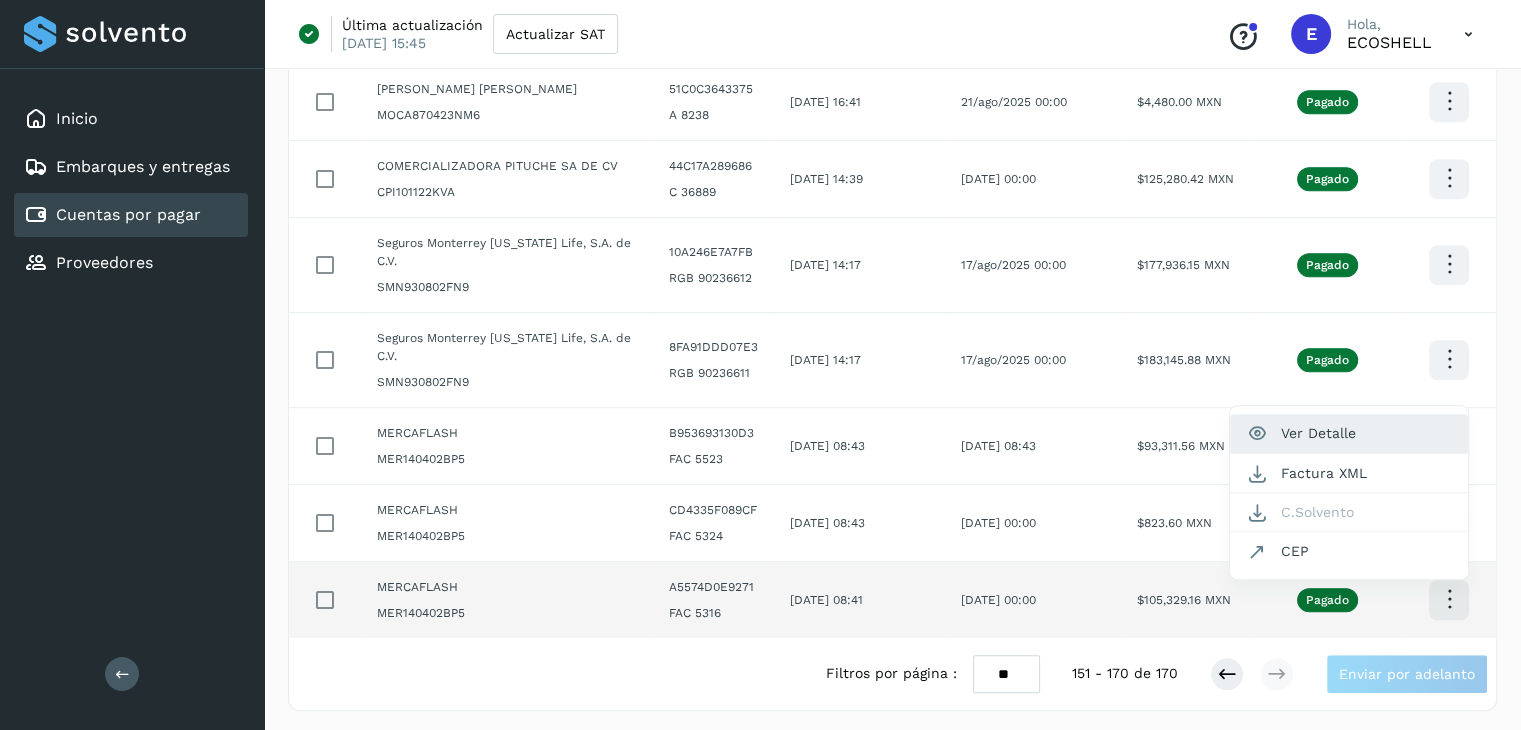 click on "Ver Detalle" 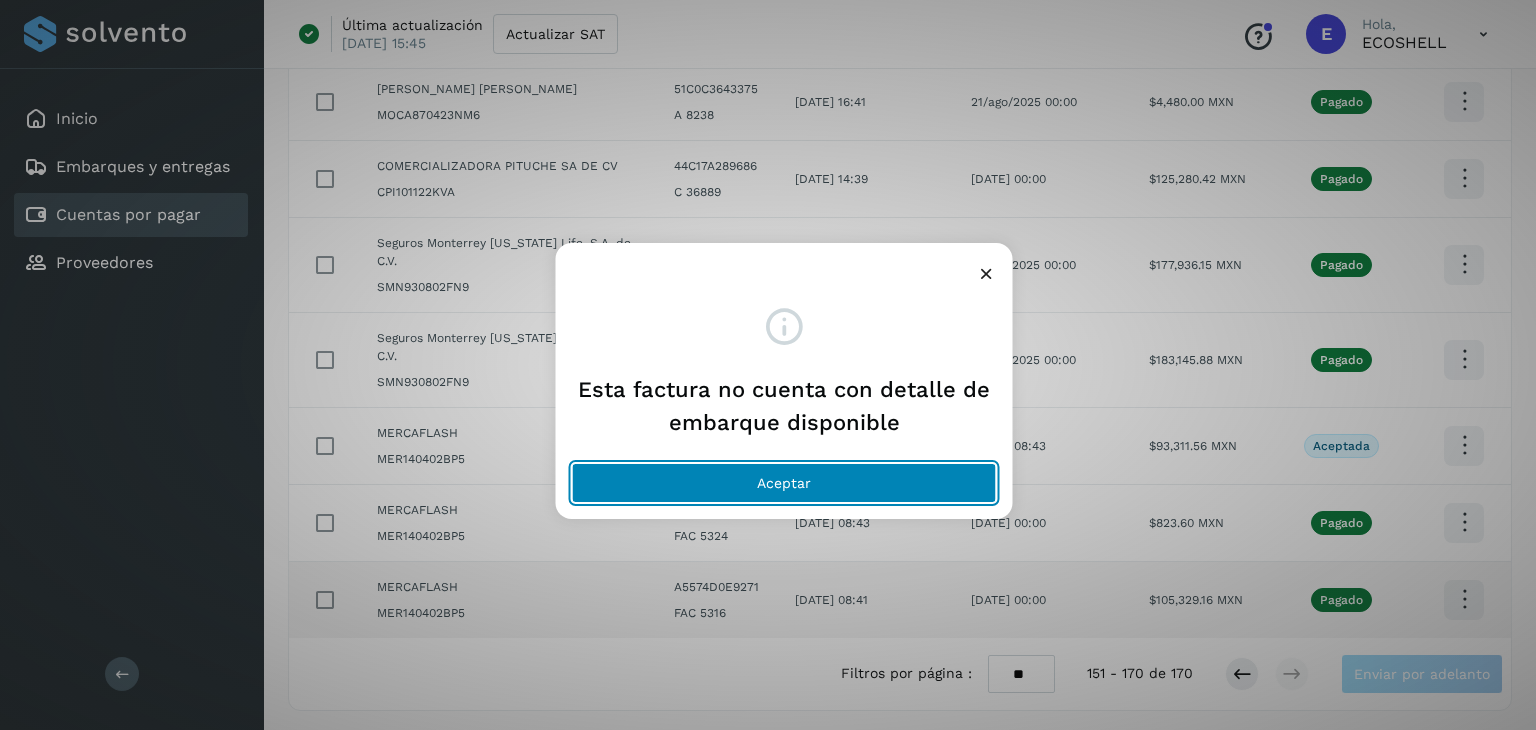 click on "Aceptar" at bounding box center [784, 483] 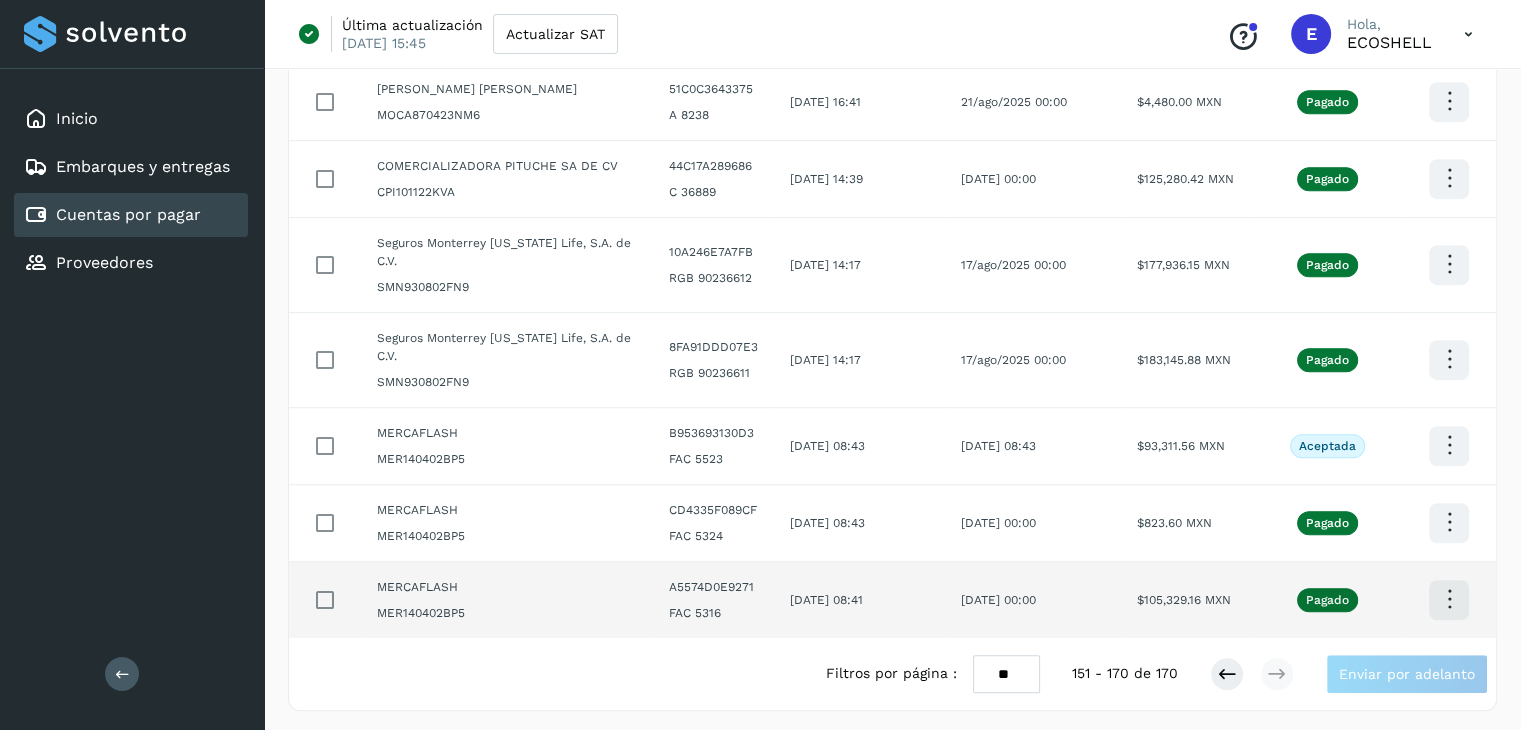 click at bounding box center (1449, -900) 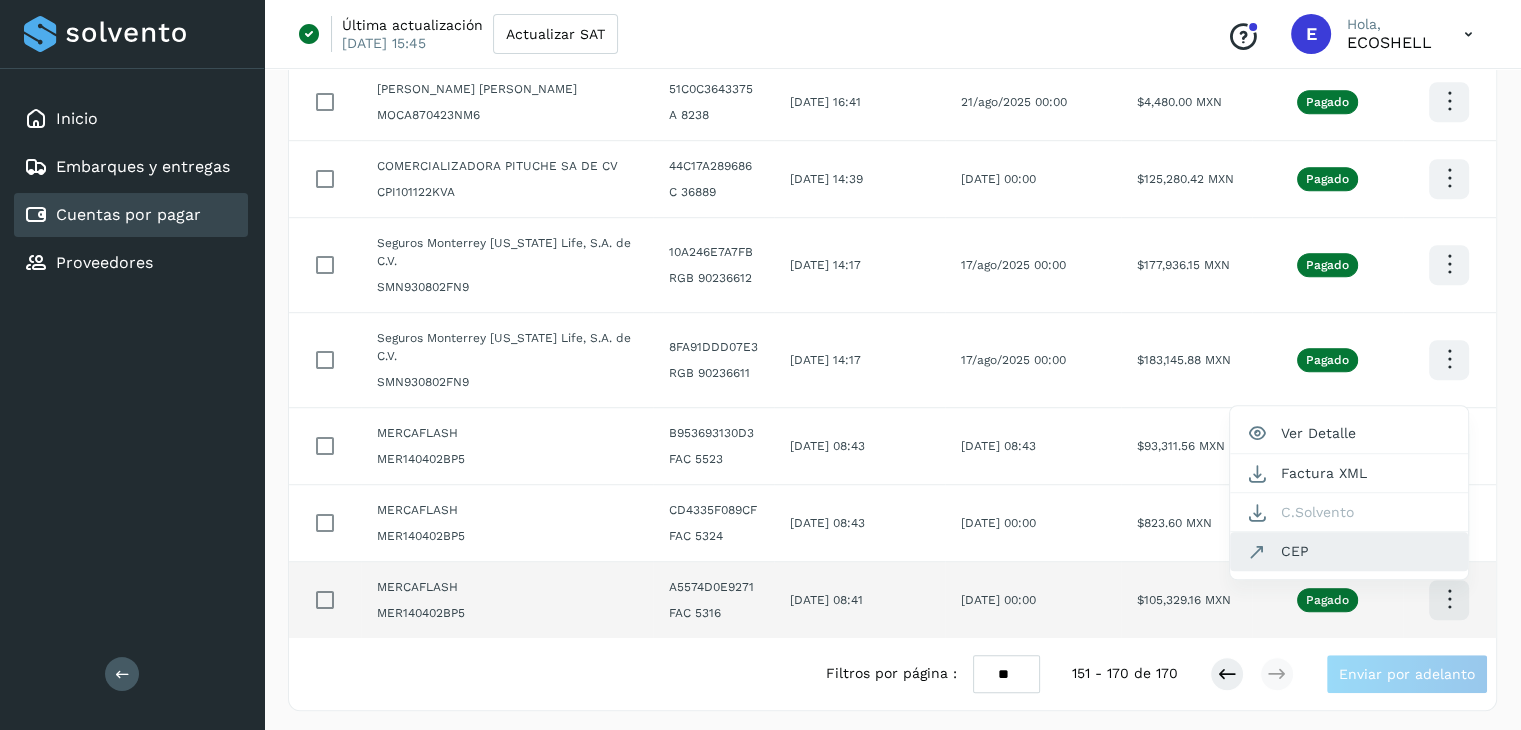 click on "CEP" 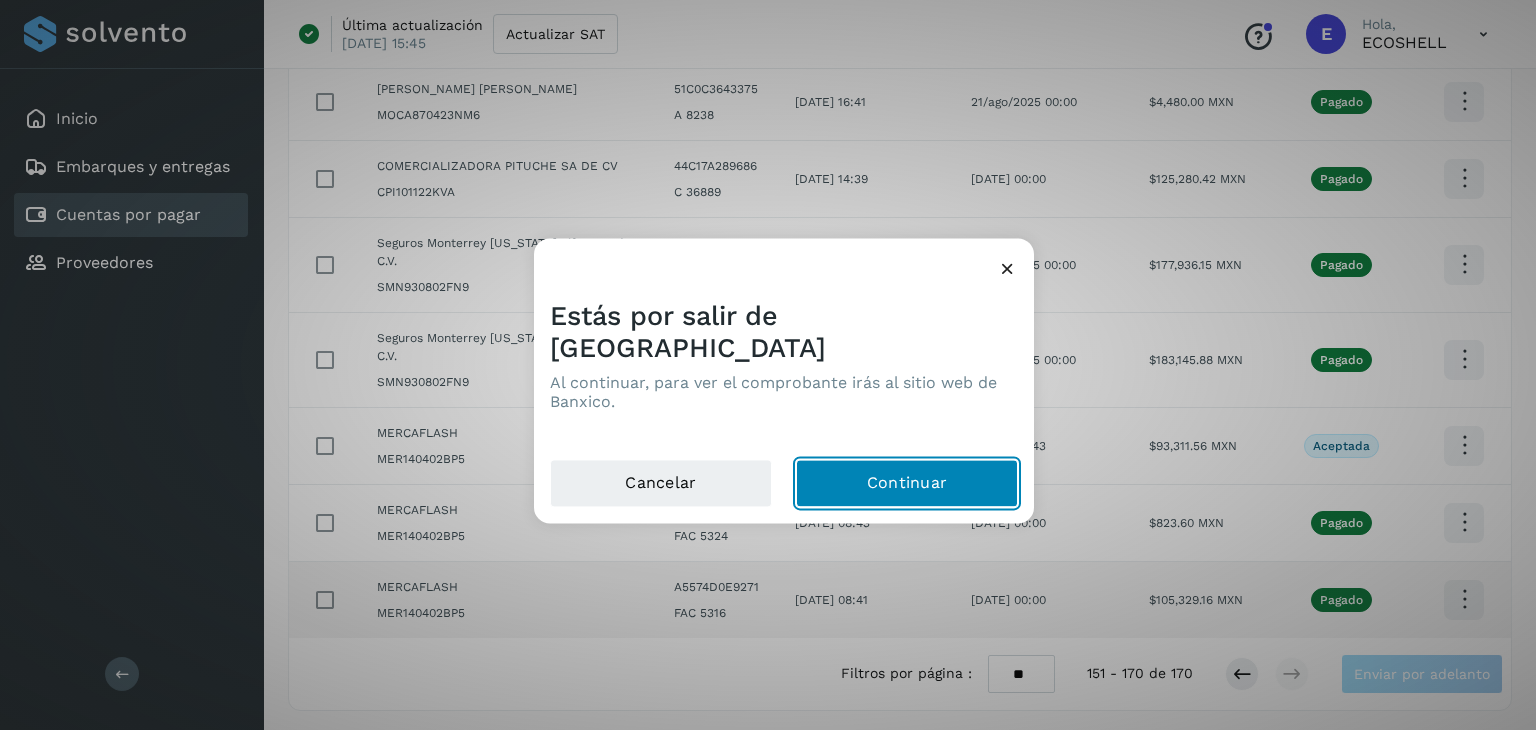 click on "Continuar" 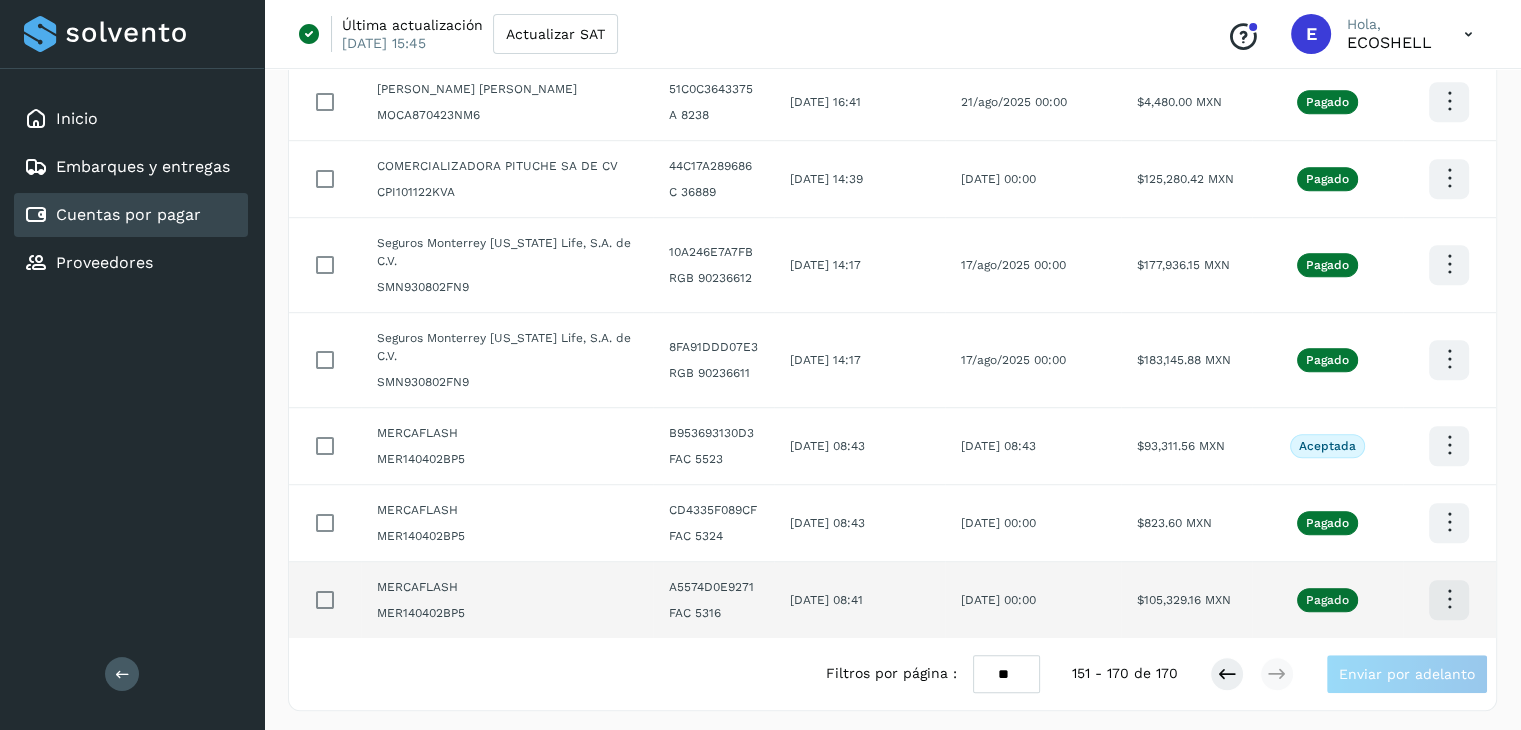 click at bounding box center (1449, -900) 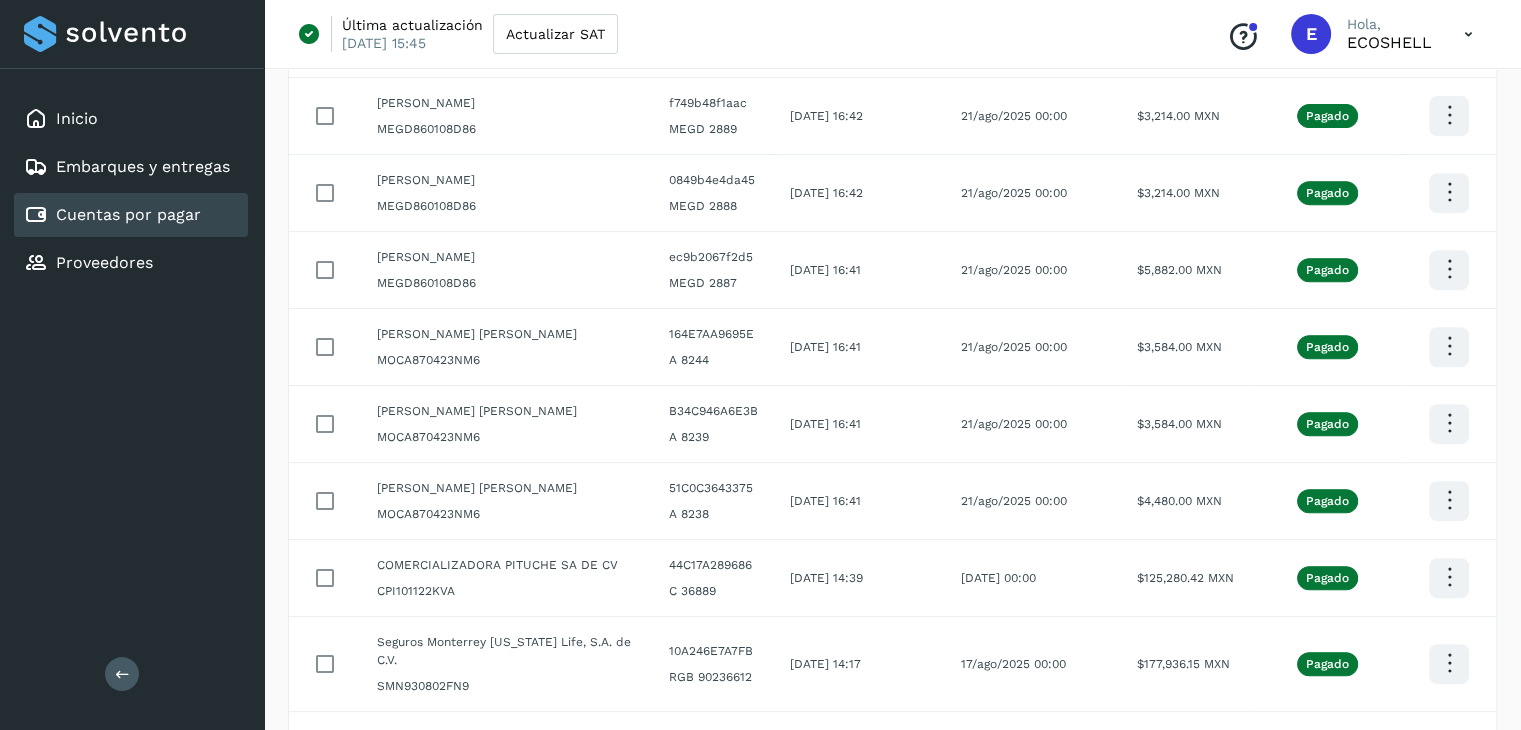 scroll, scrollTop: 1215, scrollLeft: 0, axis: vertical 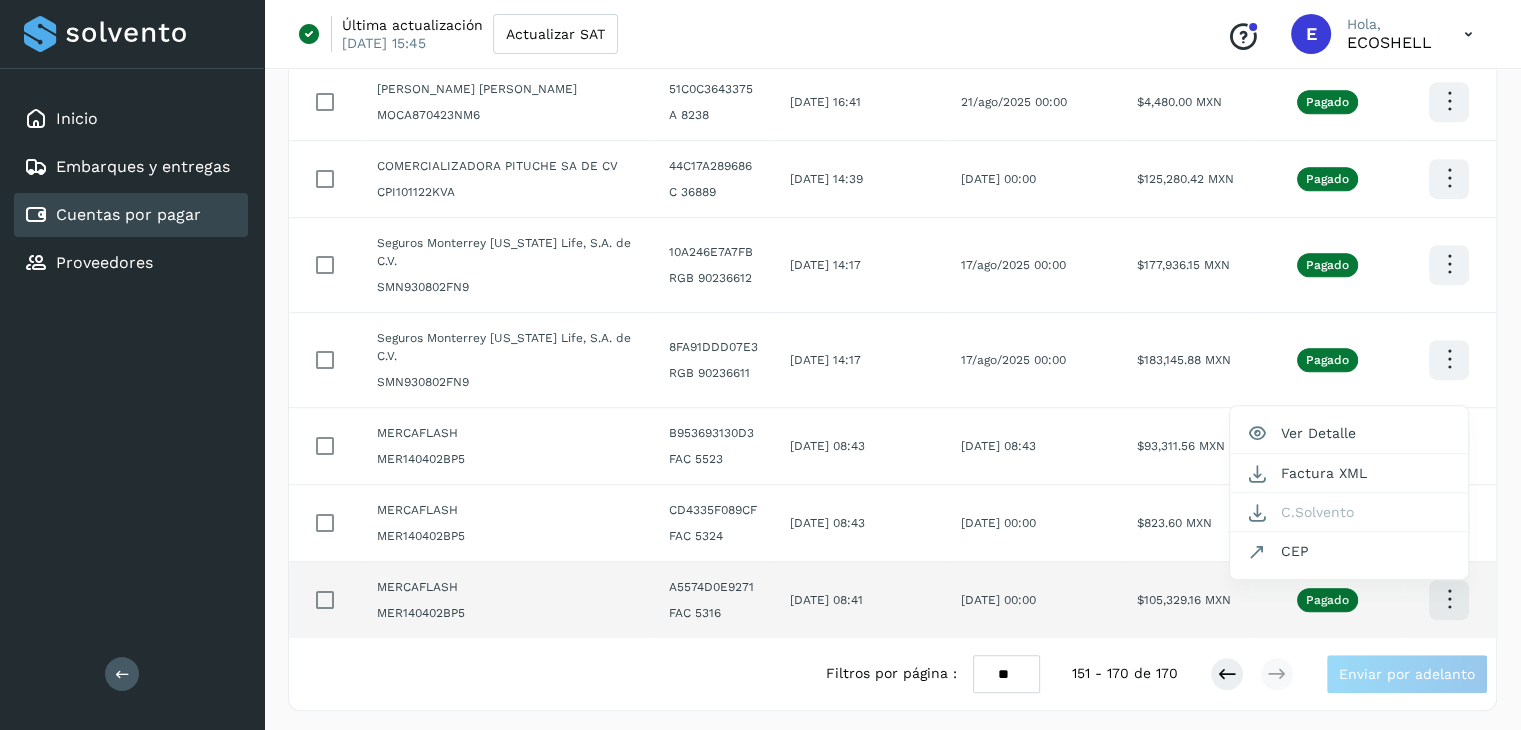 click at bounding box center (760, 365) 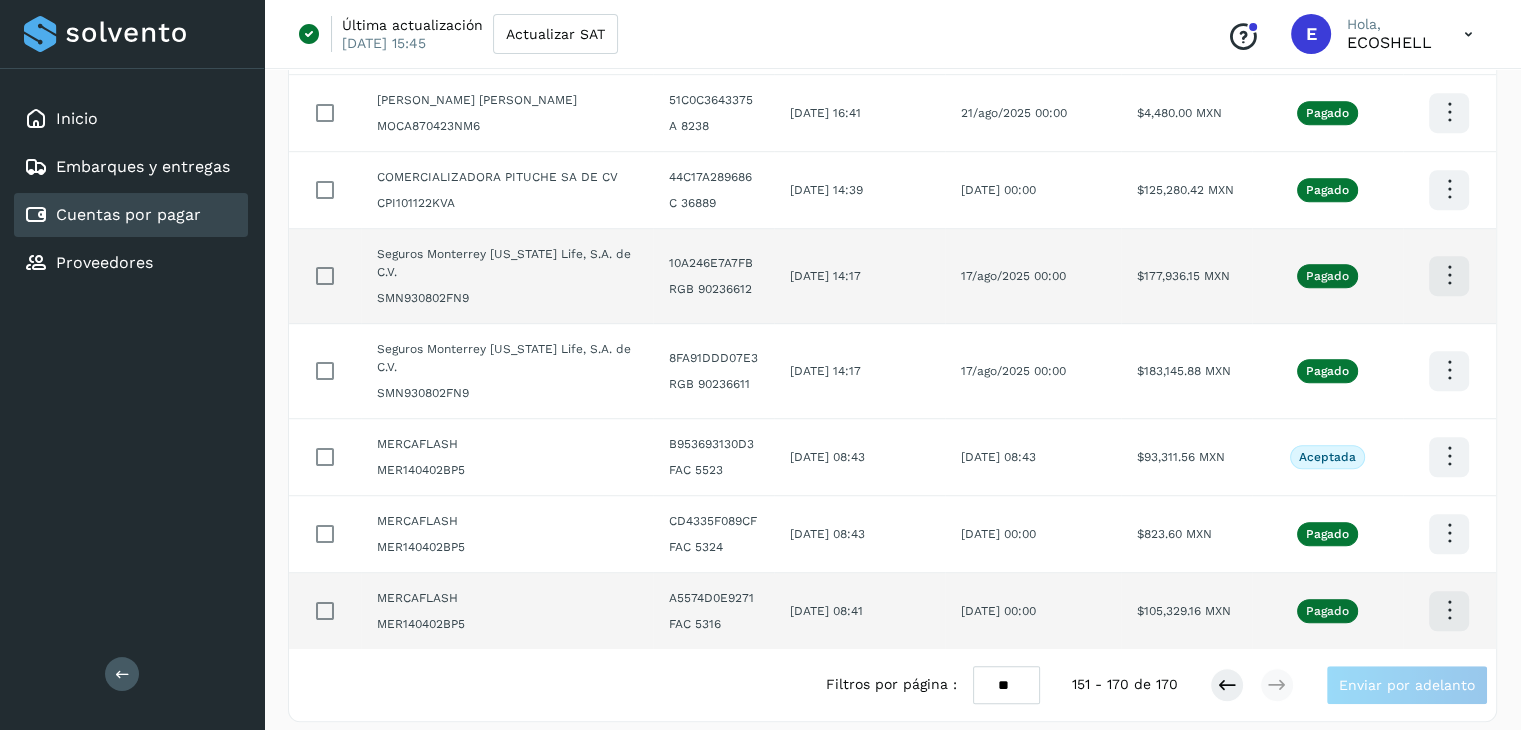 scroll, scrollTop: 1215, scrollLeft: 0, axis: vertical 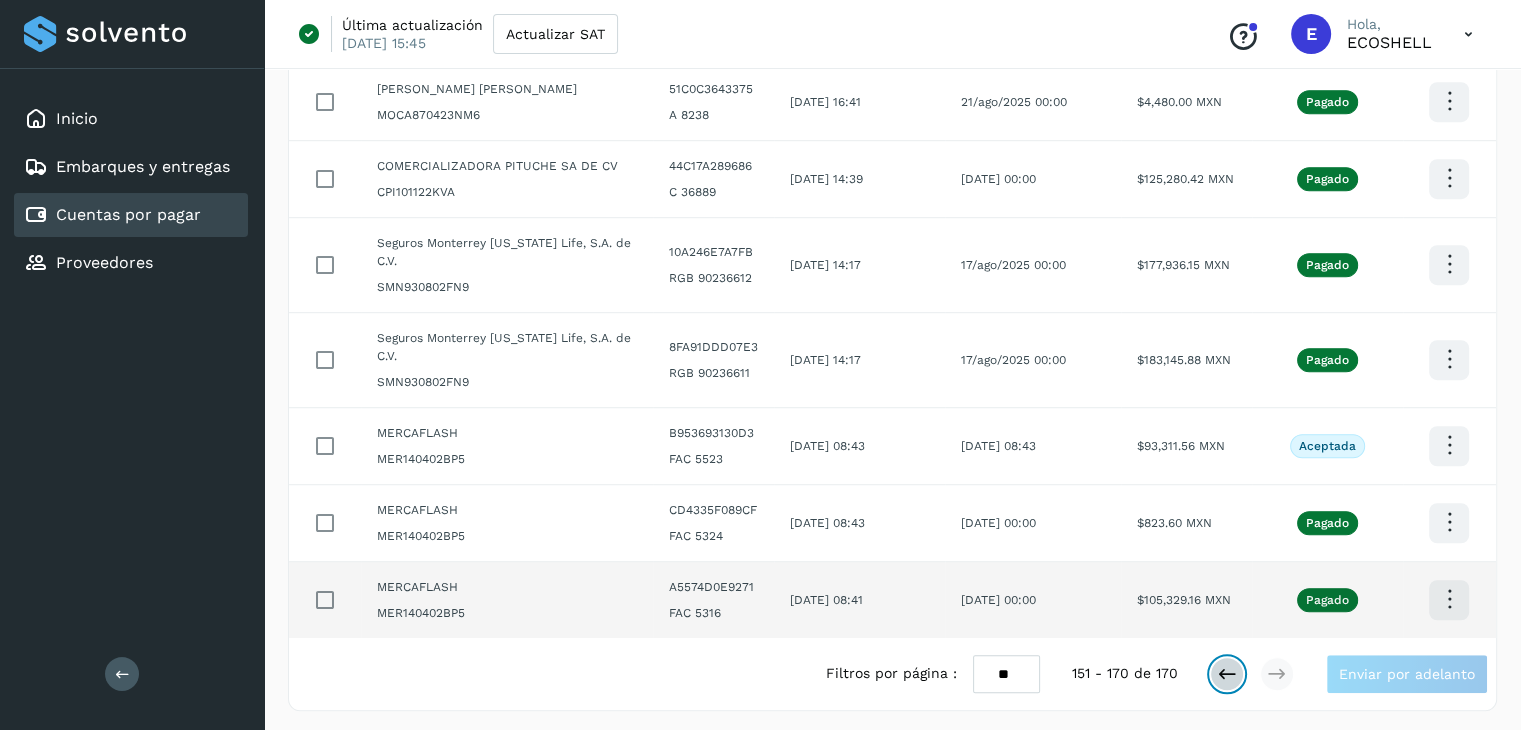 click at bounding box center (1227, 674) 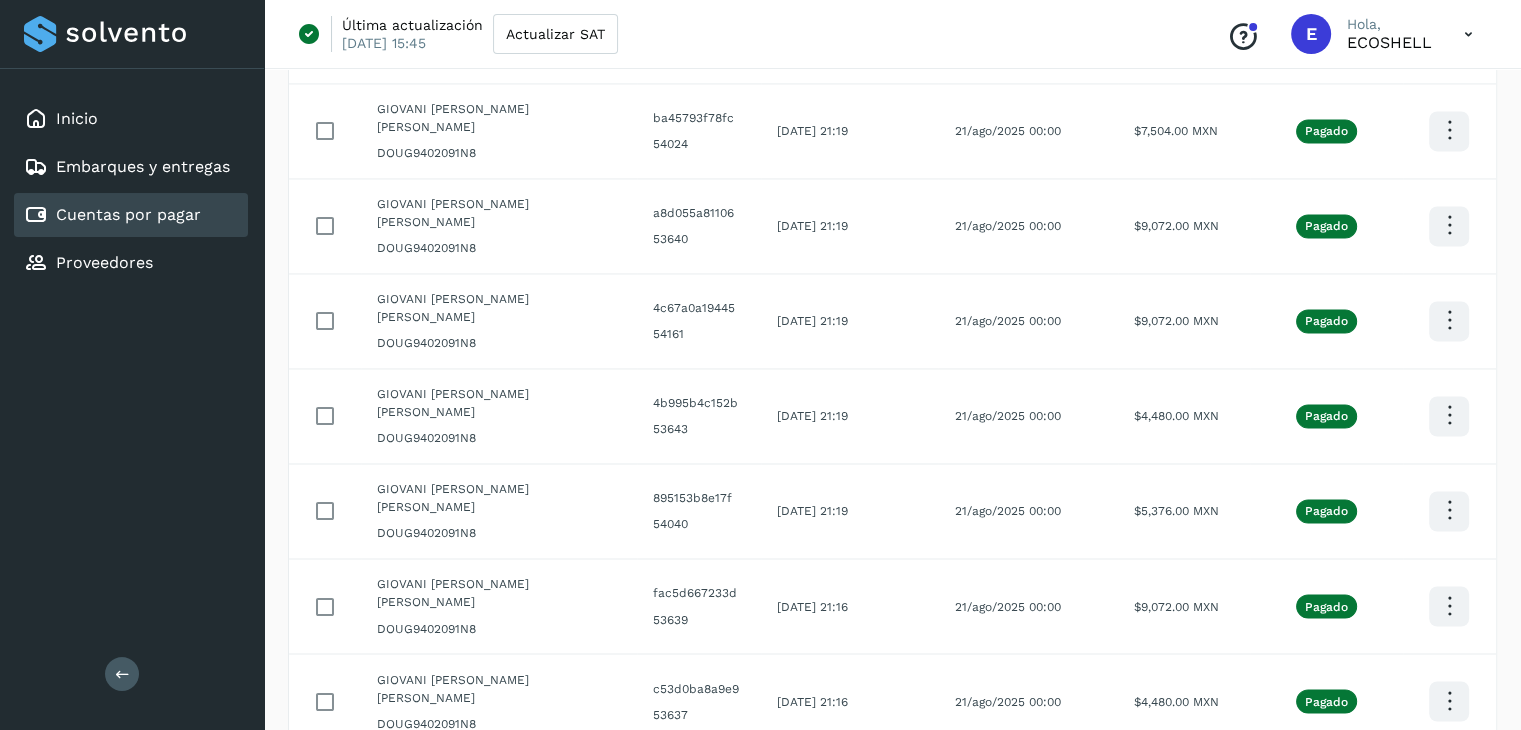 scroll, scrollTop: 3483, scrollLeft: 0, axis: vertical 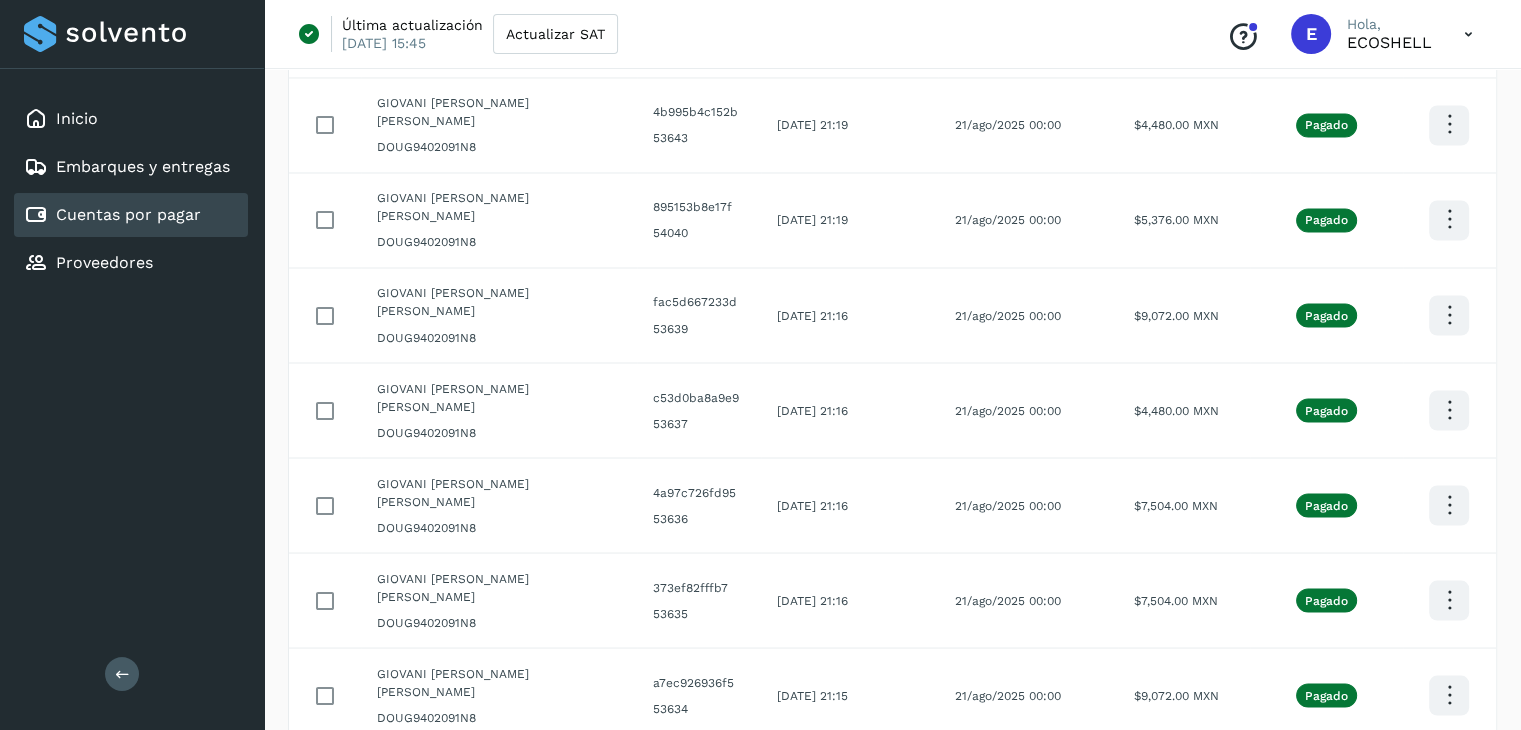 click at bounding box center (1227, 968) 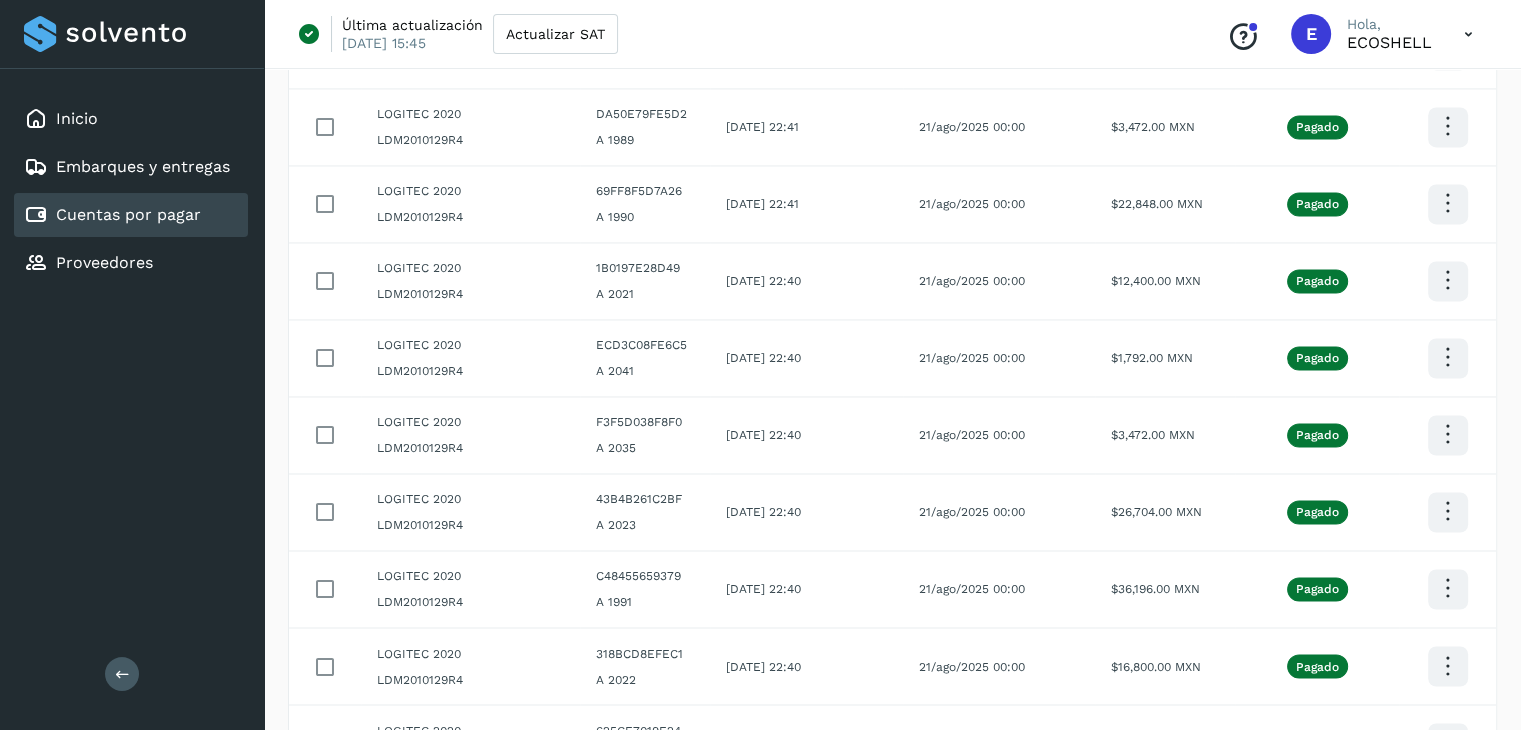 scroll, scrollTop: 3483, scrollLeft: 0, axis: vertical 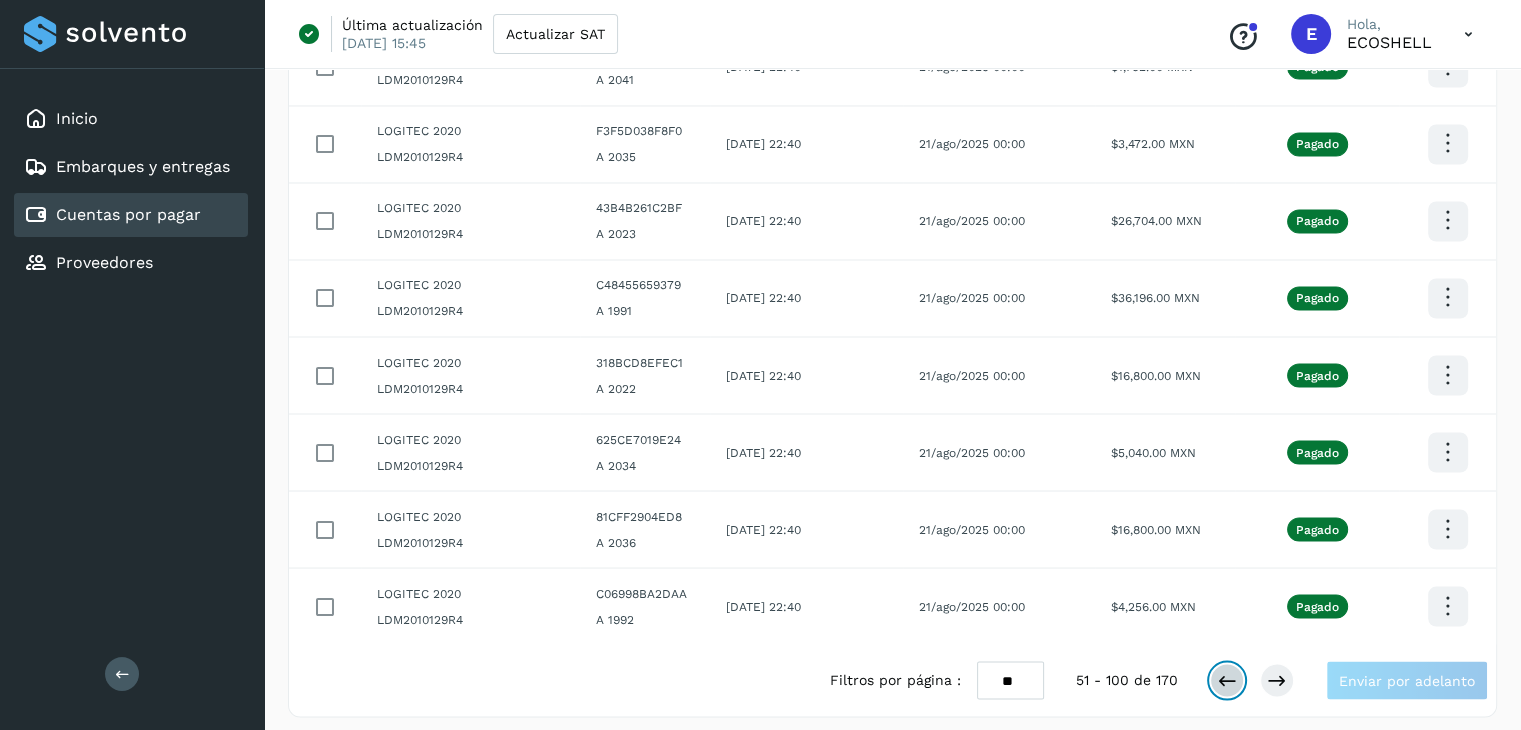 click at bounding box center [1227, 680] 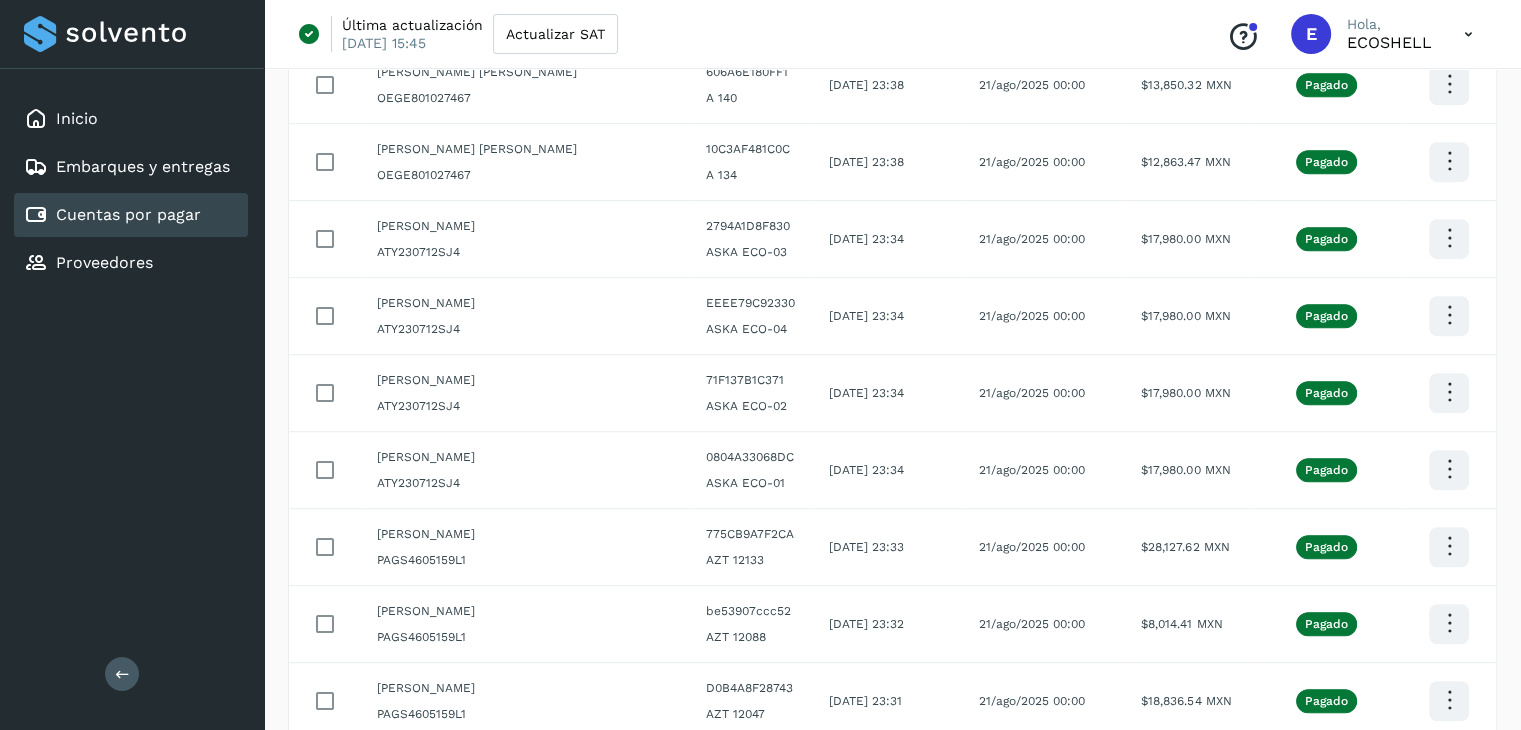 scroll, scrollTop: 1276, scrollLeft: 0, axis: vertical 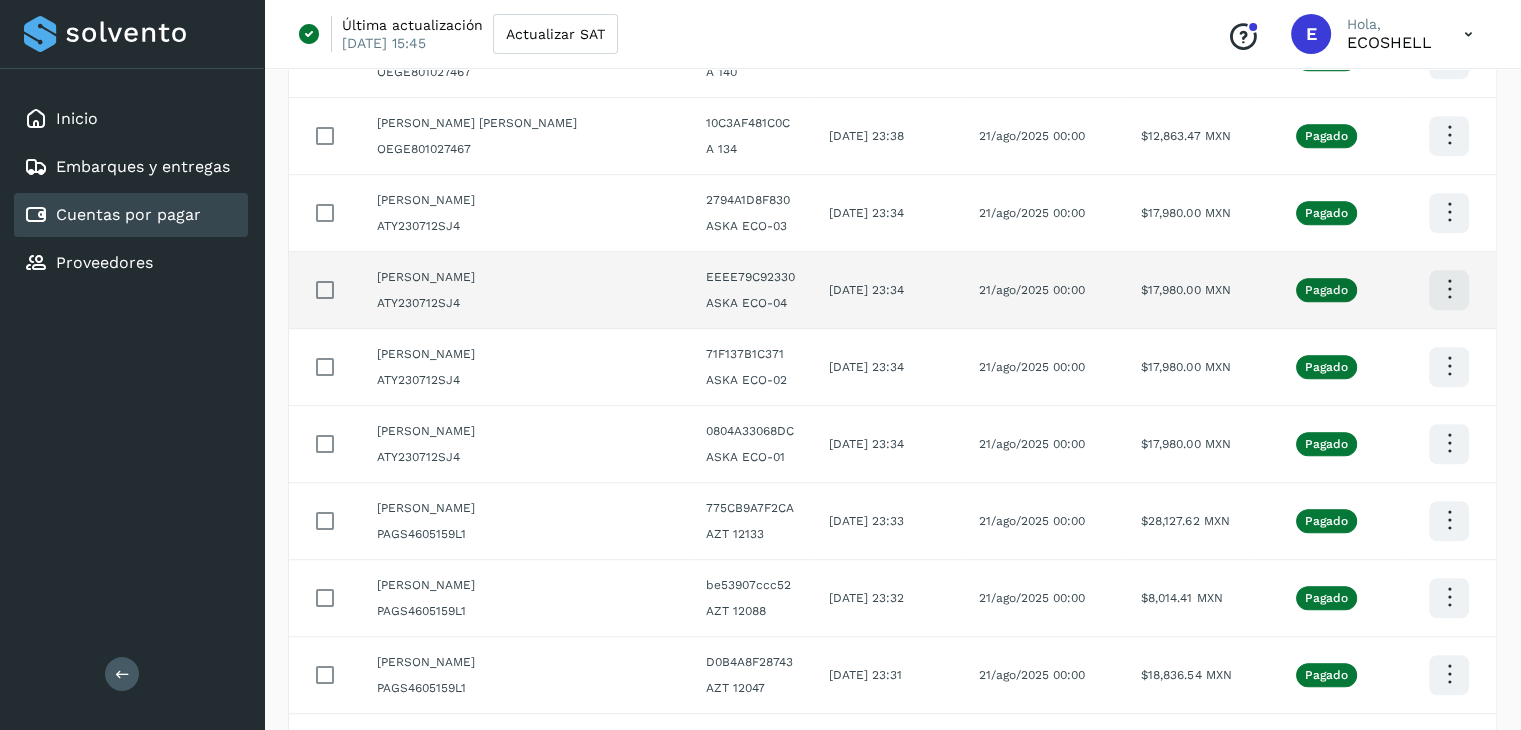 click at bounding box center (1449, -961) 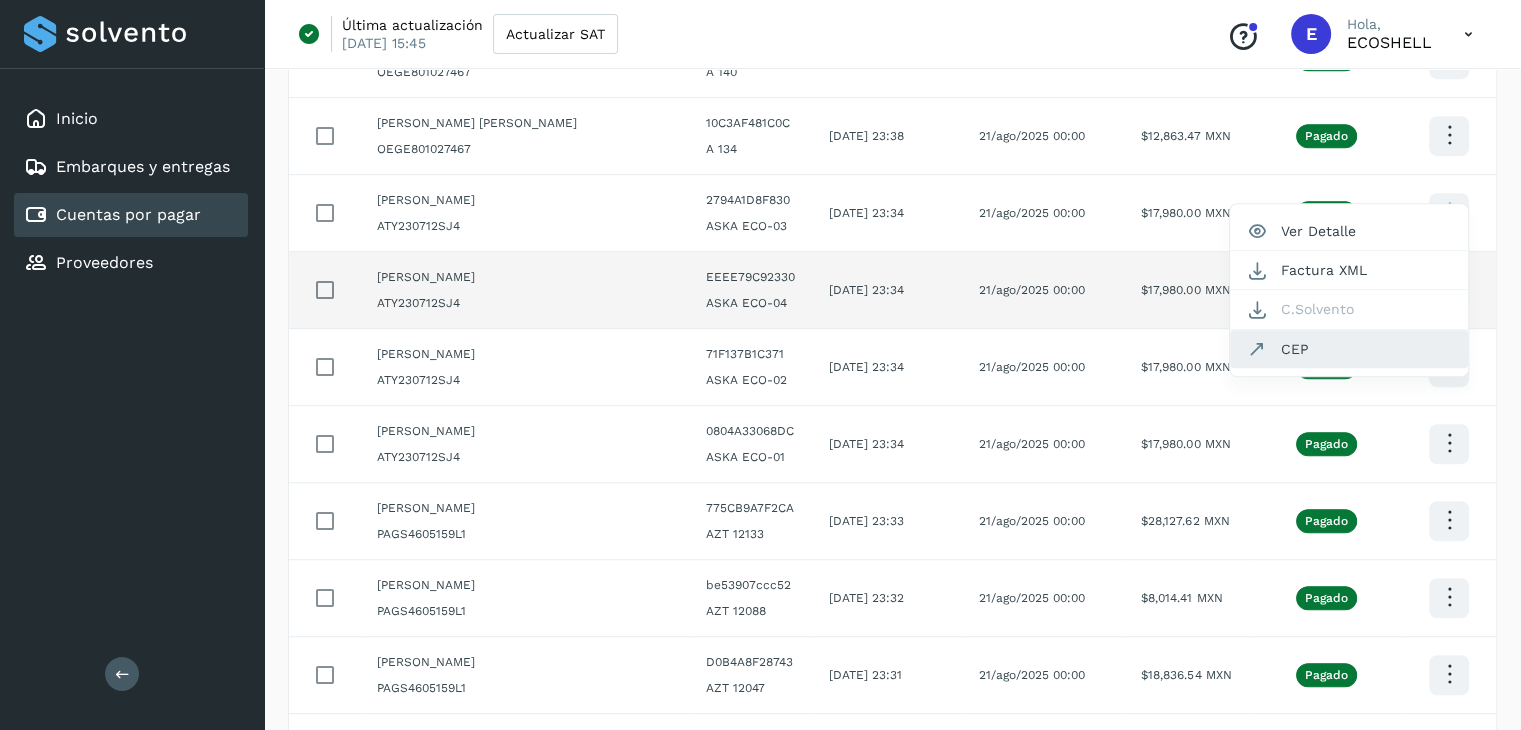 click on "CEP" 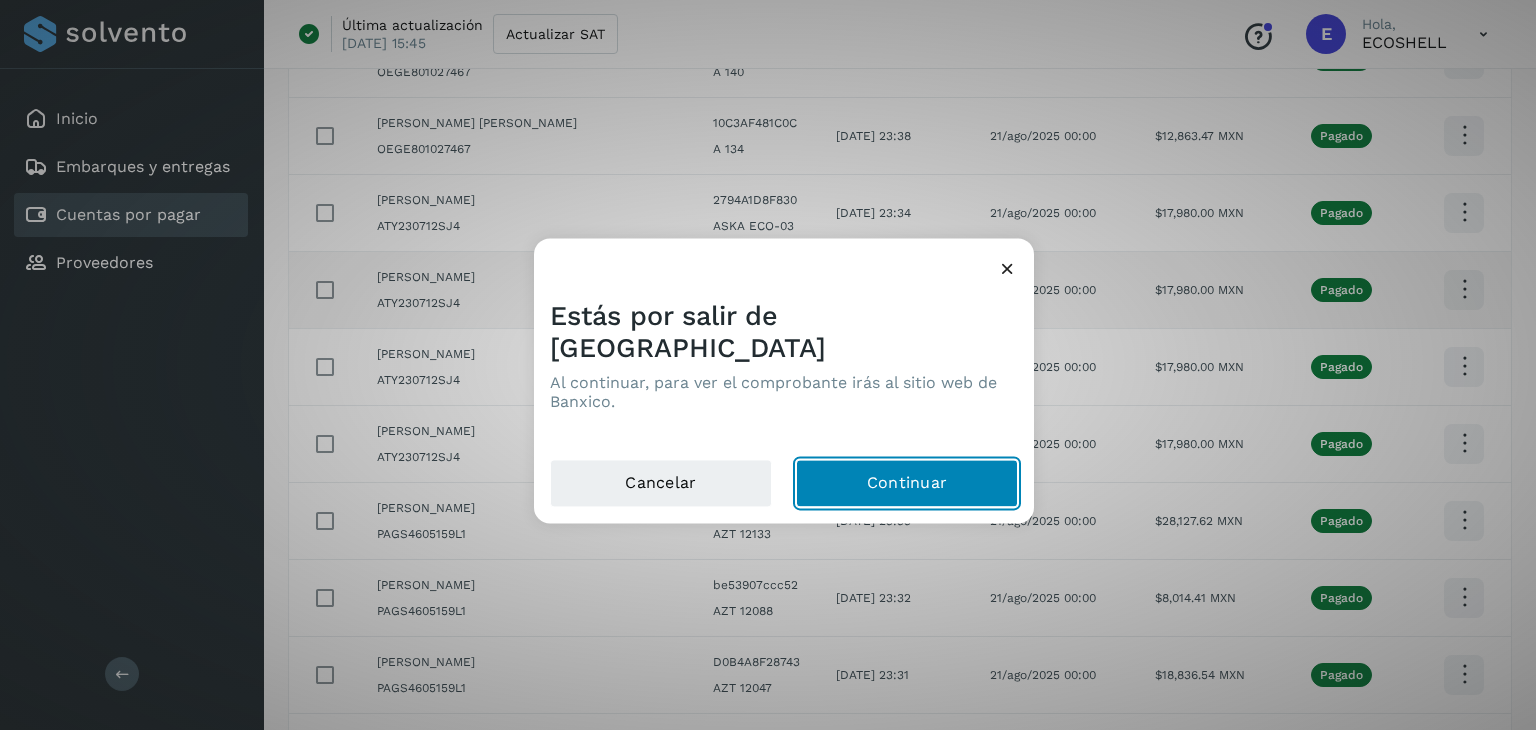 click on "Continuar" 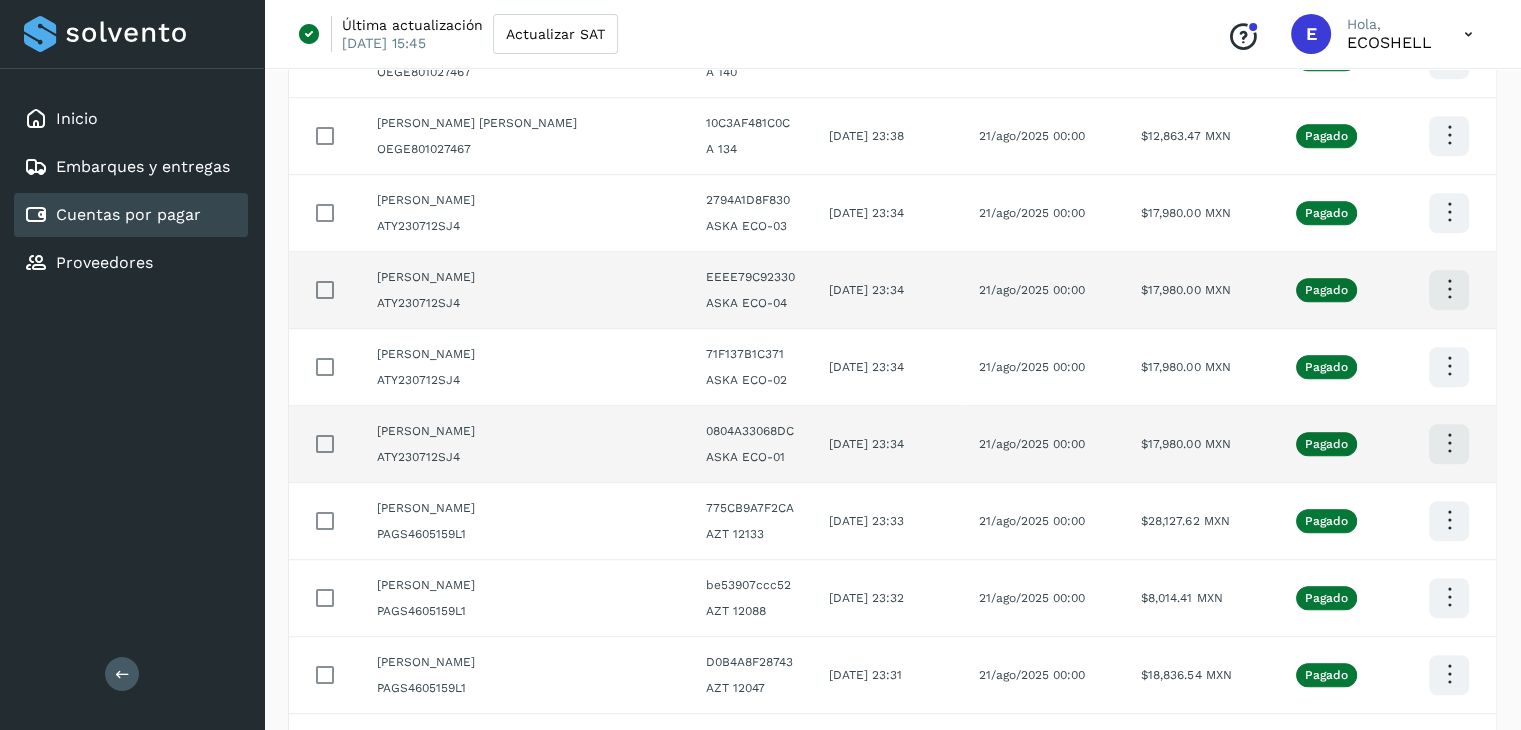 click at bounding box center [1449, -961] 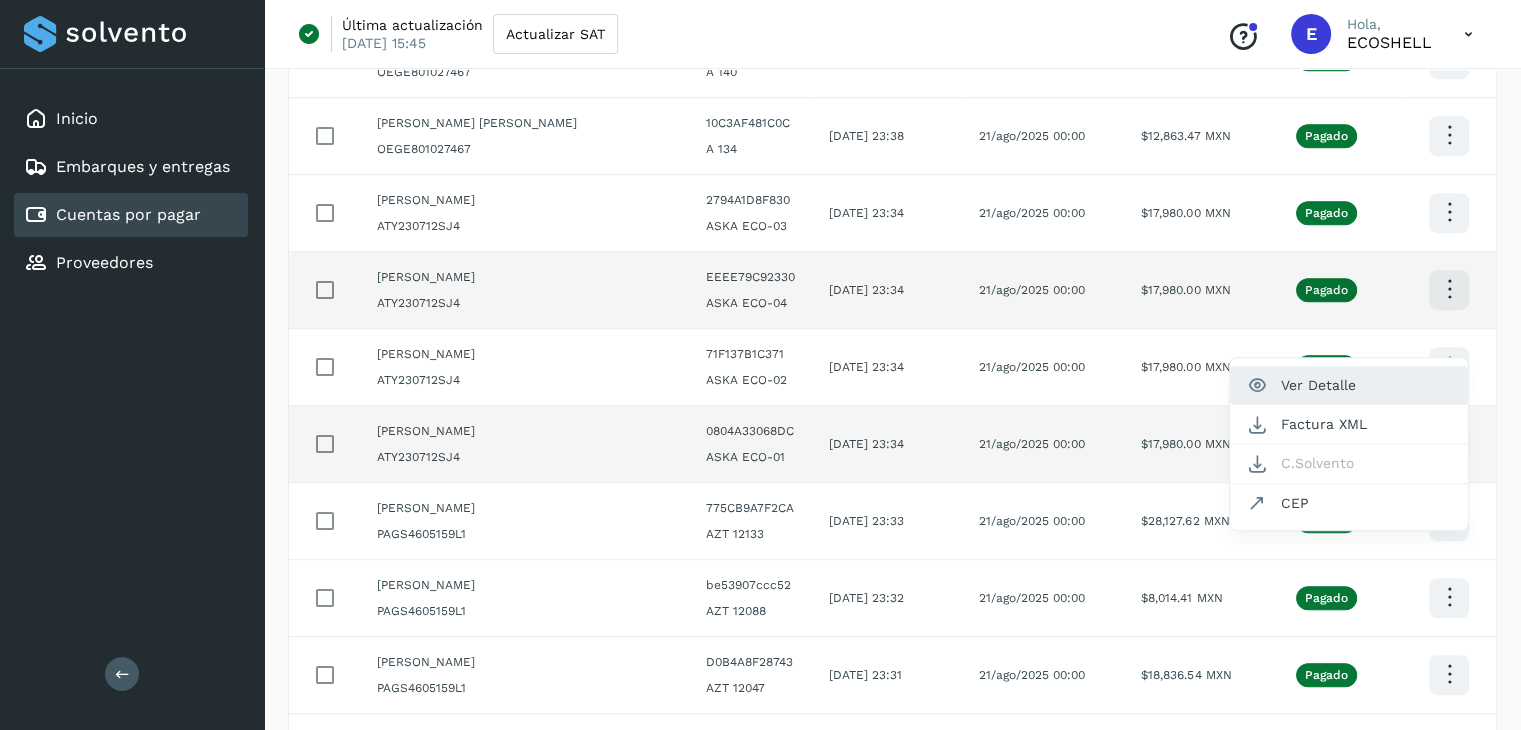 click on "Ver Detalle" 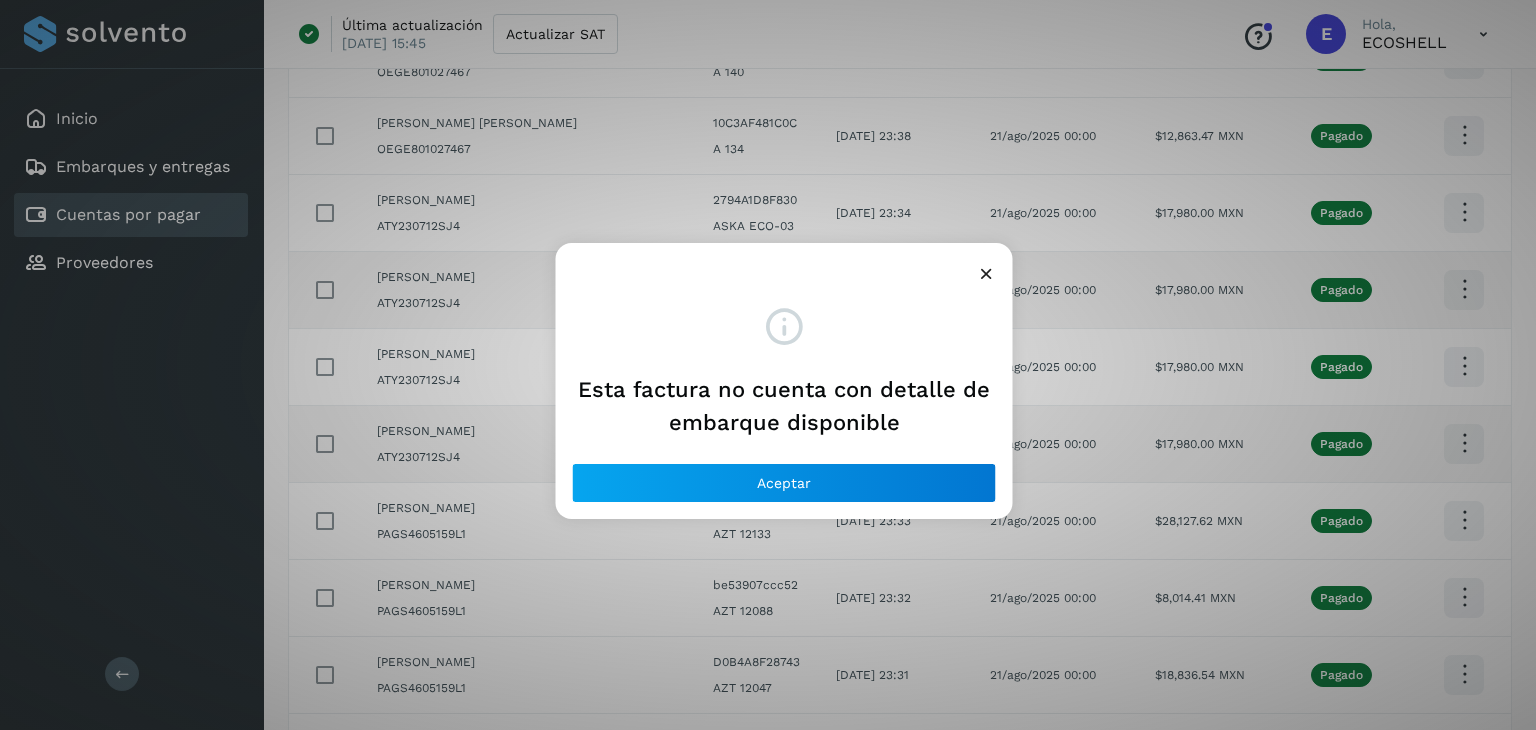click at bounding box center [986, 273] 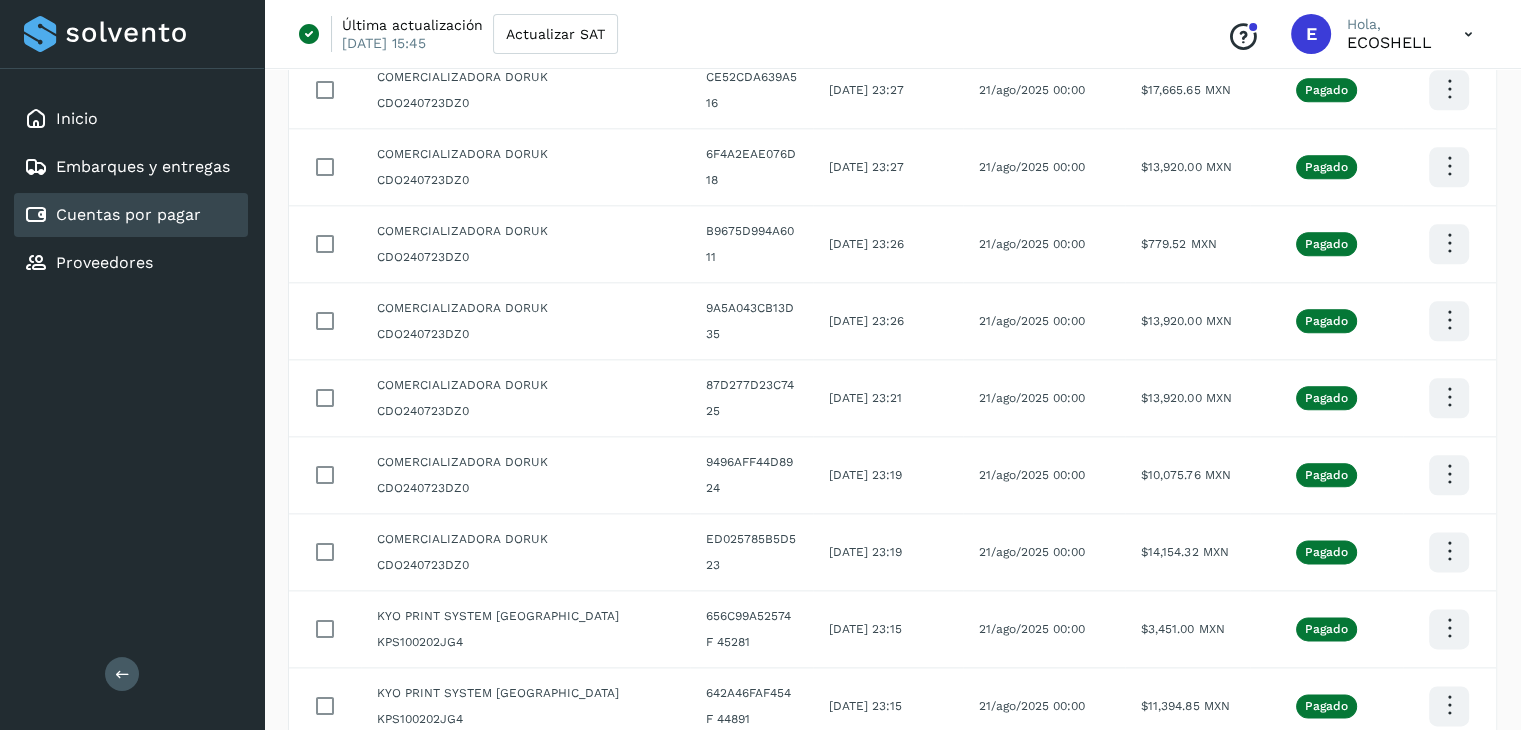 scroll, scrollTop: 3573, scrollLeft: 0, axis: vertical 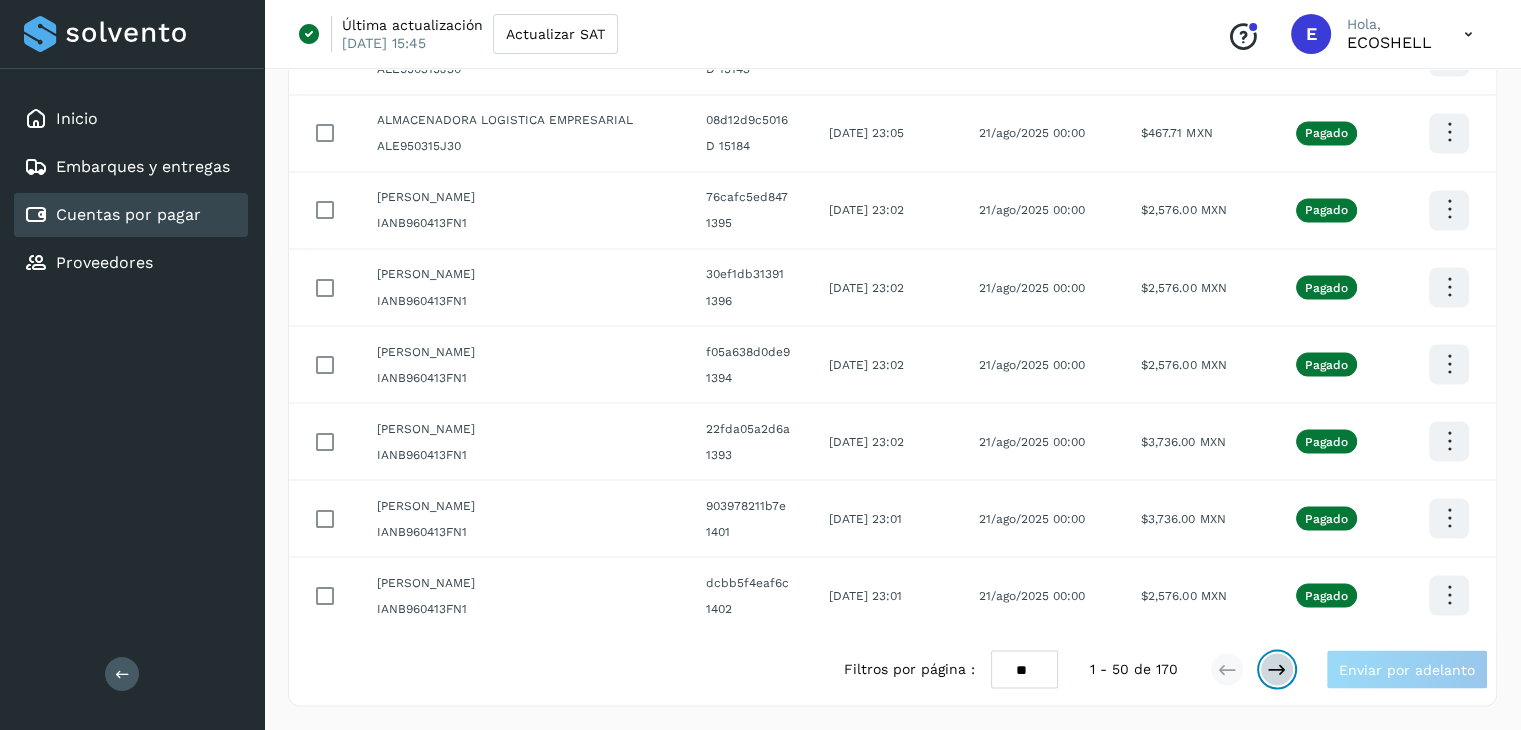 click at bounding box center (1277, 669) 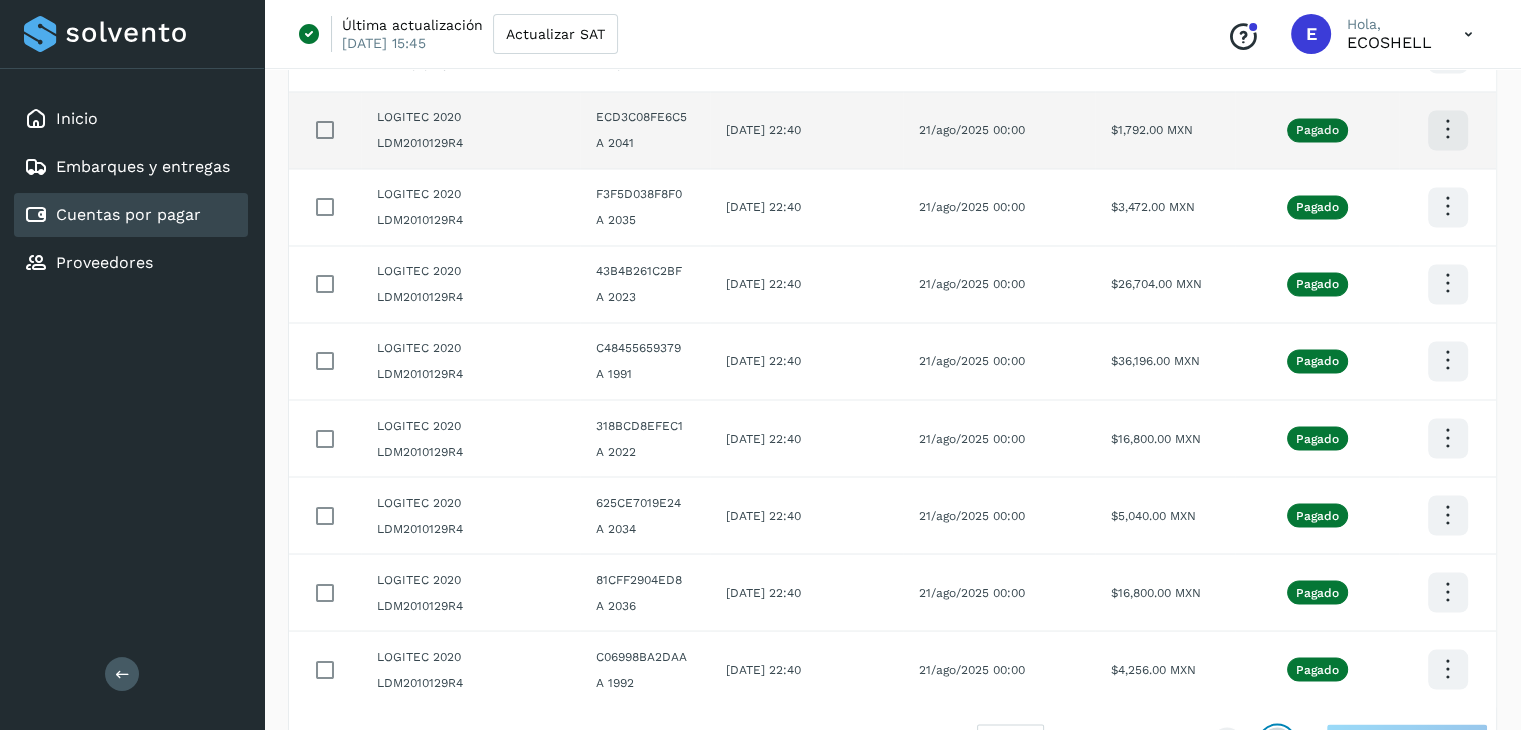 scroll, scrollTop: 3483, scrollLeft: 0, axis: vertical 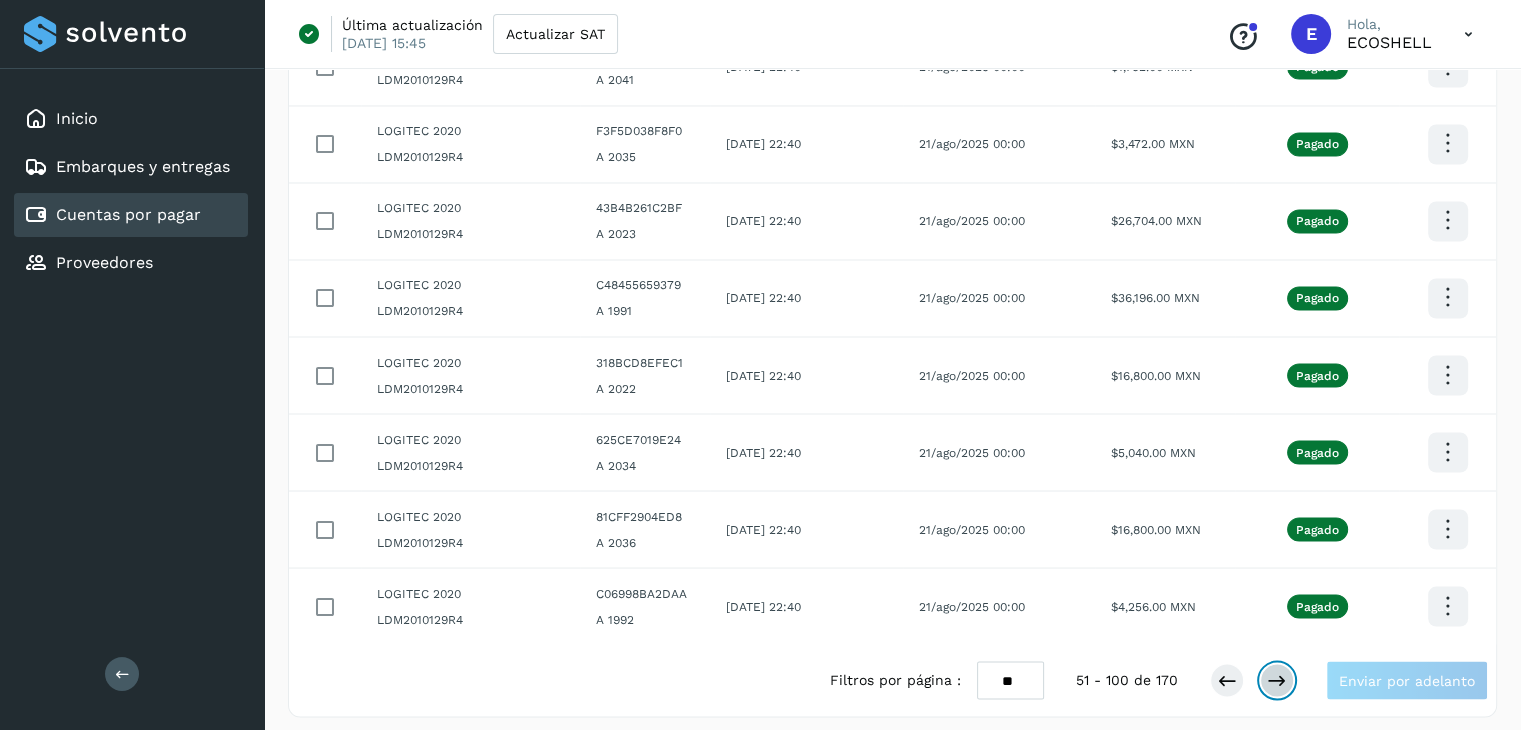 click at bounding box center [1277, 680] 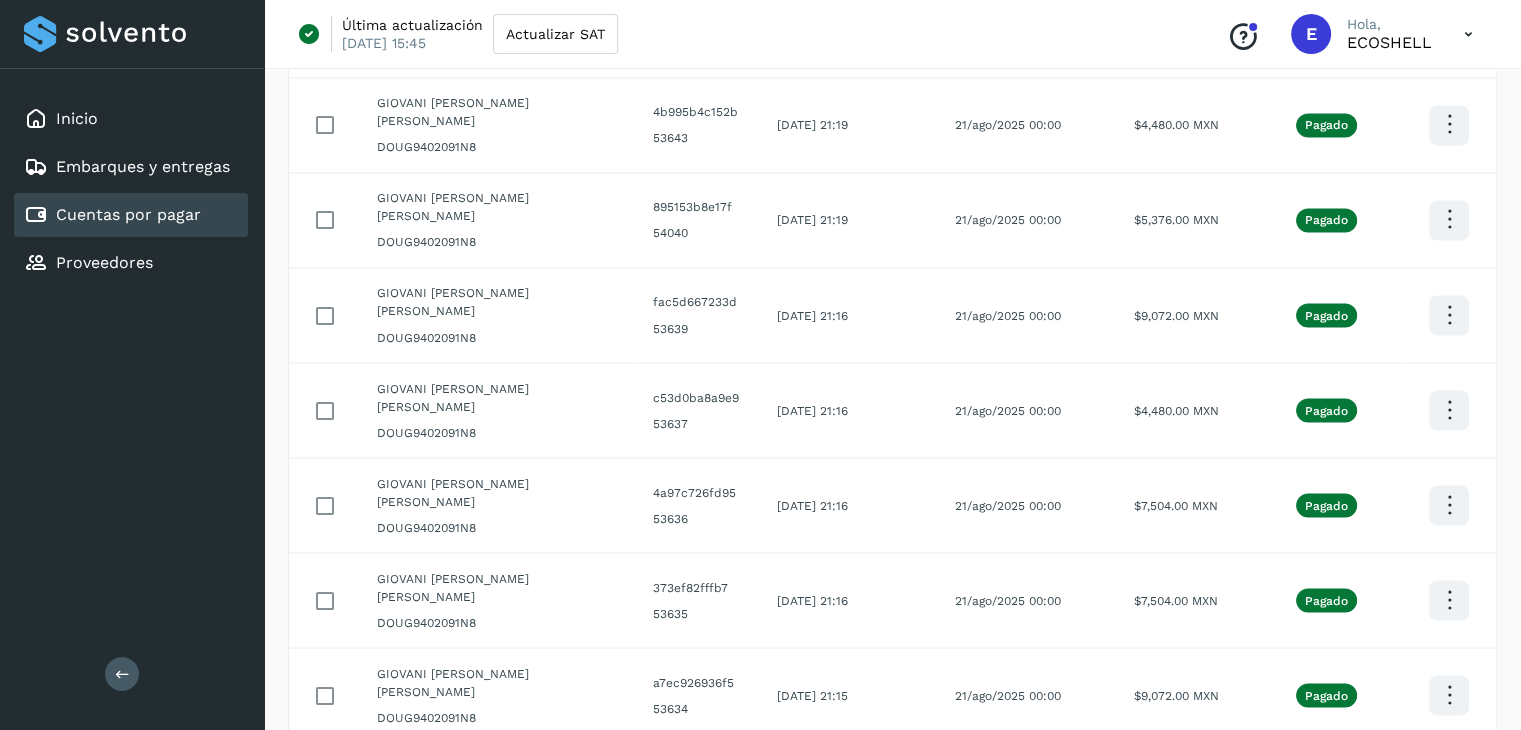 click at bounding box center [1277, 968] 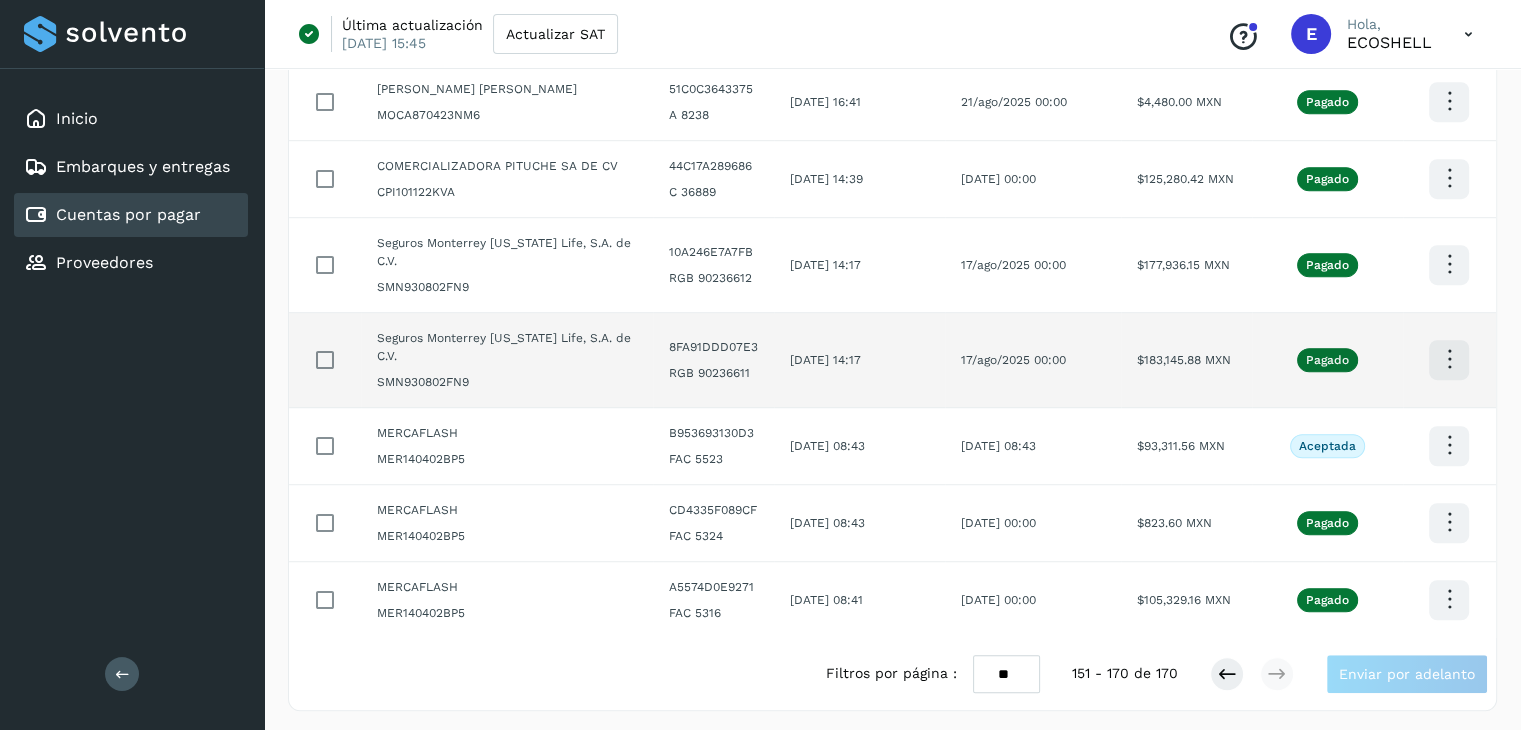 scroll, scrollTop: 0, scrollLeft: 0, axis: both 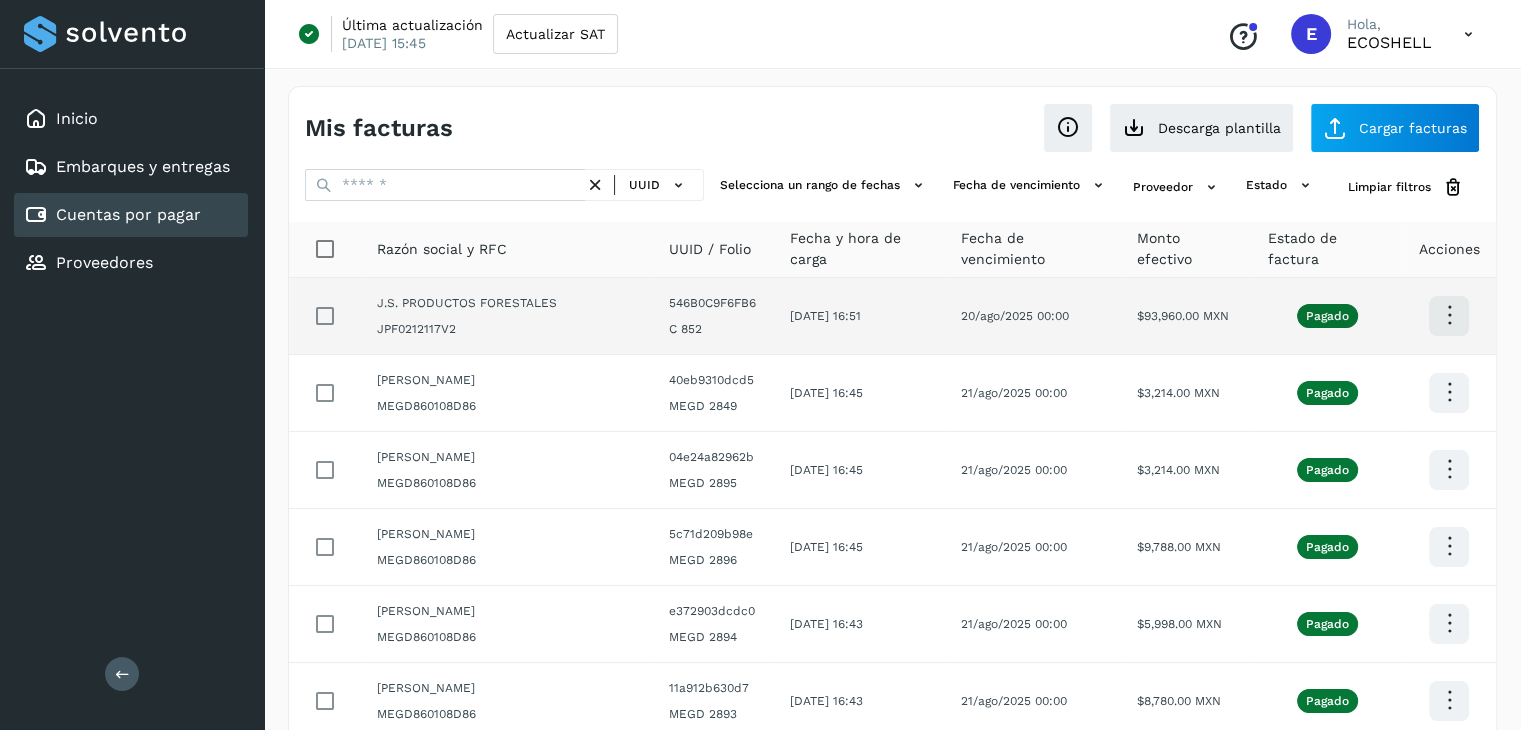 click at bounding box center [1449, 315] 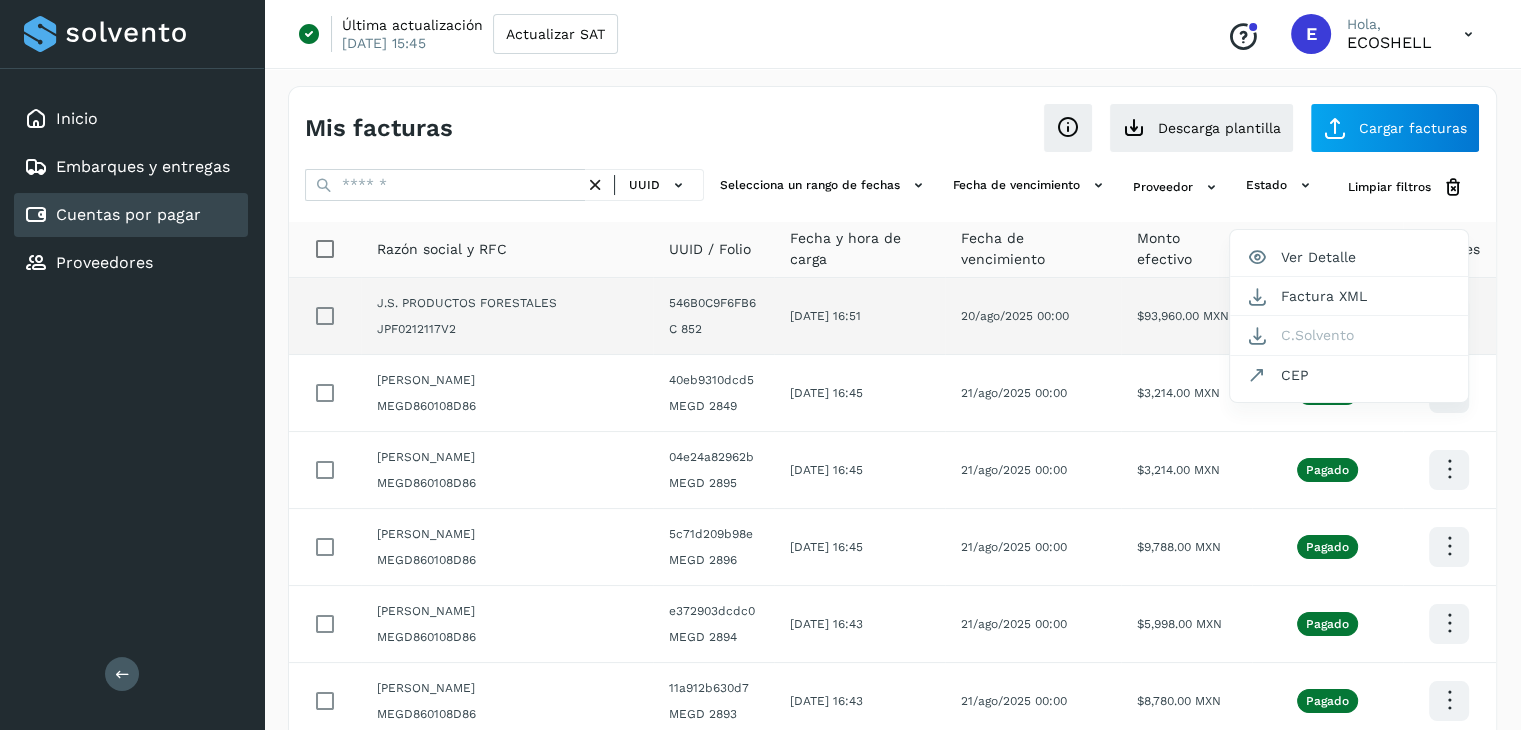 click at bounding box center [760, 365] 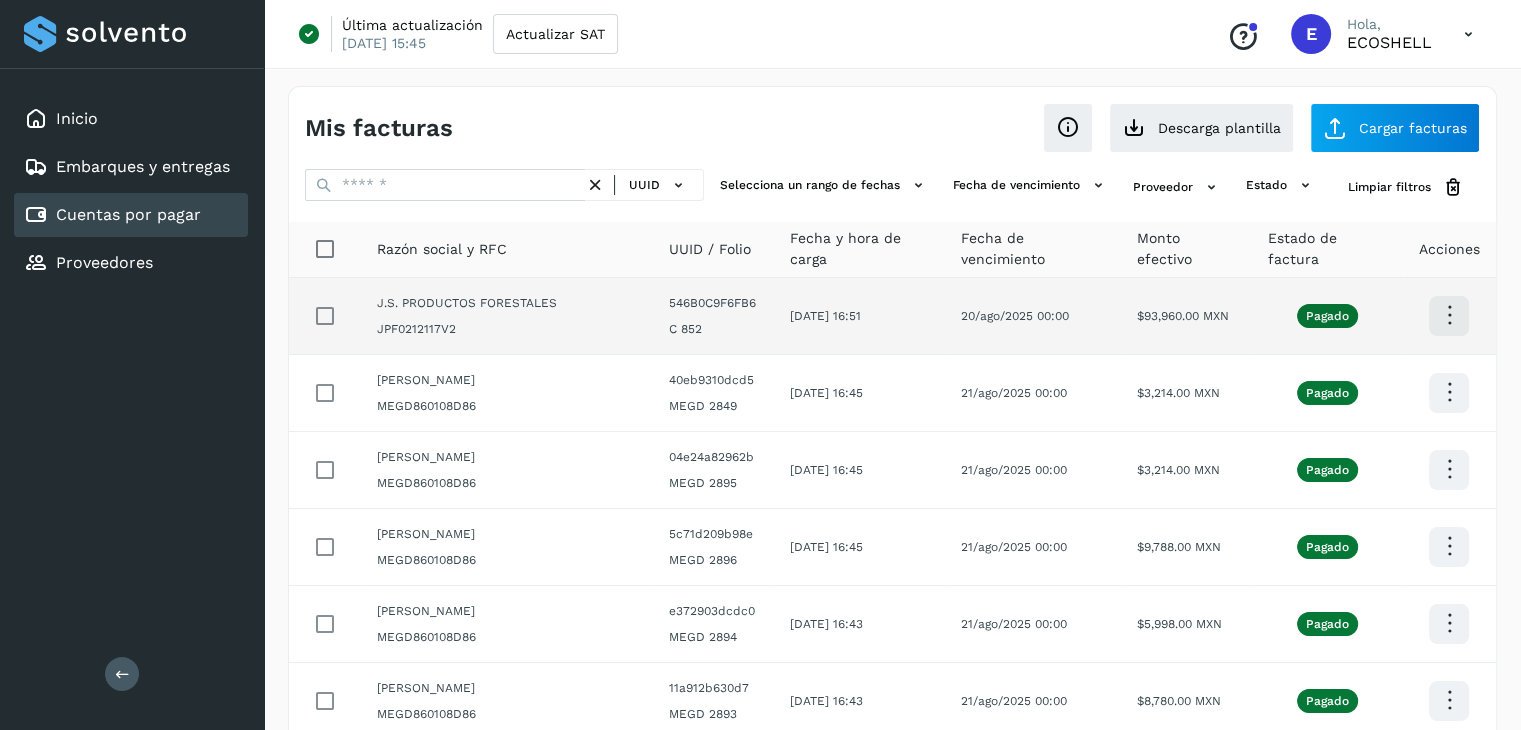 click at bounding box center [1449, 315] 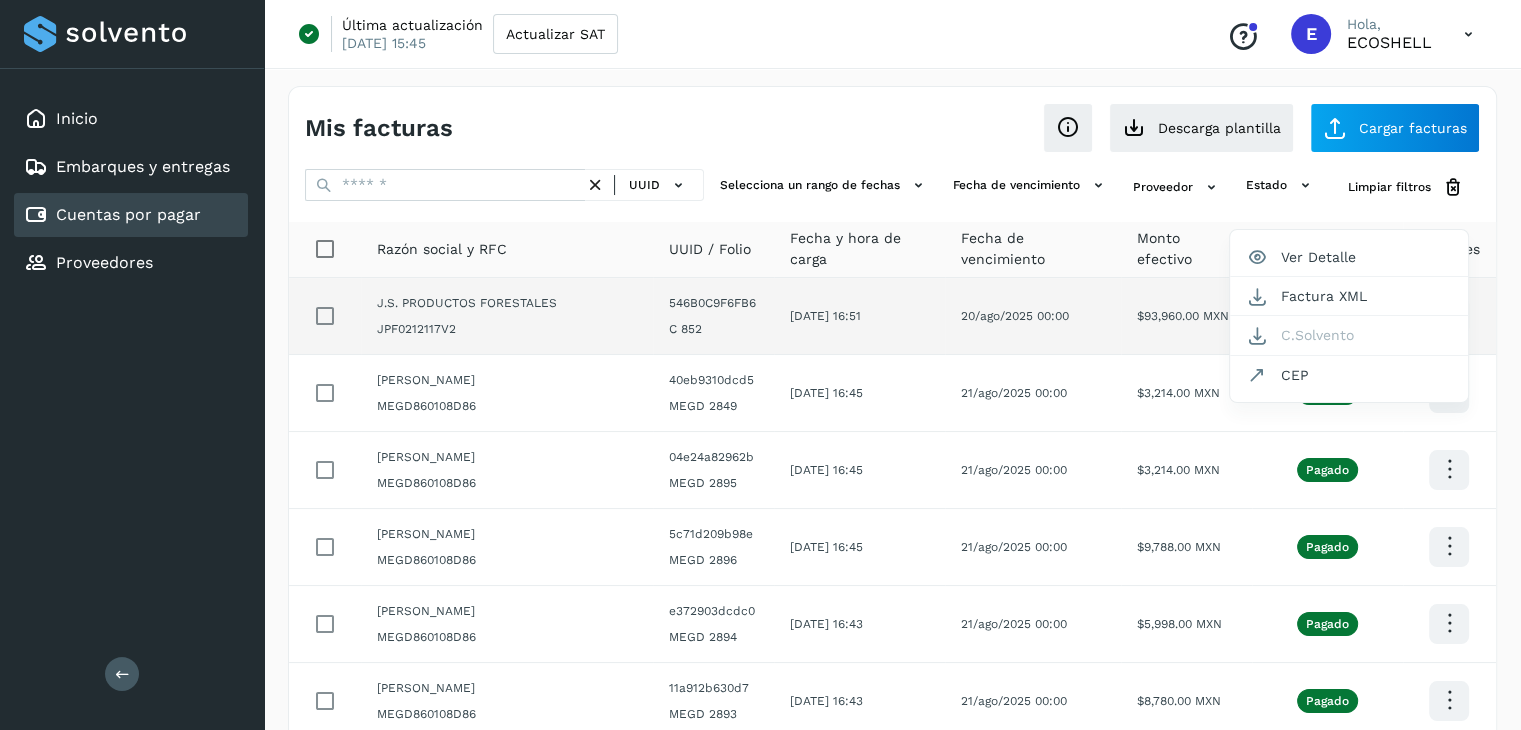 scroll, scrollTop: 1215, scrollLeft: 0, axis: vertical 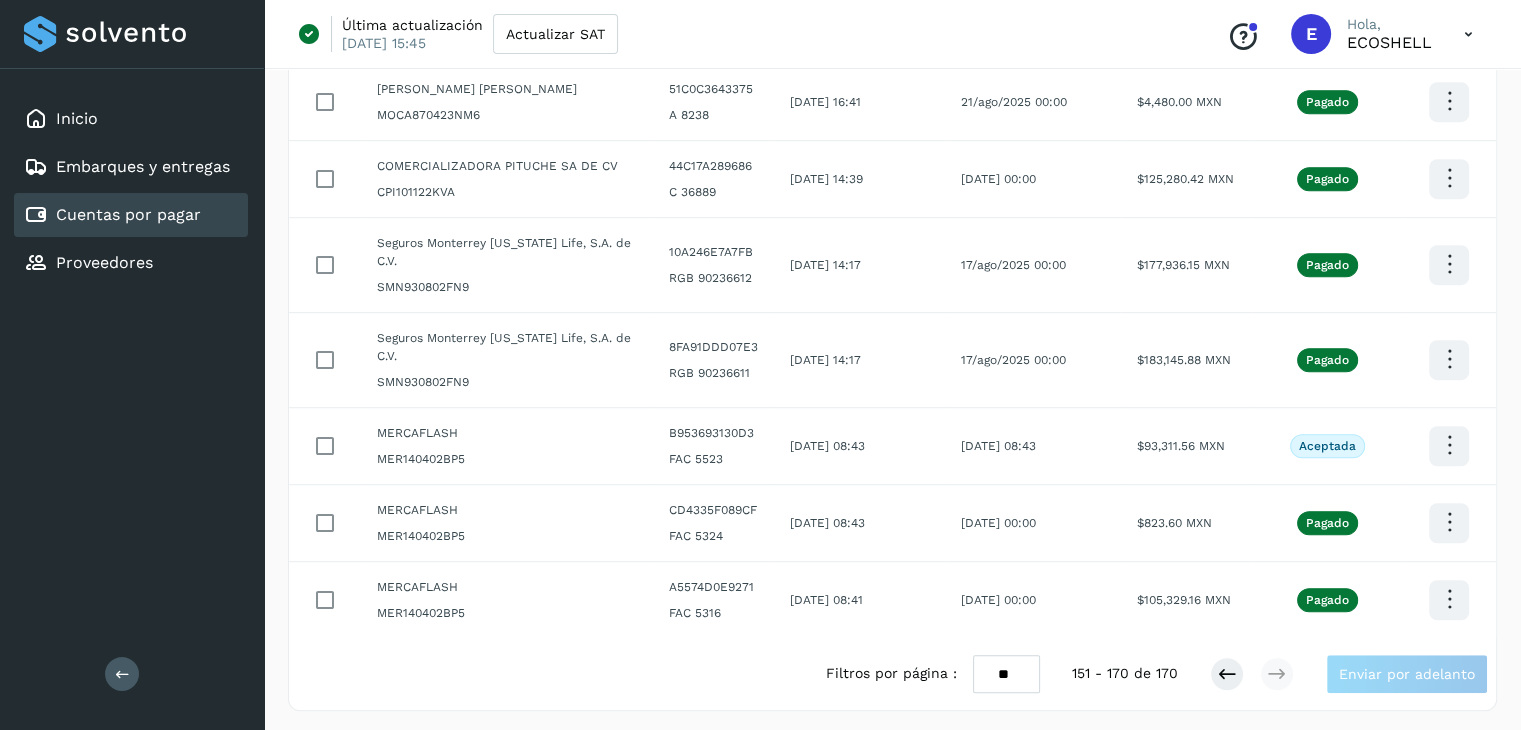 click at bounding box center (760, 365) 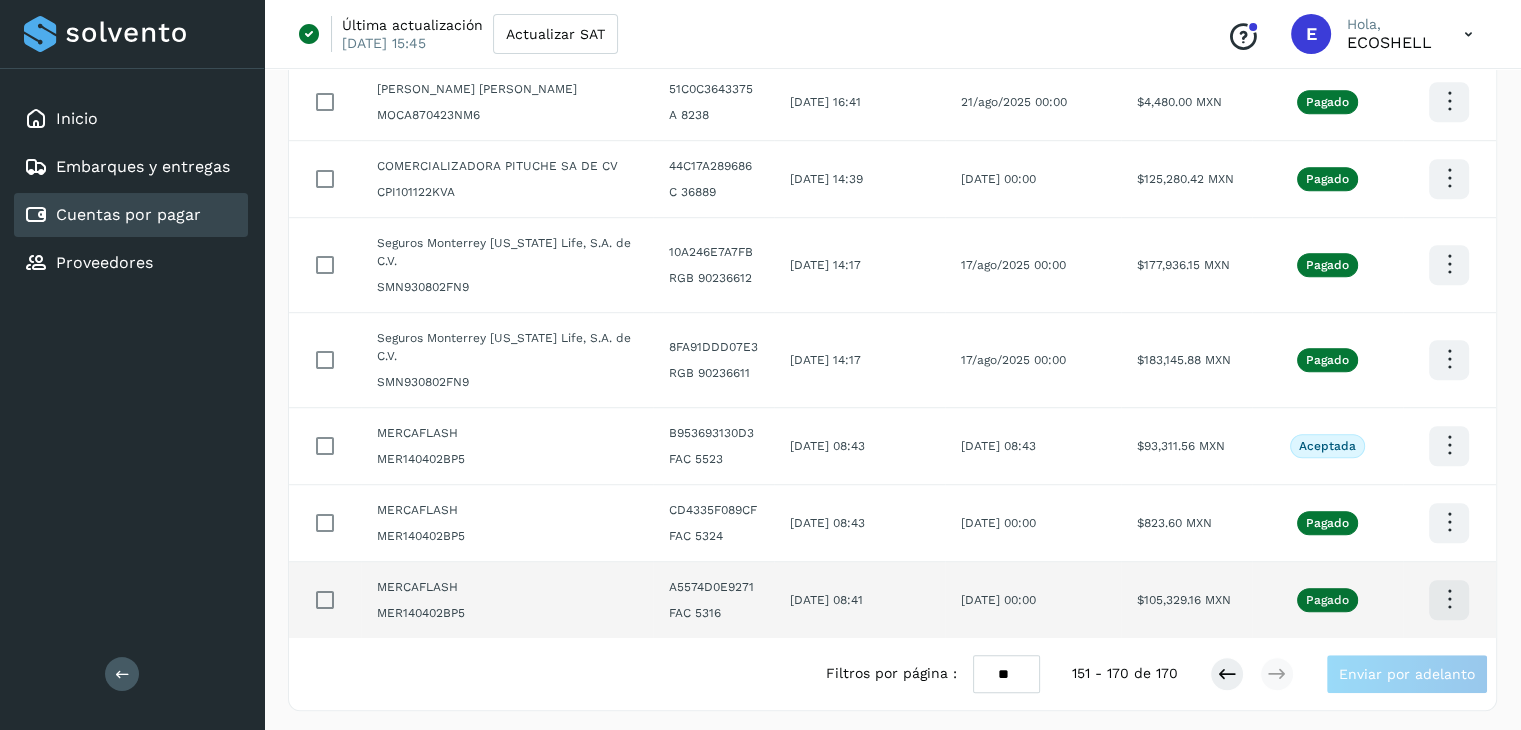 click at bounding box center (1449, -900) 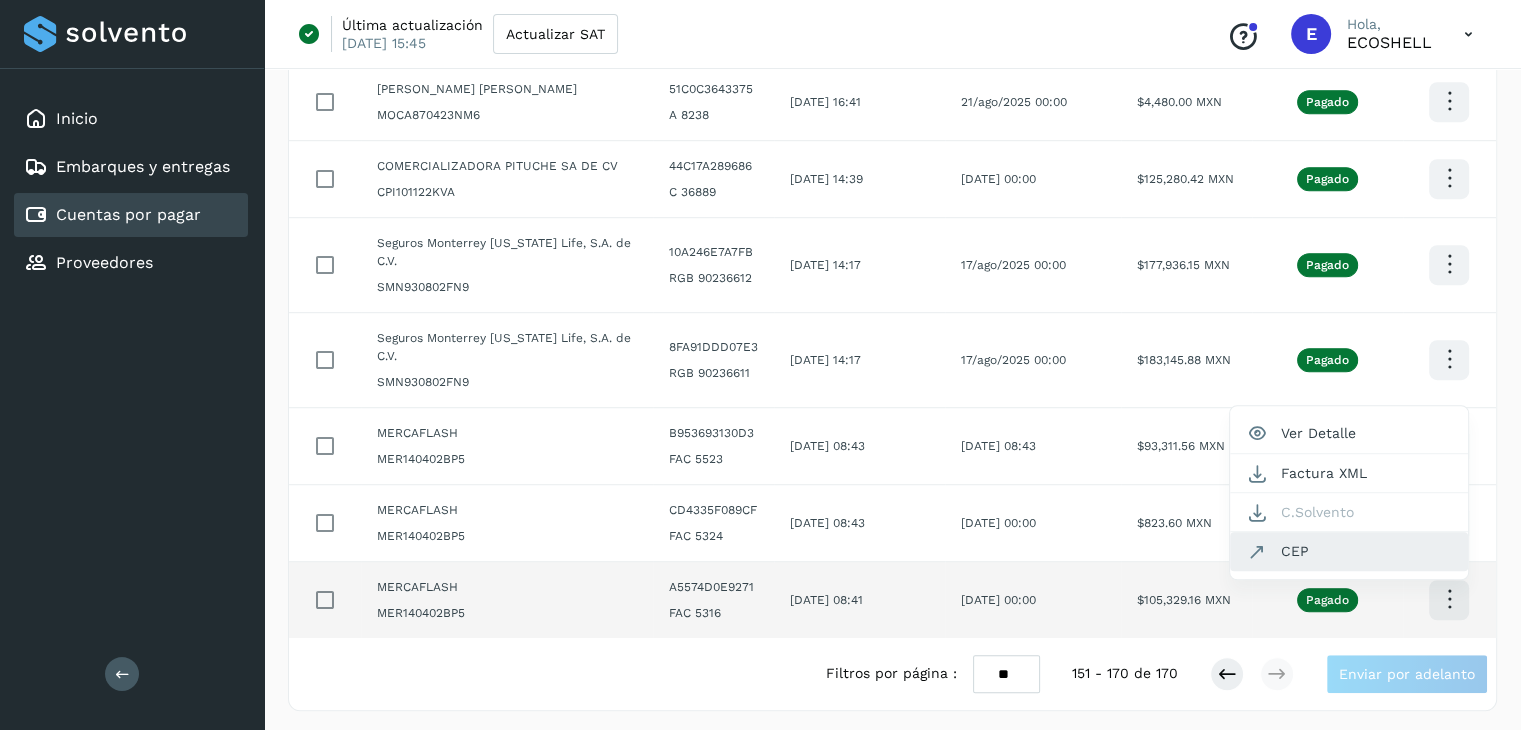 click on "CEP" 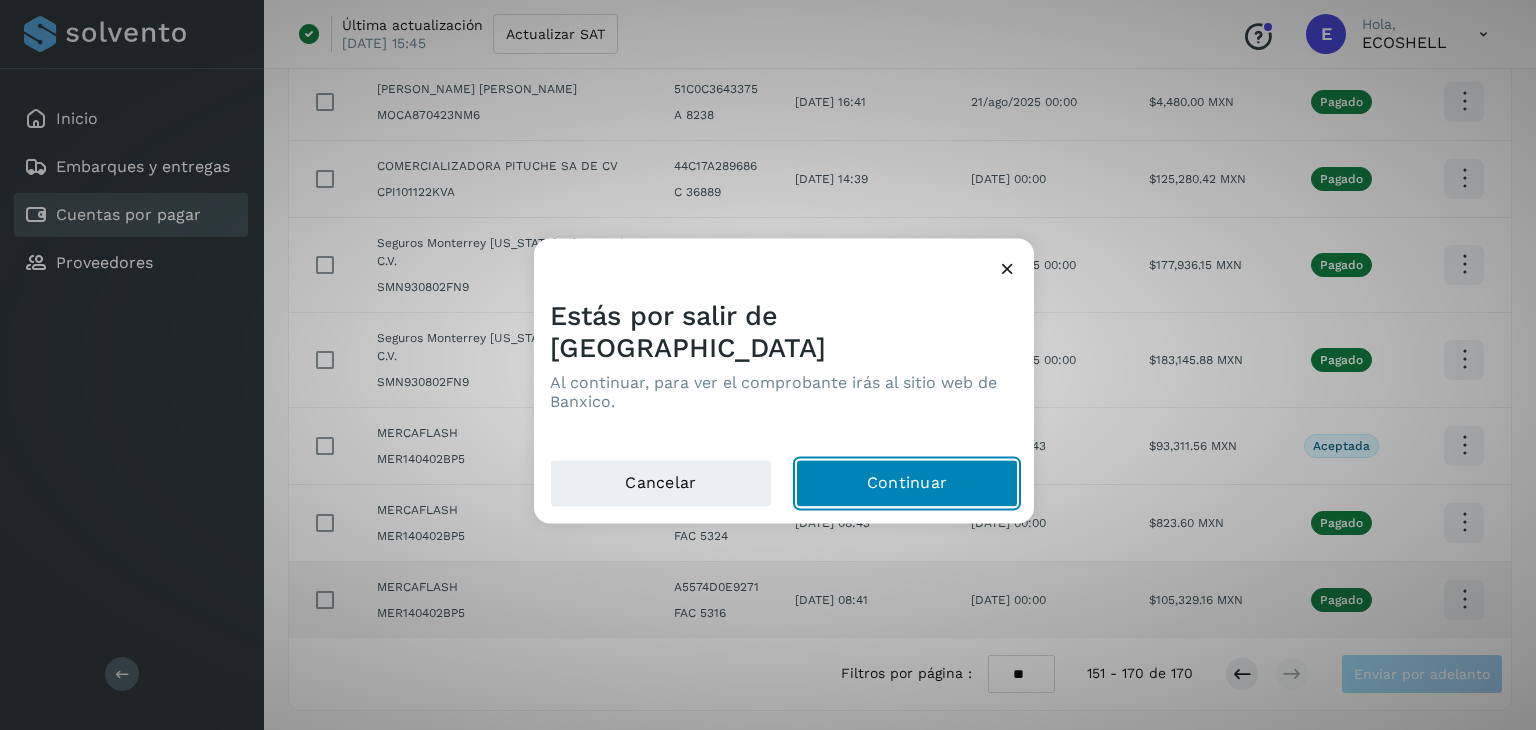 click on "Continuar" 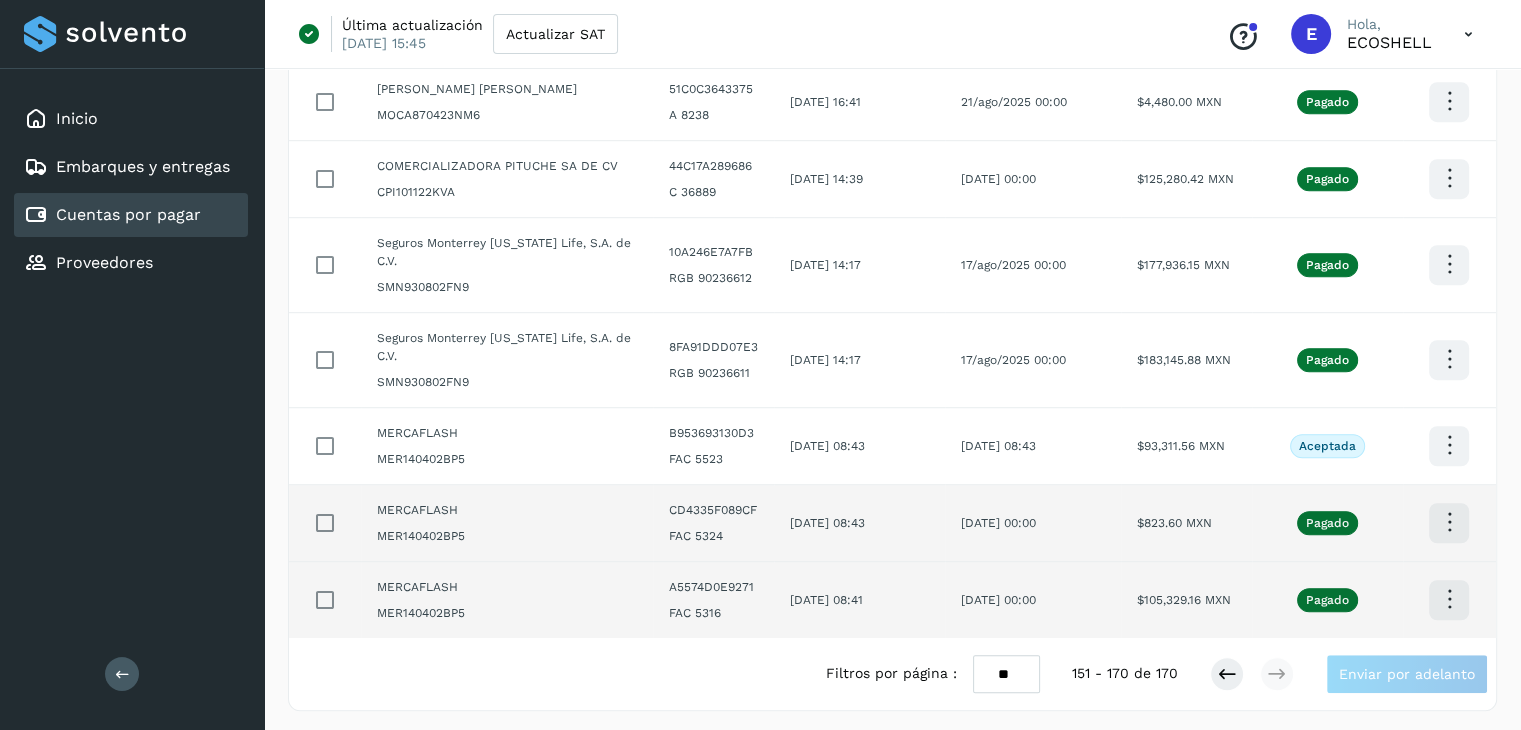 click at bounding box center [1449, -900] 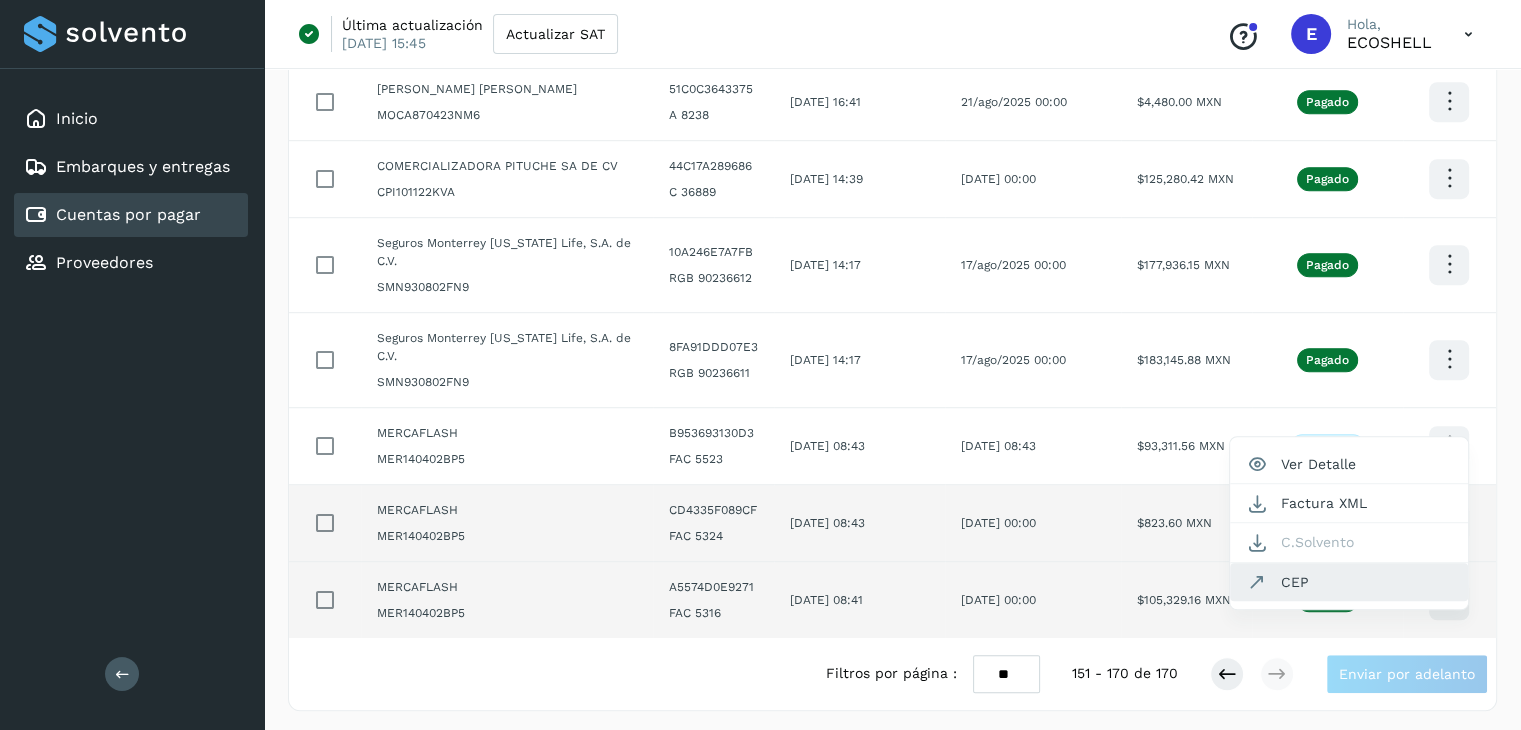click on "CEP" 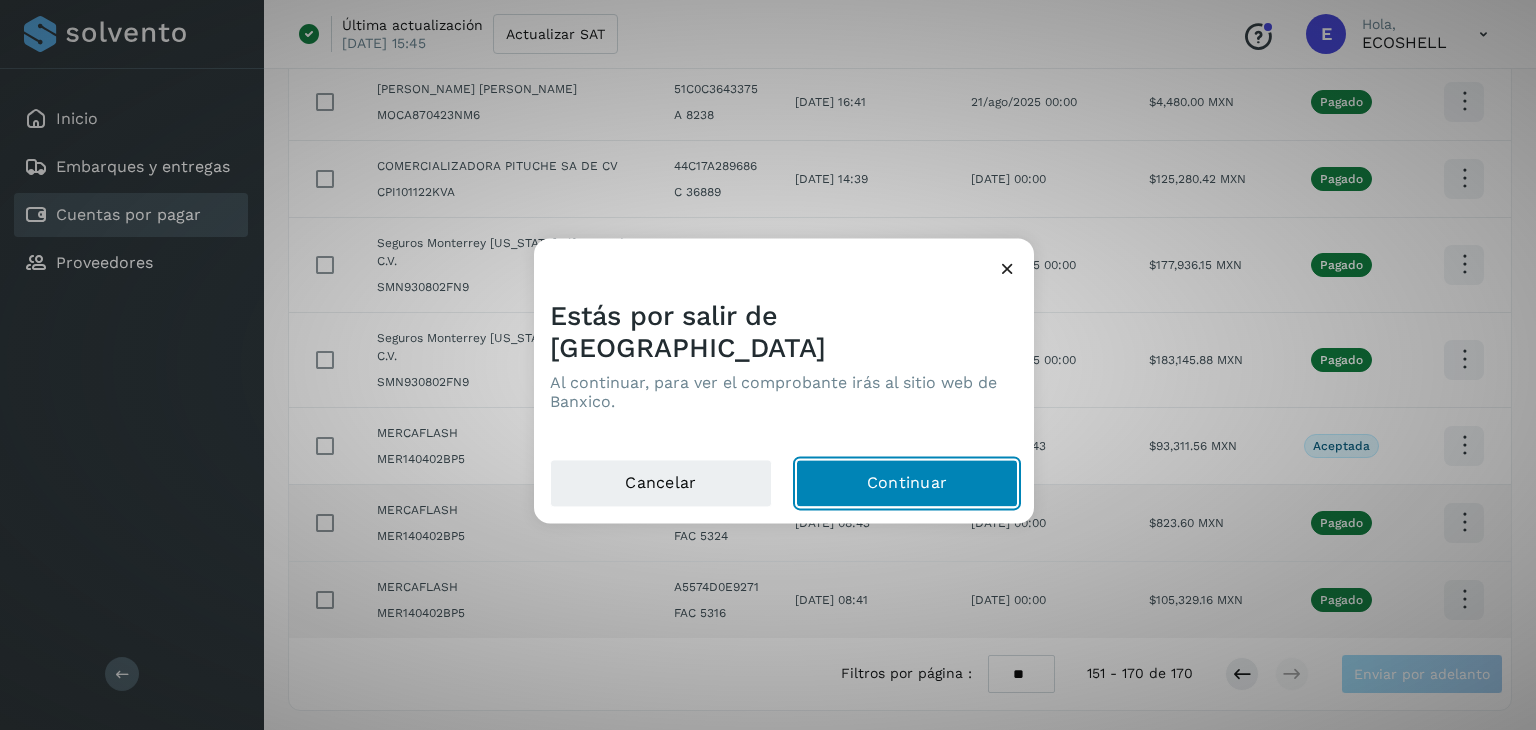 click on "Continuar" 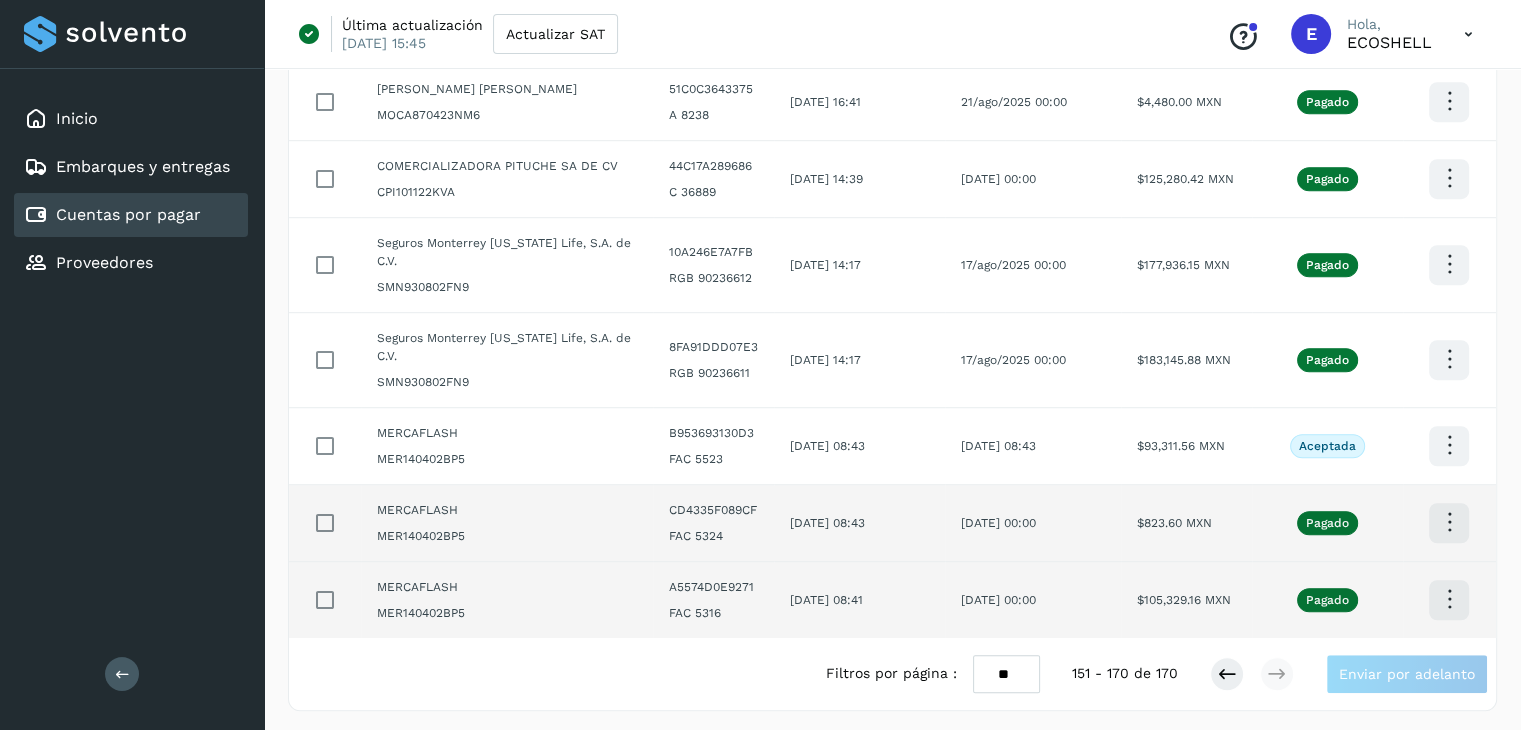 click at bounding box center (1449, -900) 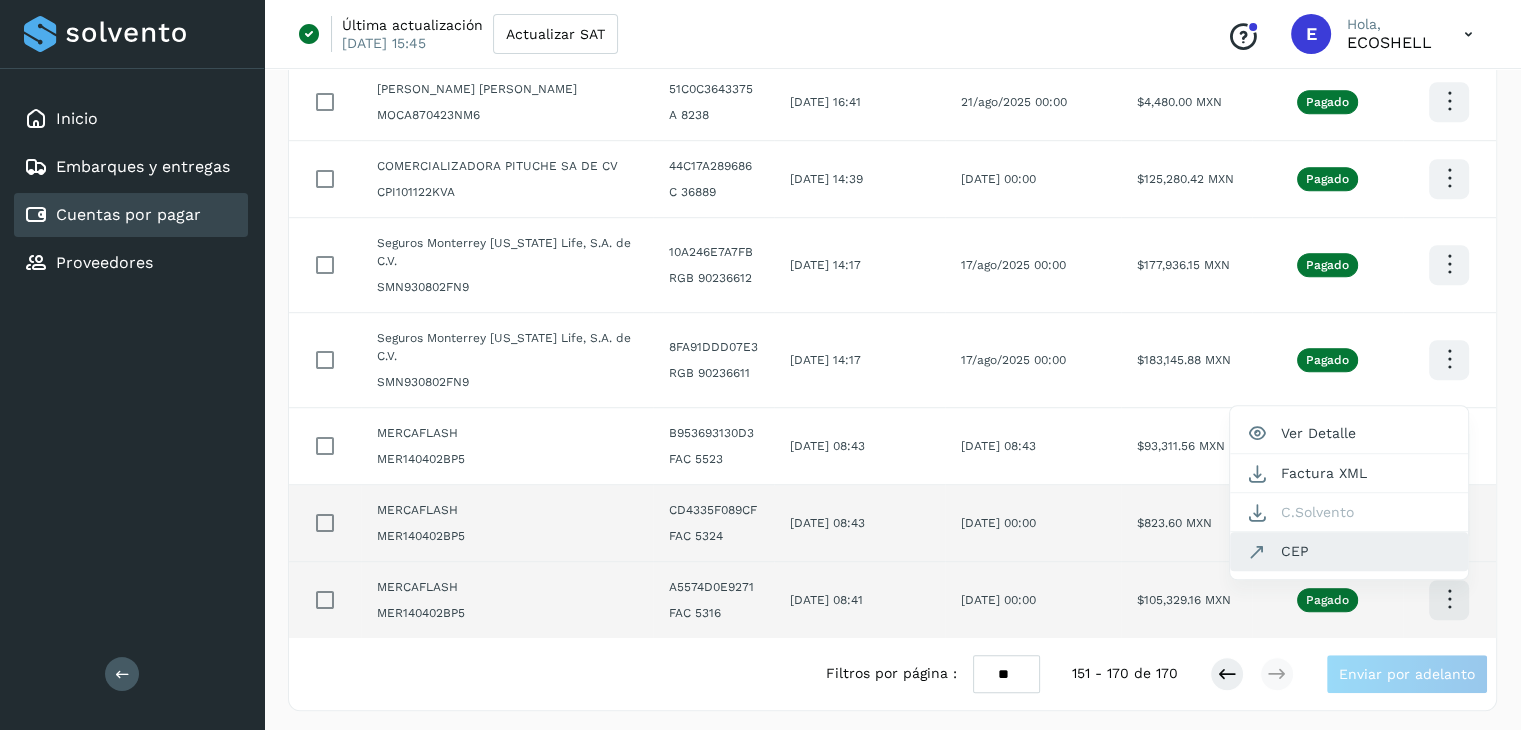click on "CEP" 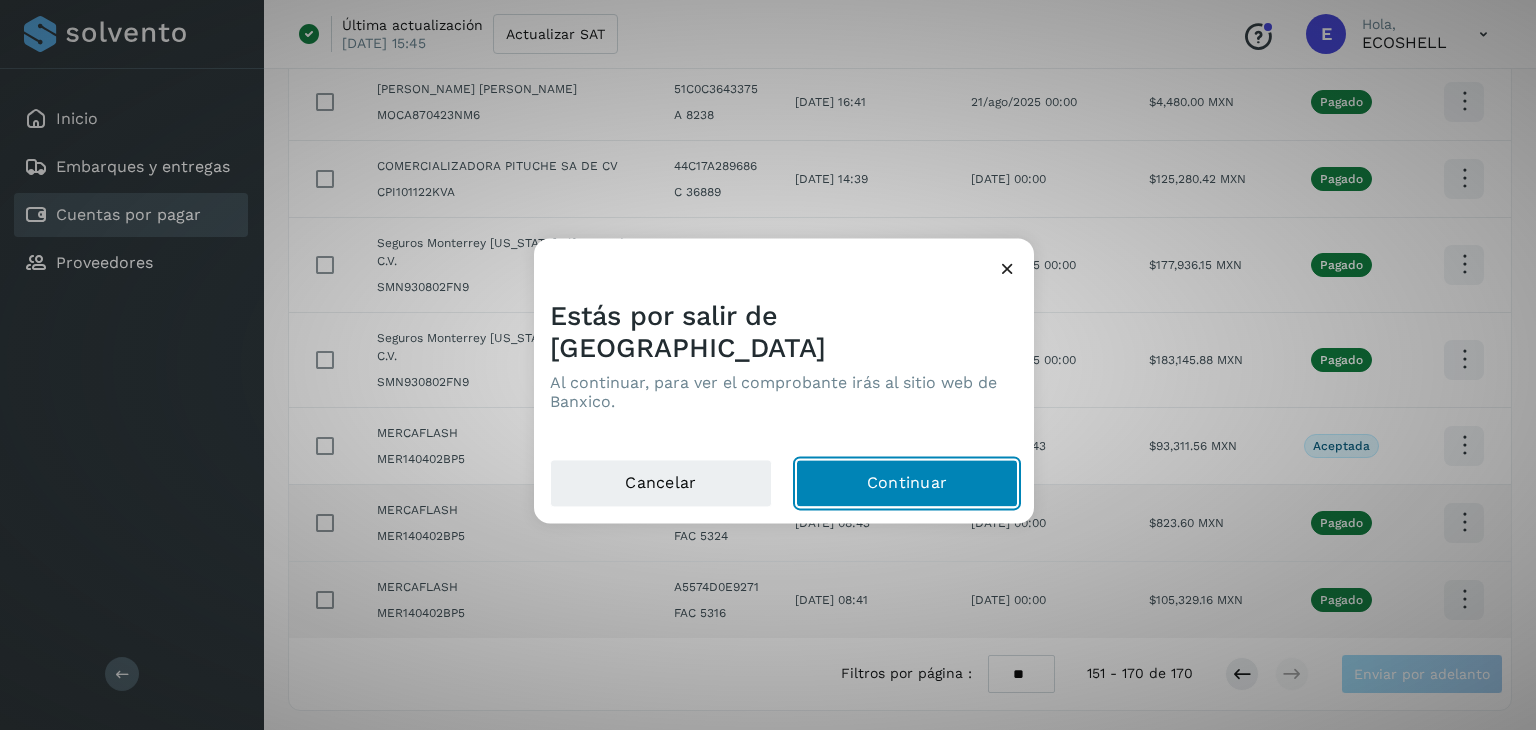 click on "Continuar" 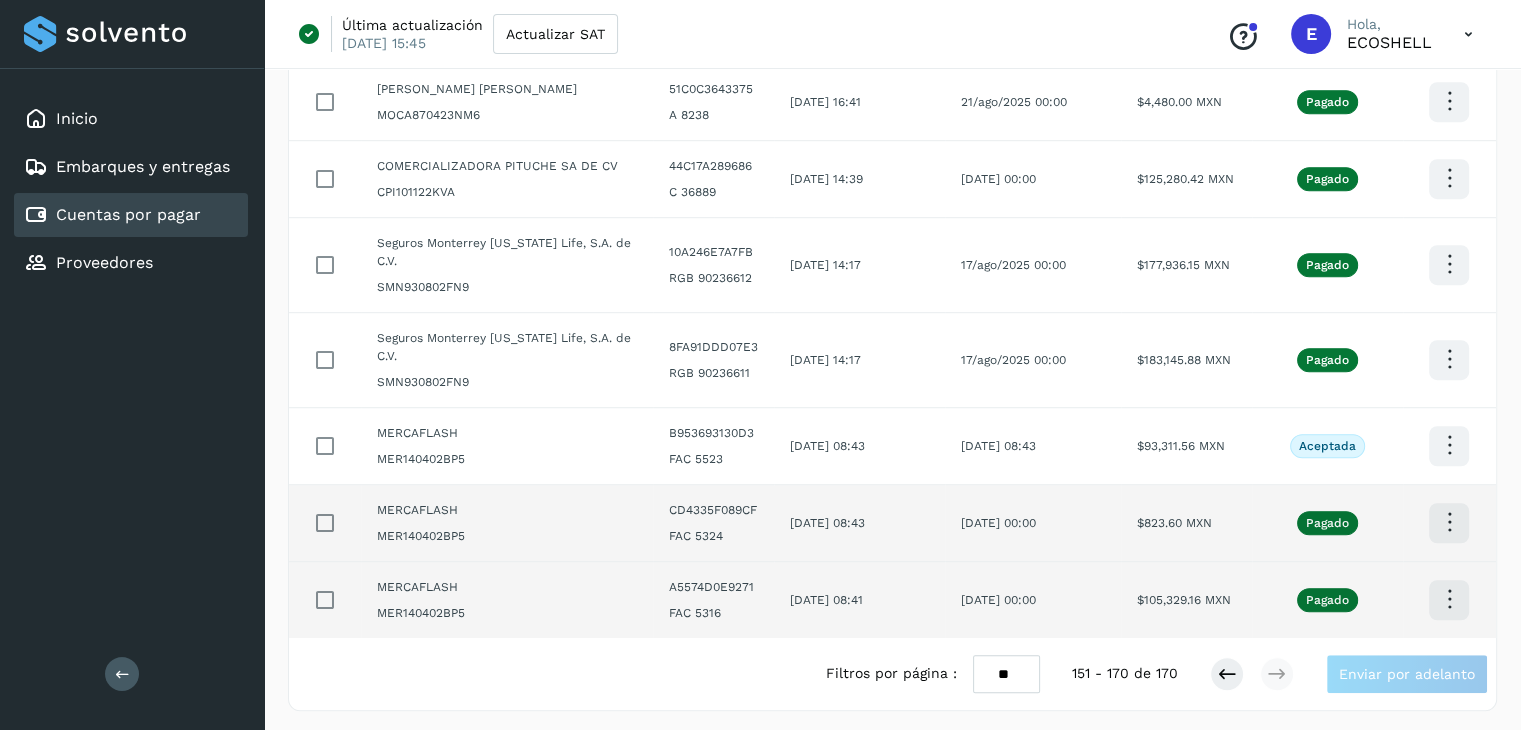 click at bounding box center (1449, -900) 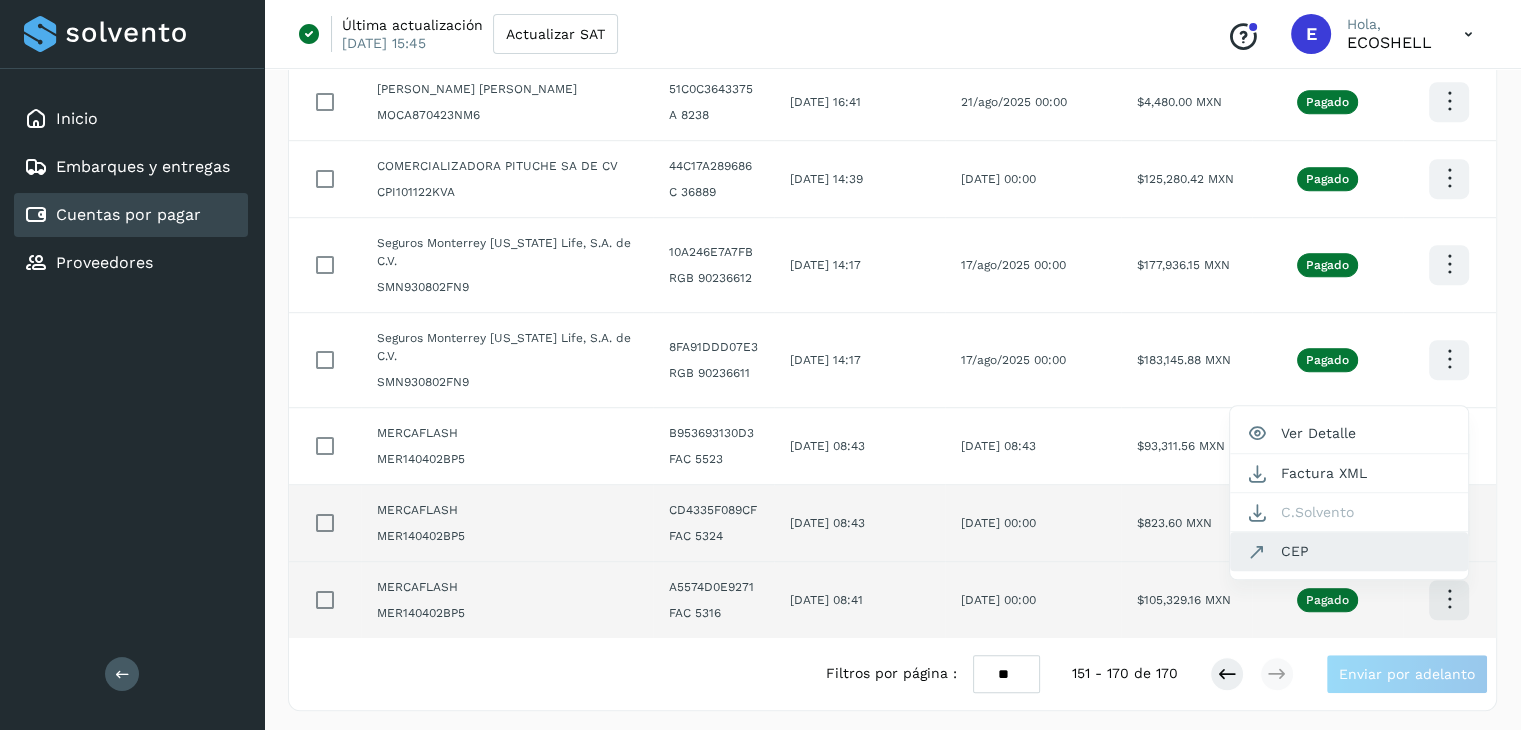click on "CEP" 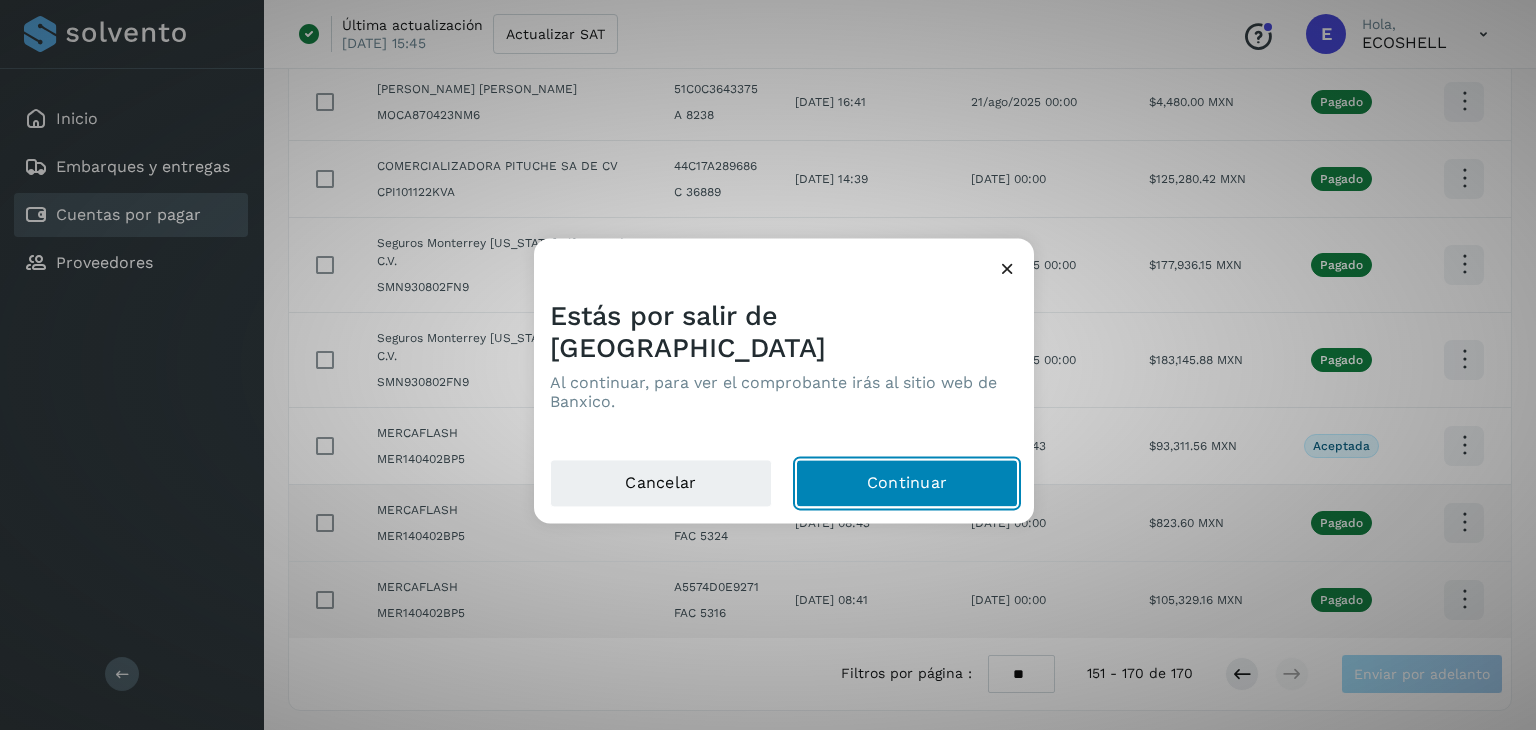 click on "Continuar" 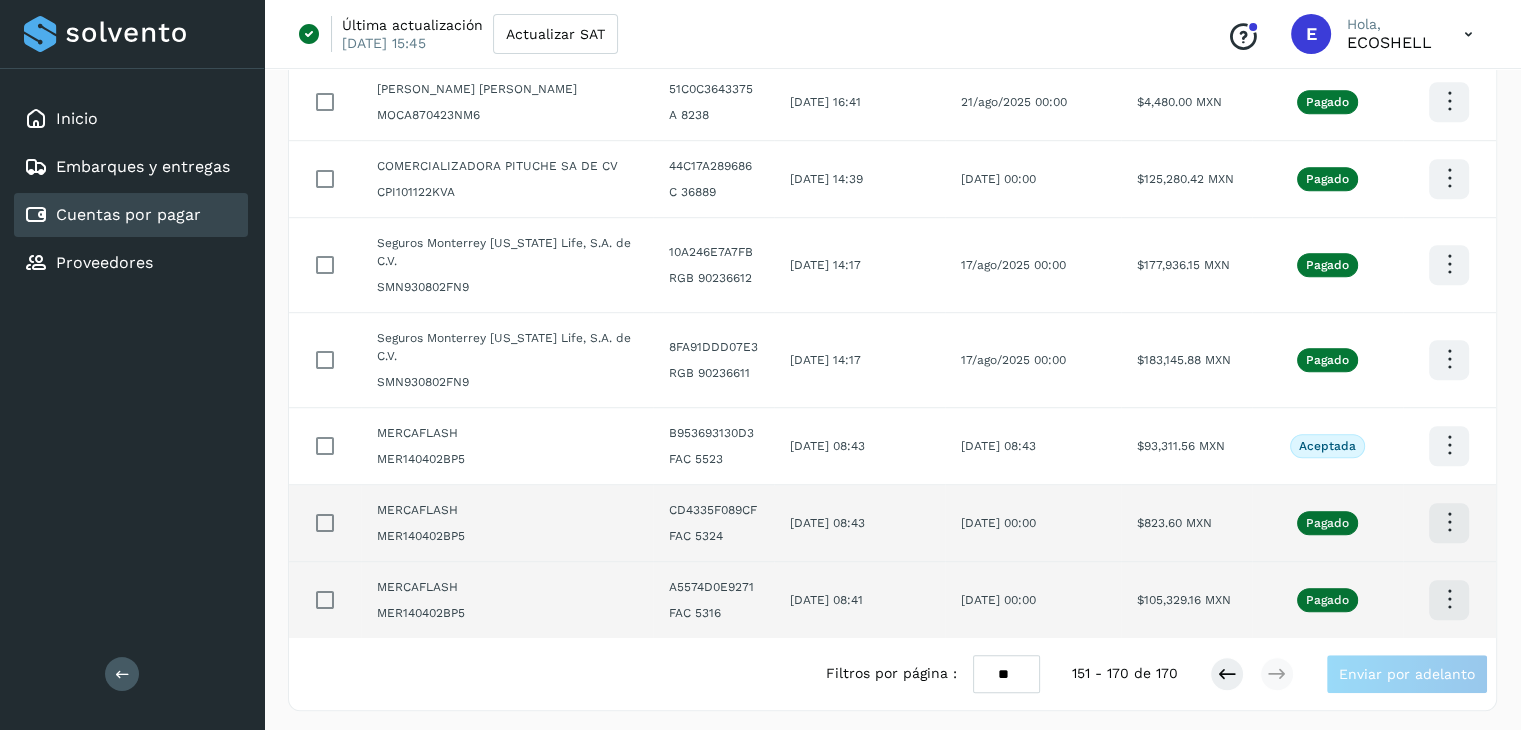 click at bounding box center [1449, -900] 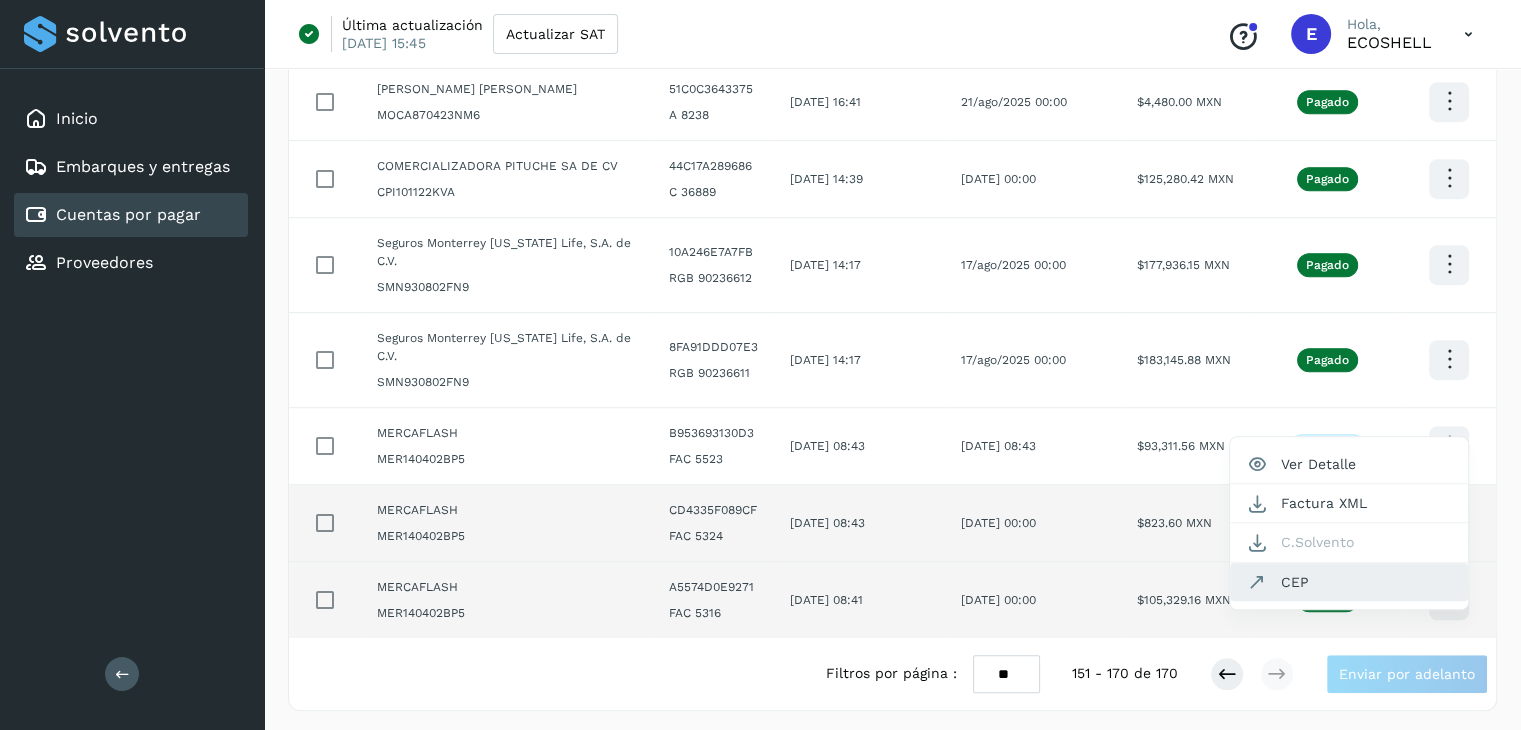 click on "CEP" 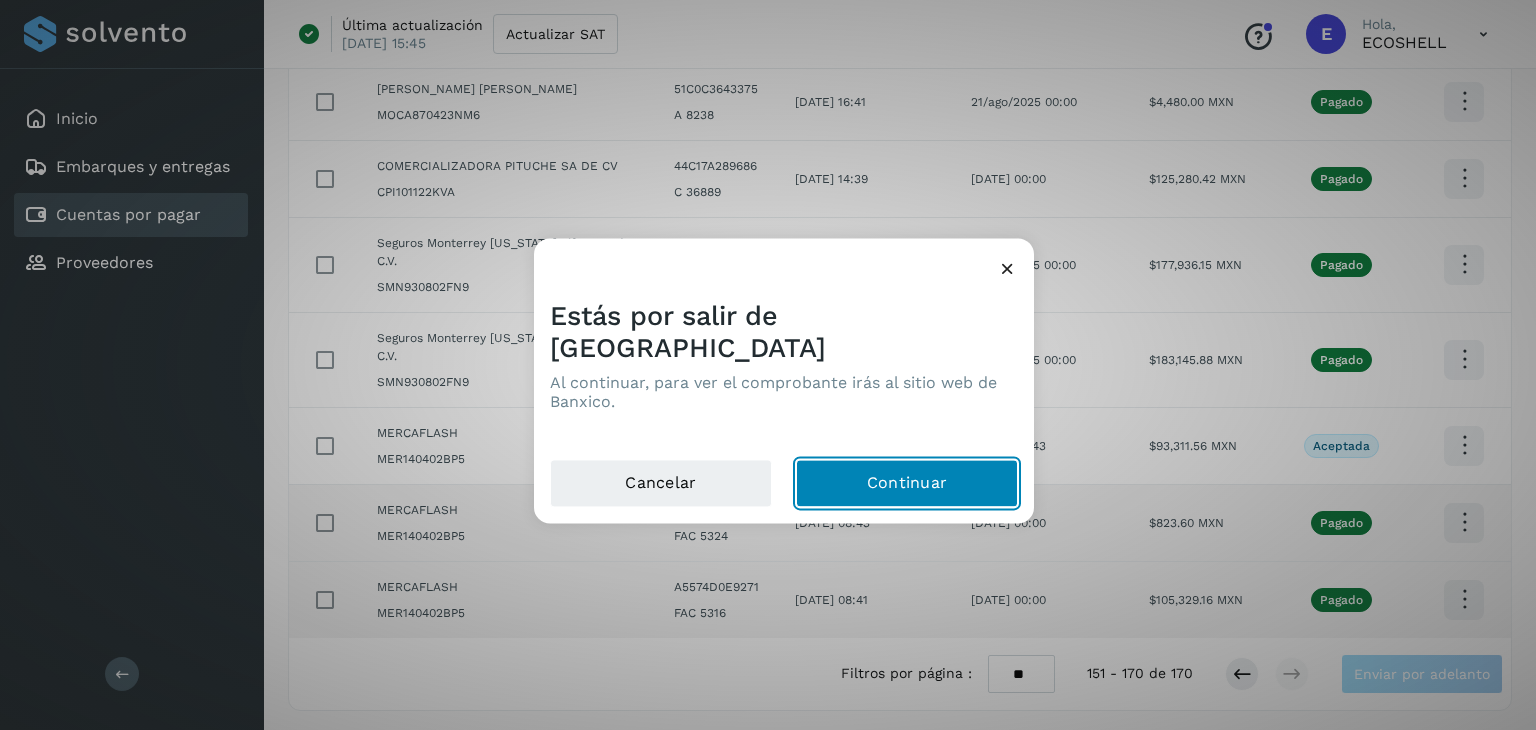 click on "Continuar" 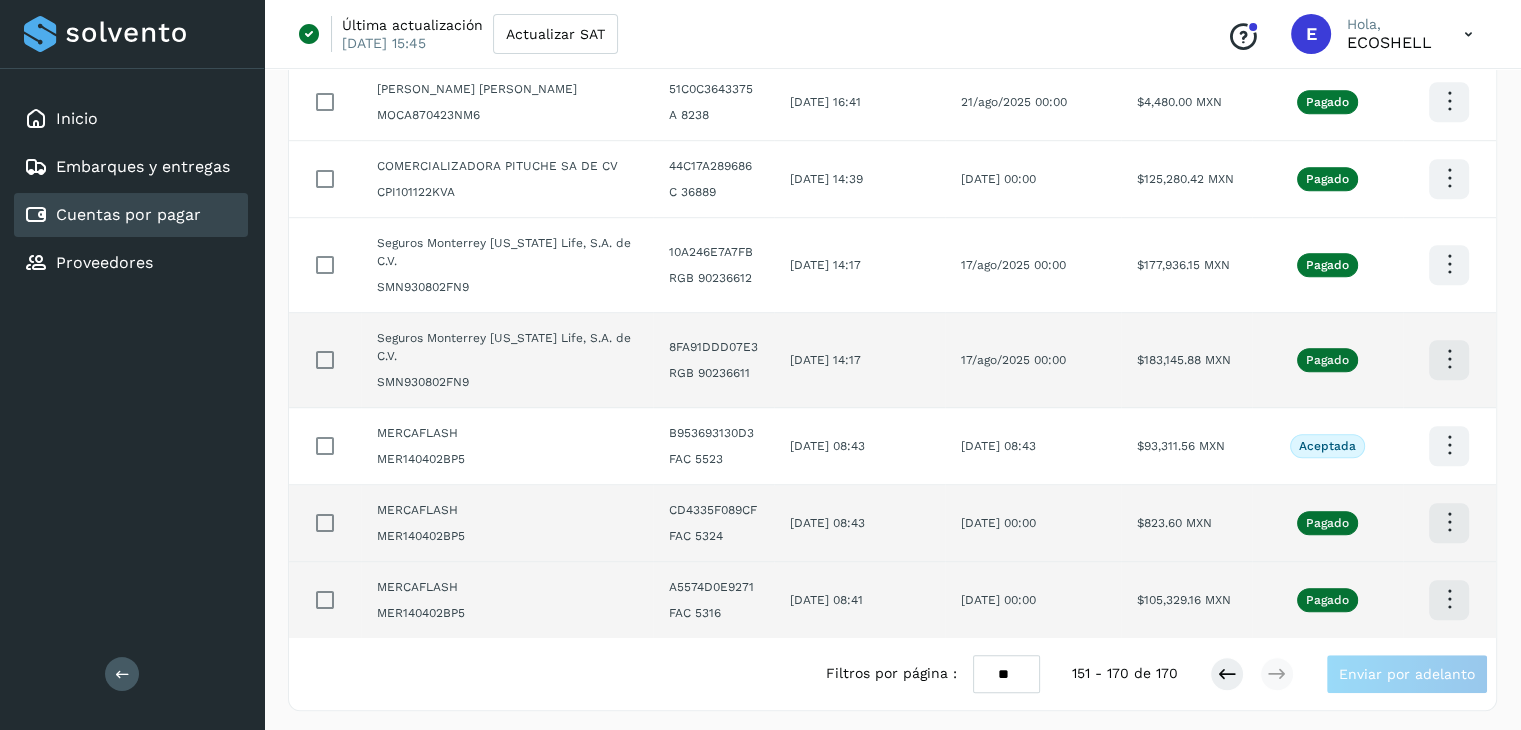click at bounding box center (1449, -900) 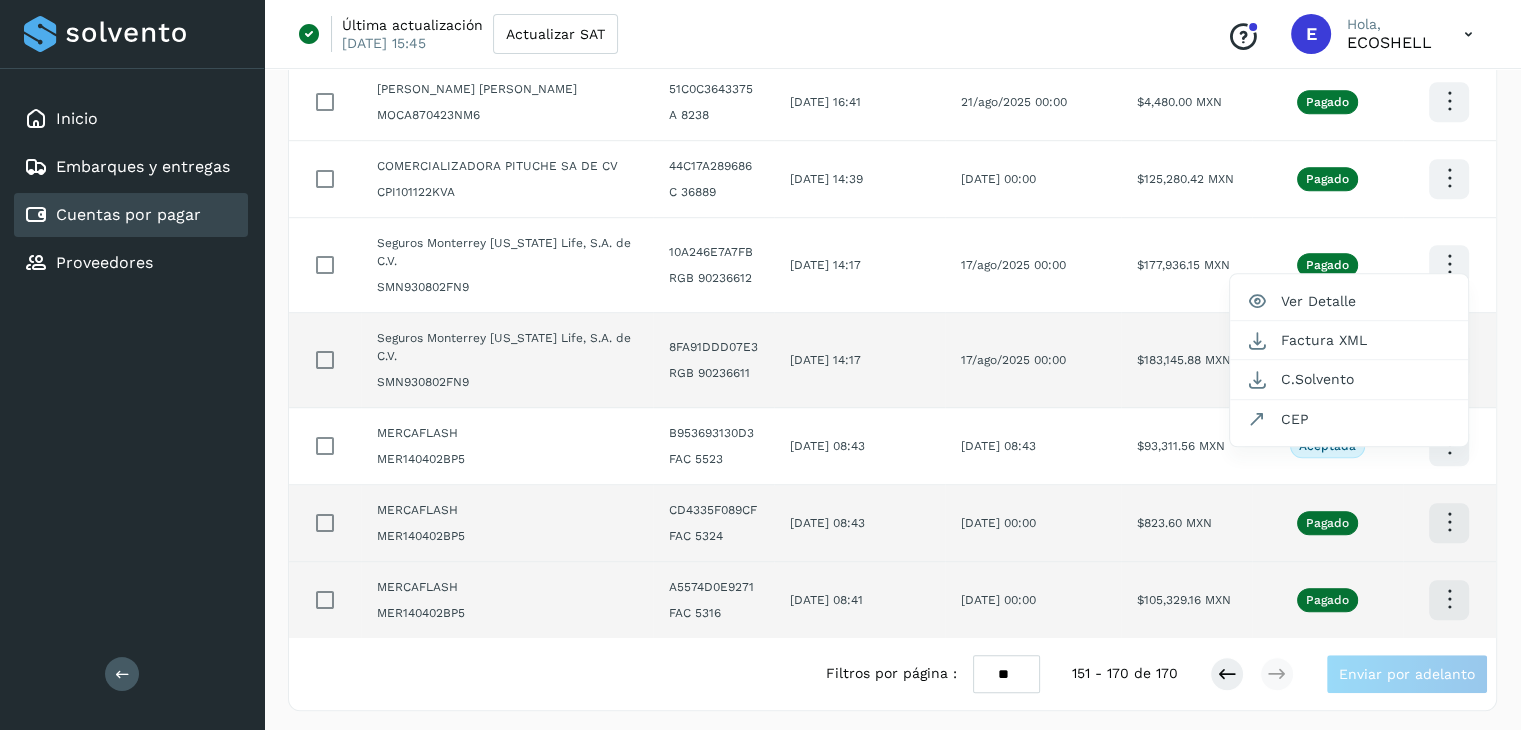 click at bounding box center (760, 365) 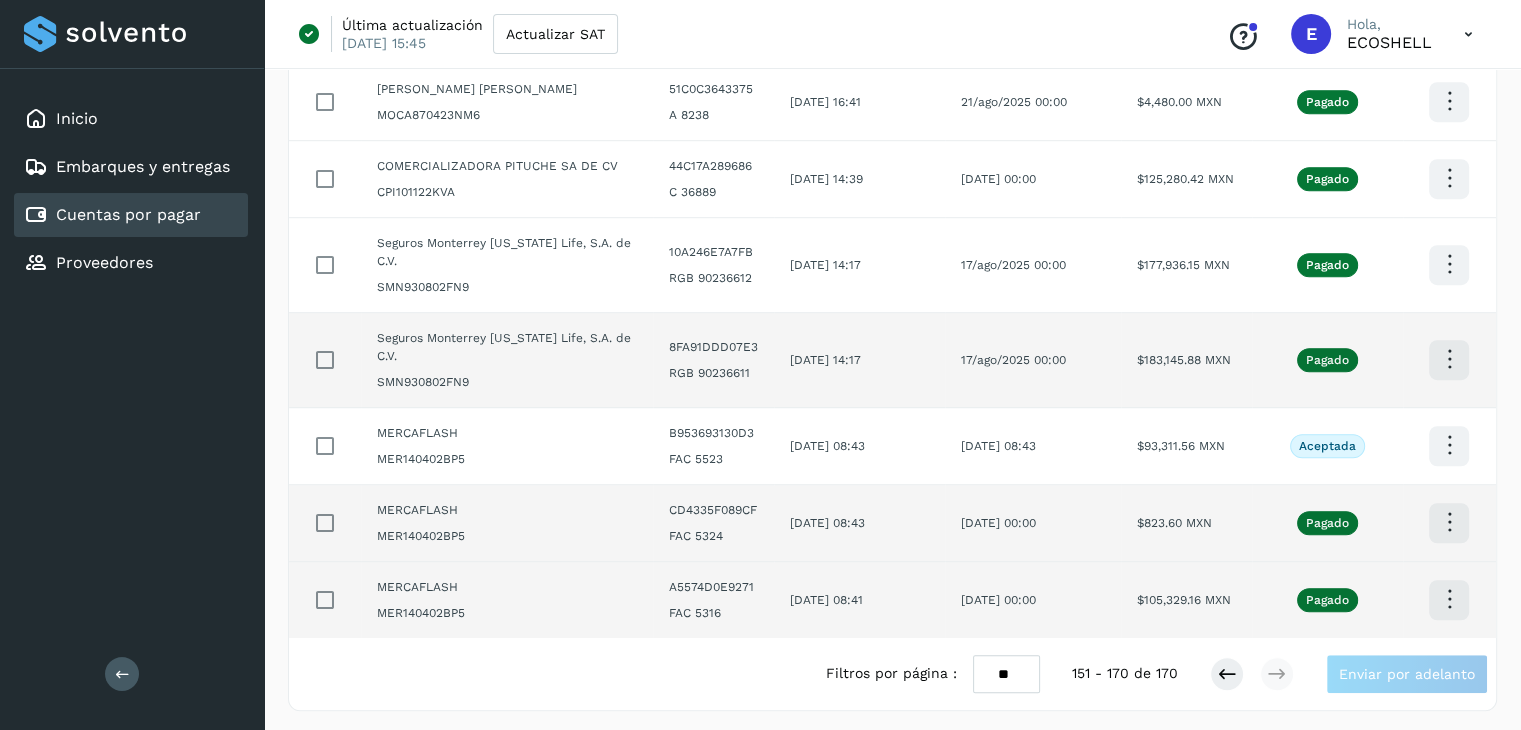 click at bounding box center (1449, -900) 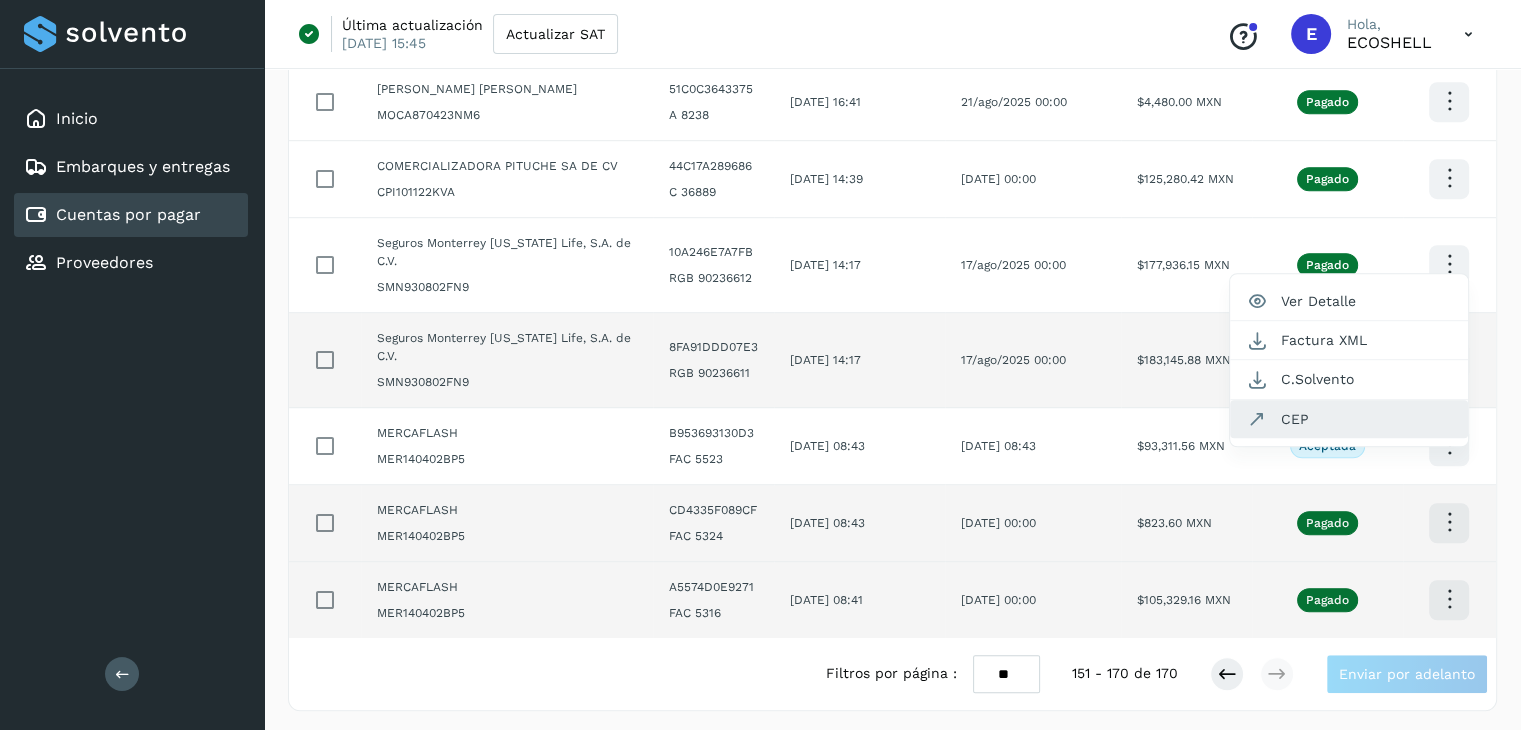 click on "CEP" 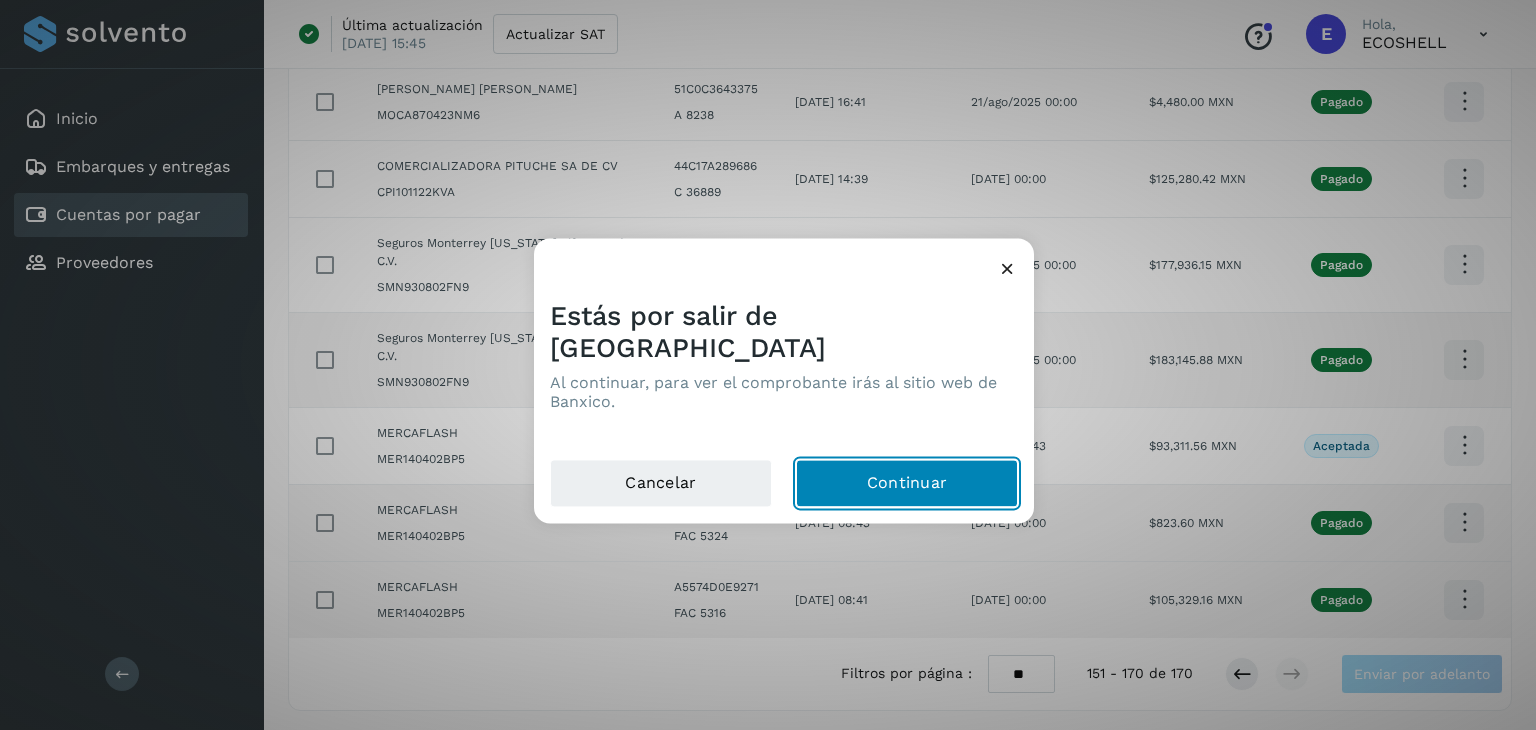 click on "Continuar" 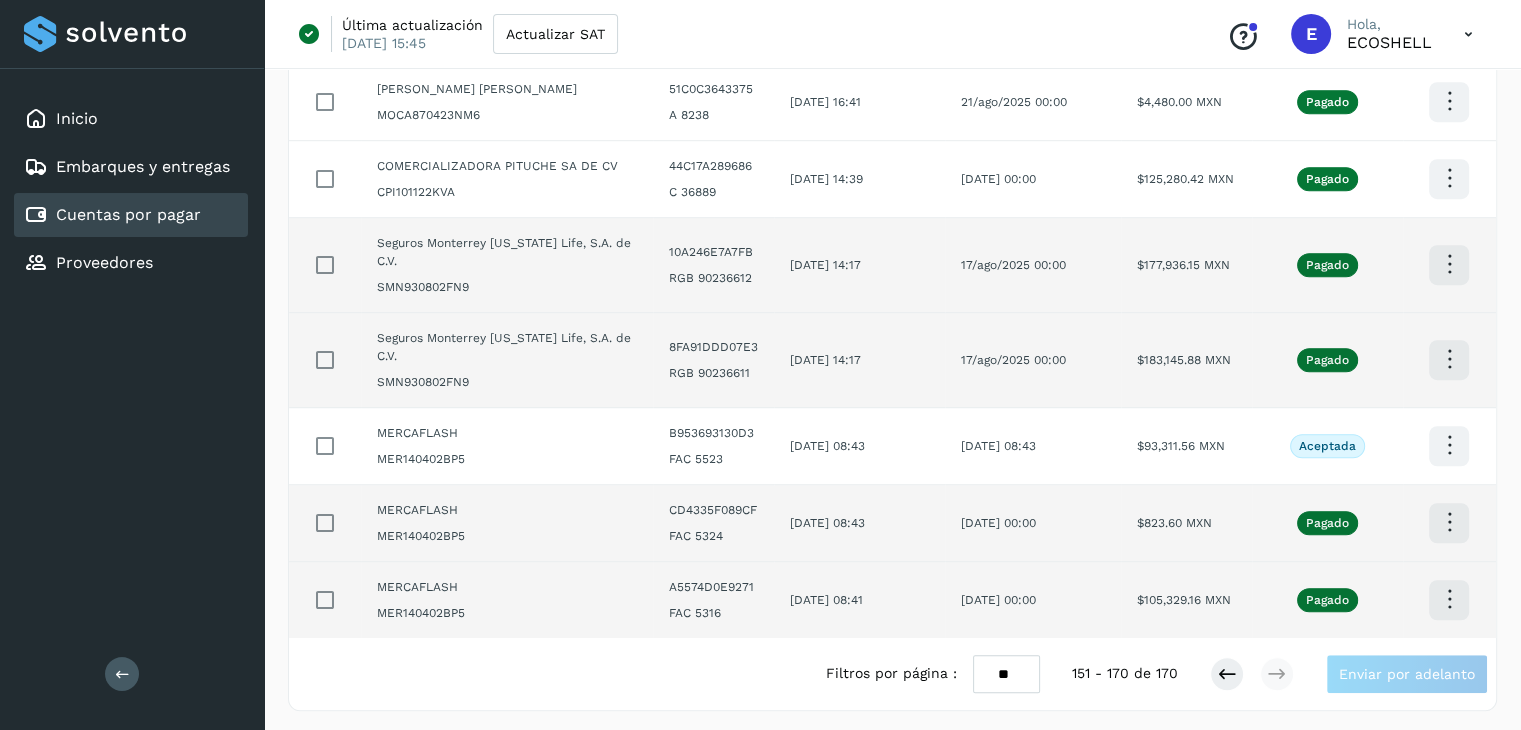 click at bounding box center (1449, -900) 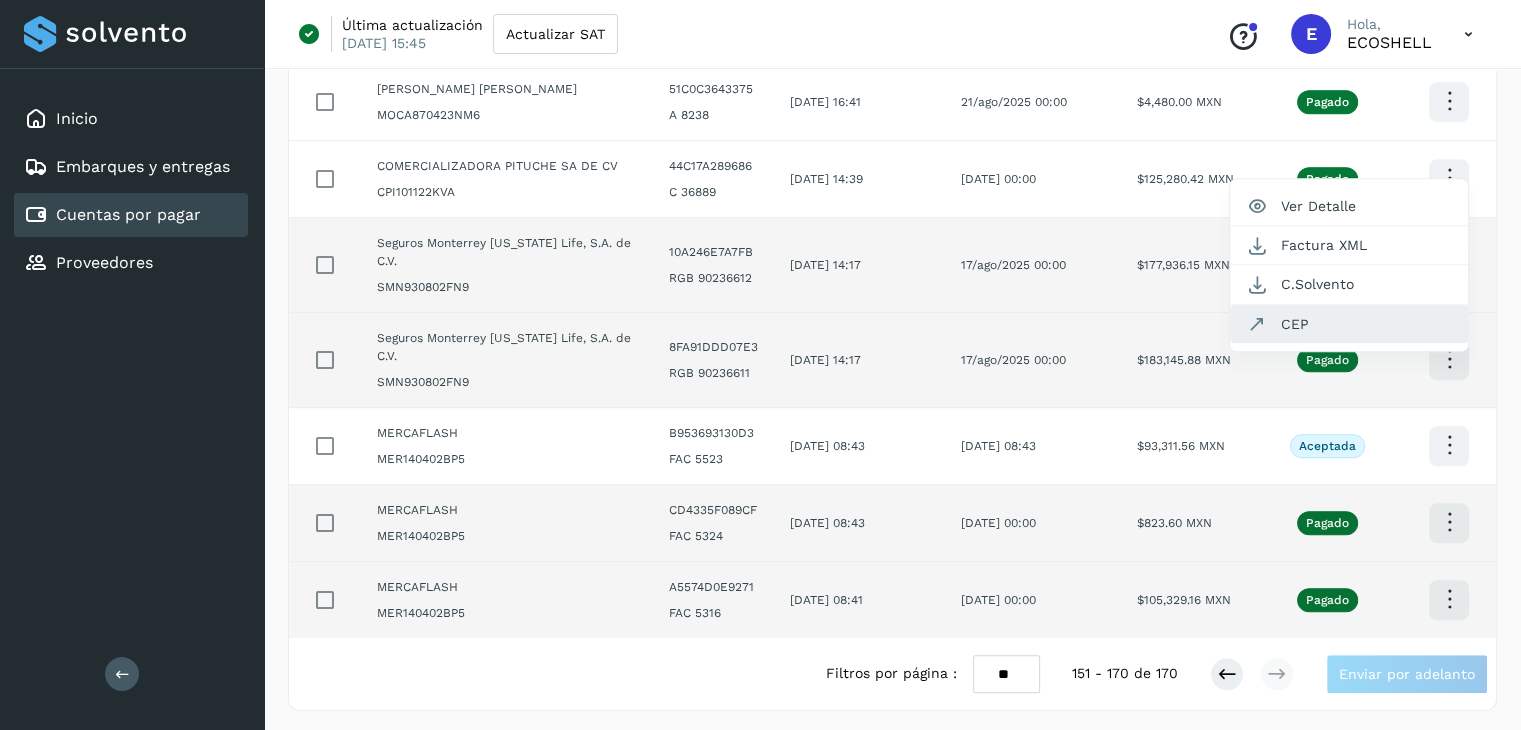 click on "CEP" 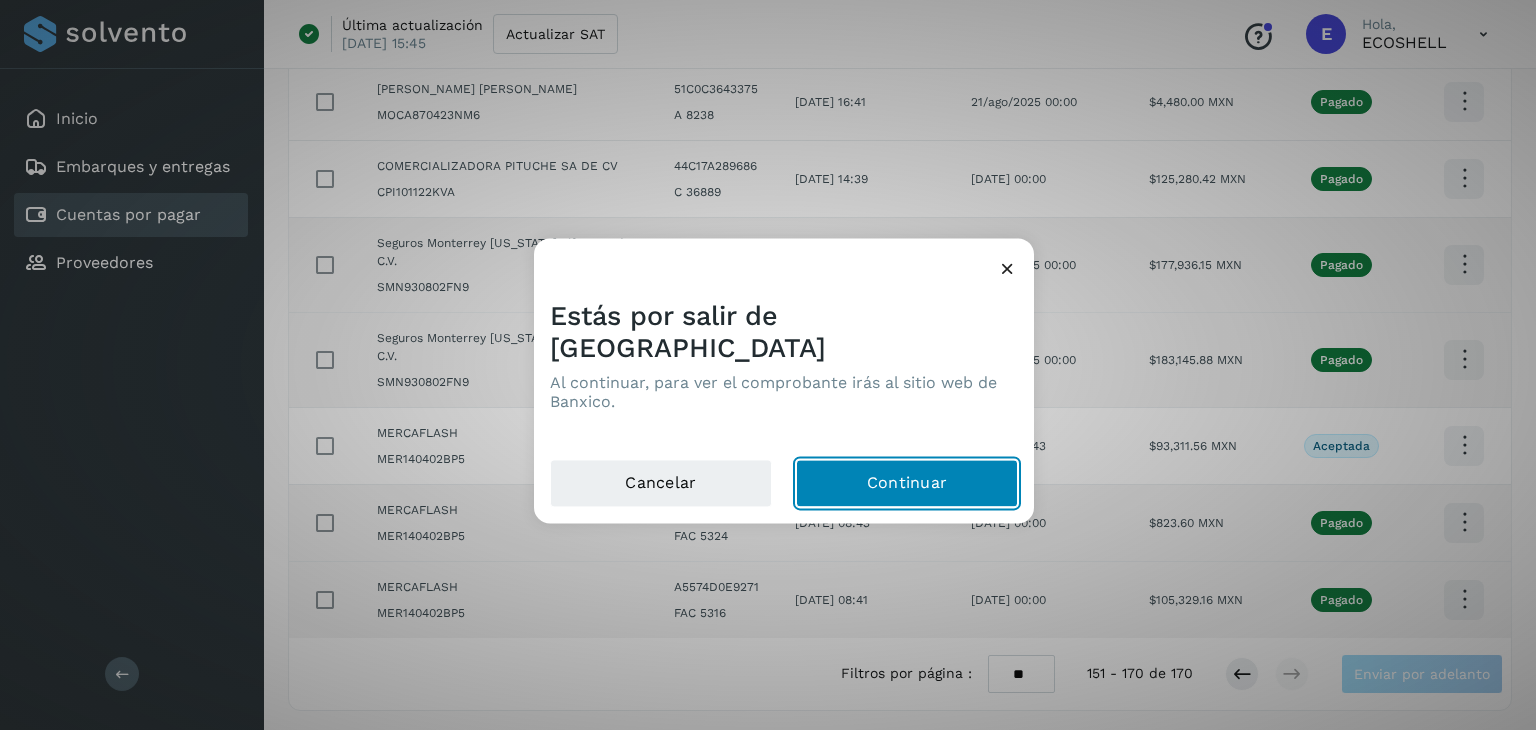 click on "Continuar" 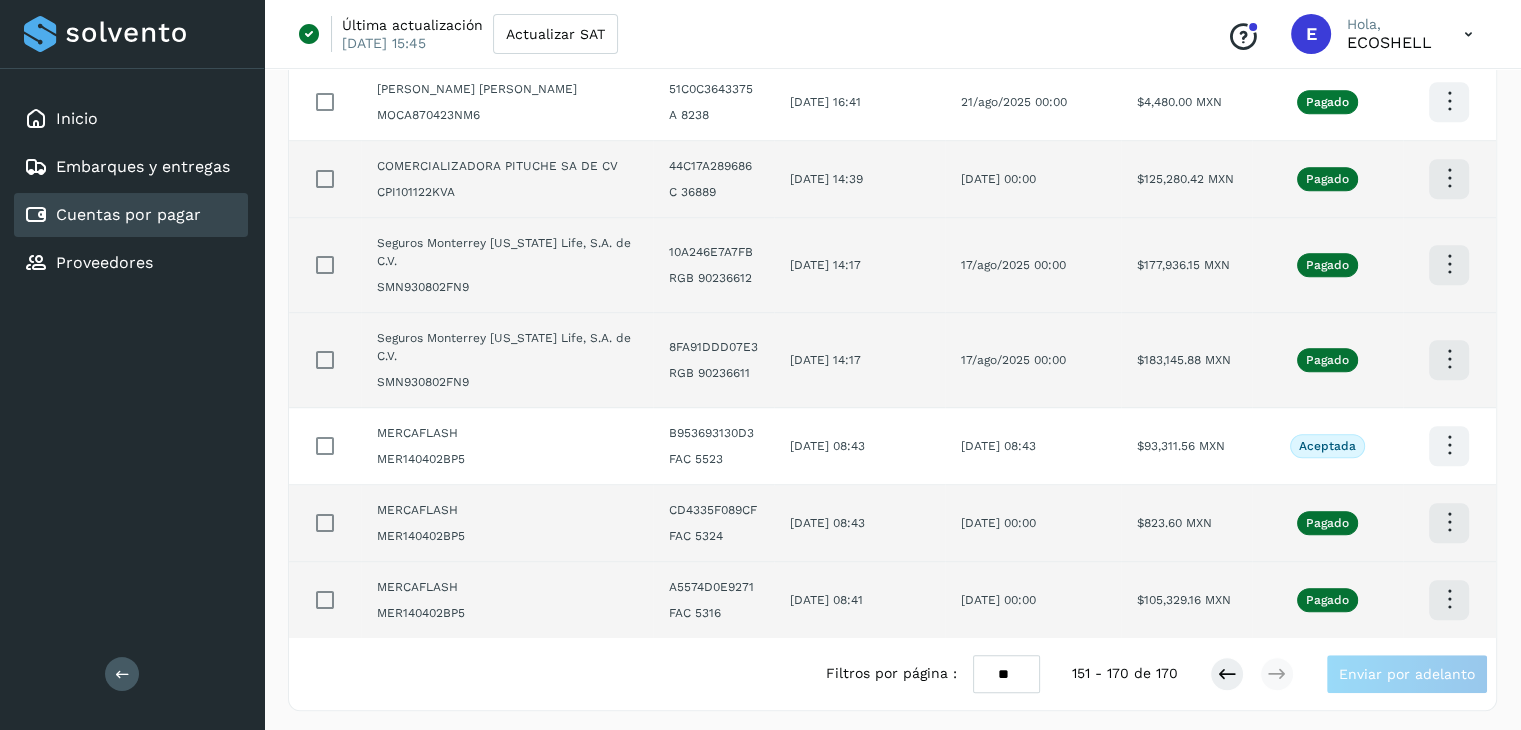 click at bounding box center (1449, -900) 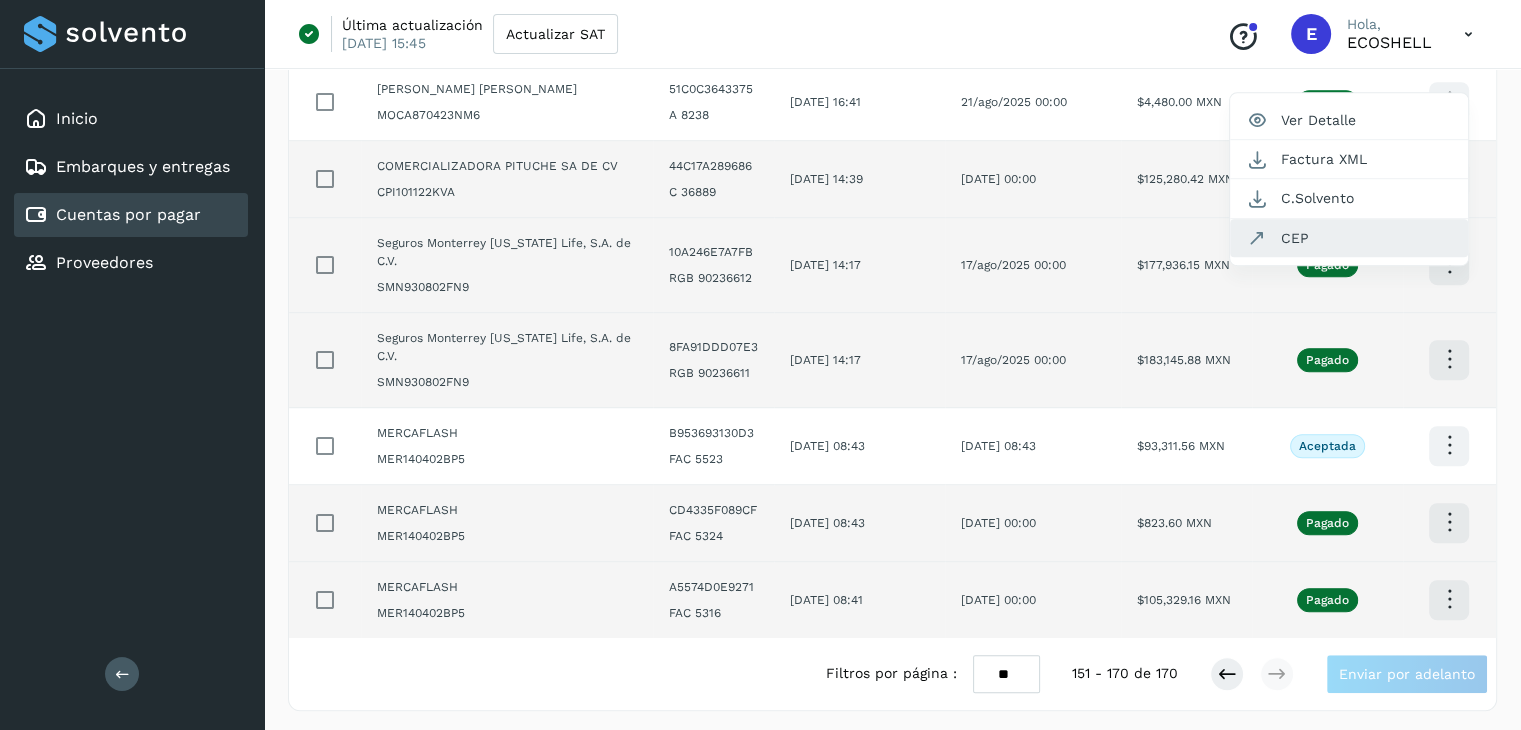 click on "CEP" 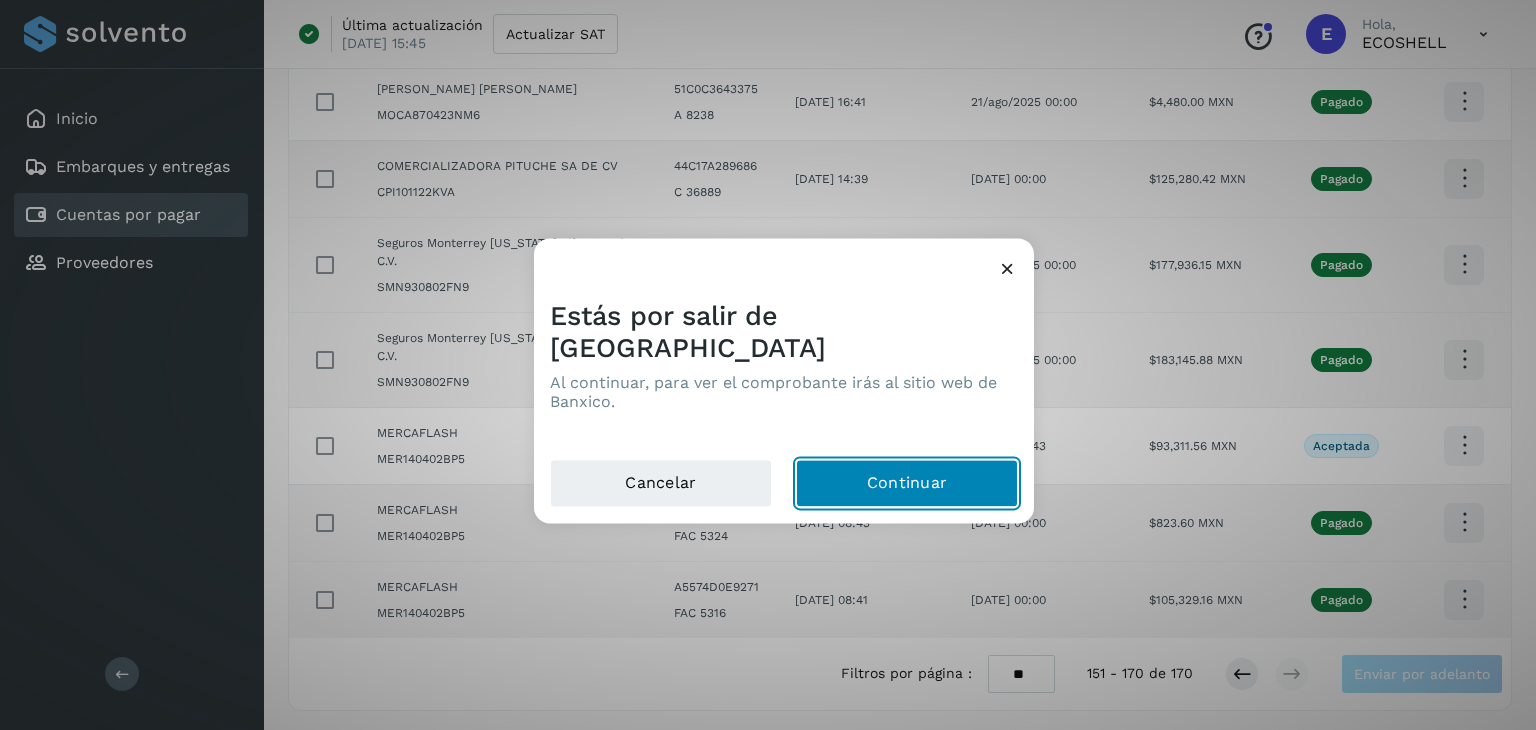 click on "Continuar" 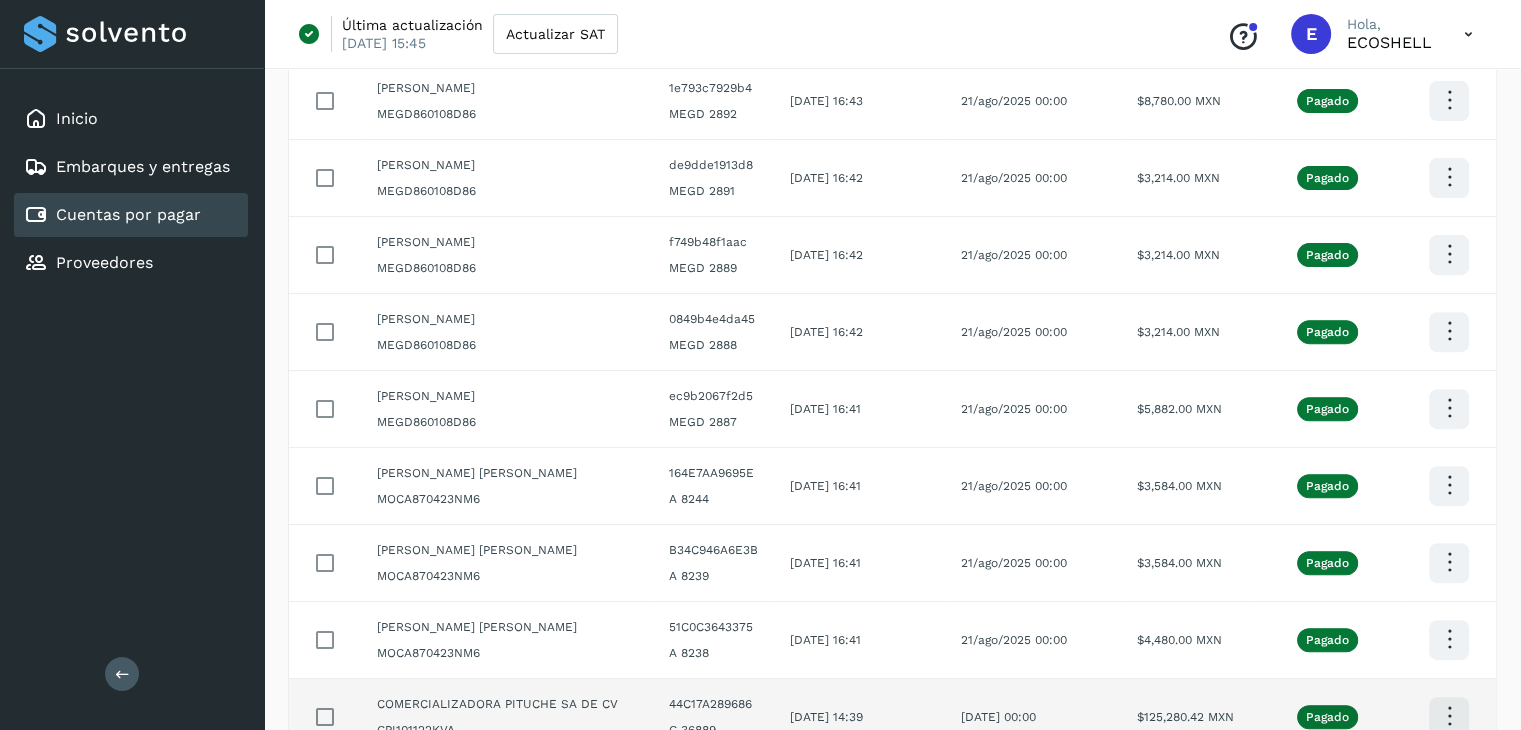 scroll, scrollTop: 671, scrollLeft: 0, axis: vertical 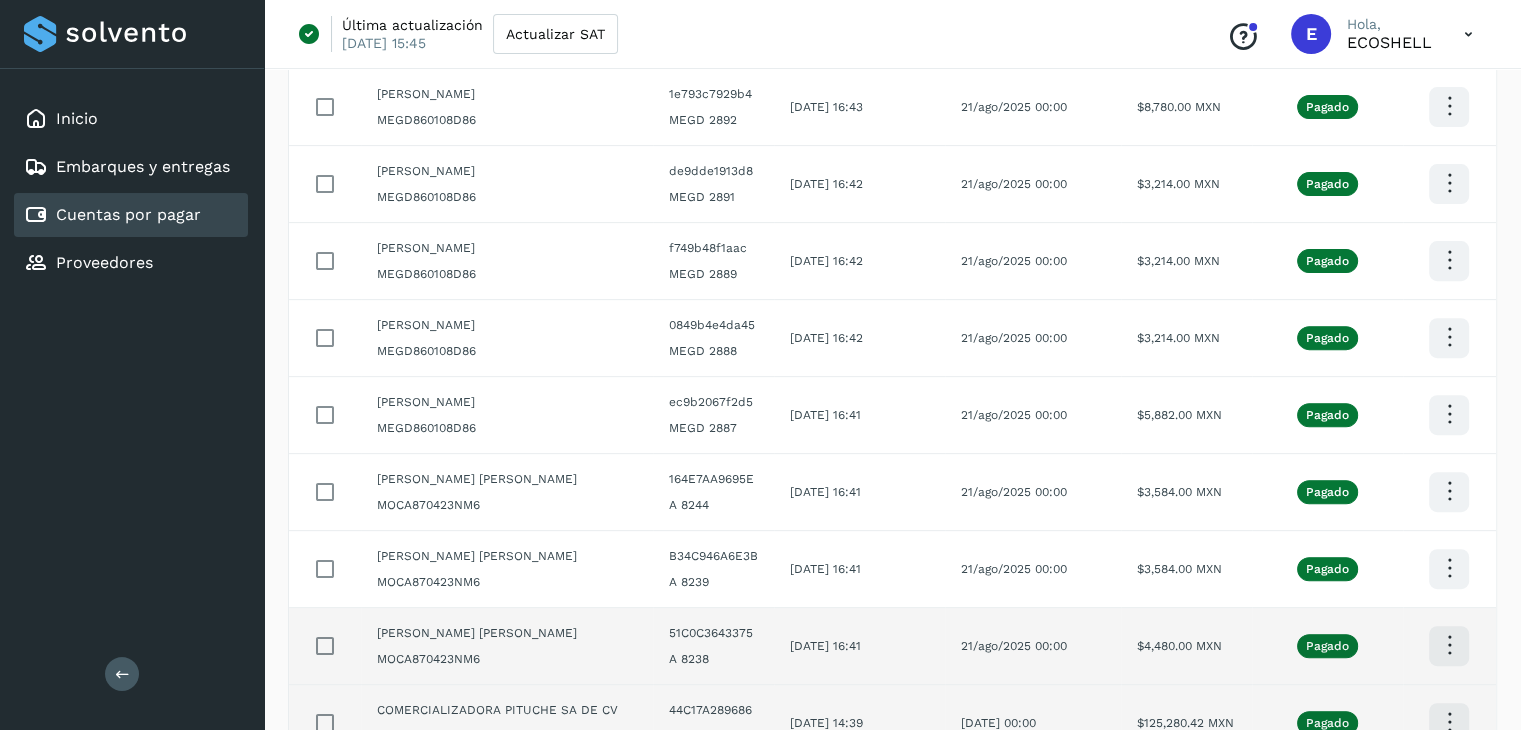 click at bounding box center [1449, -356] 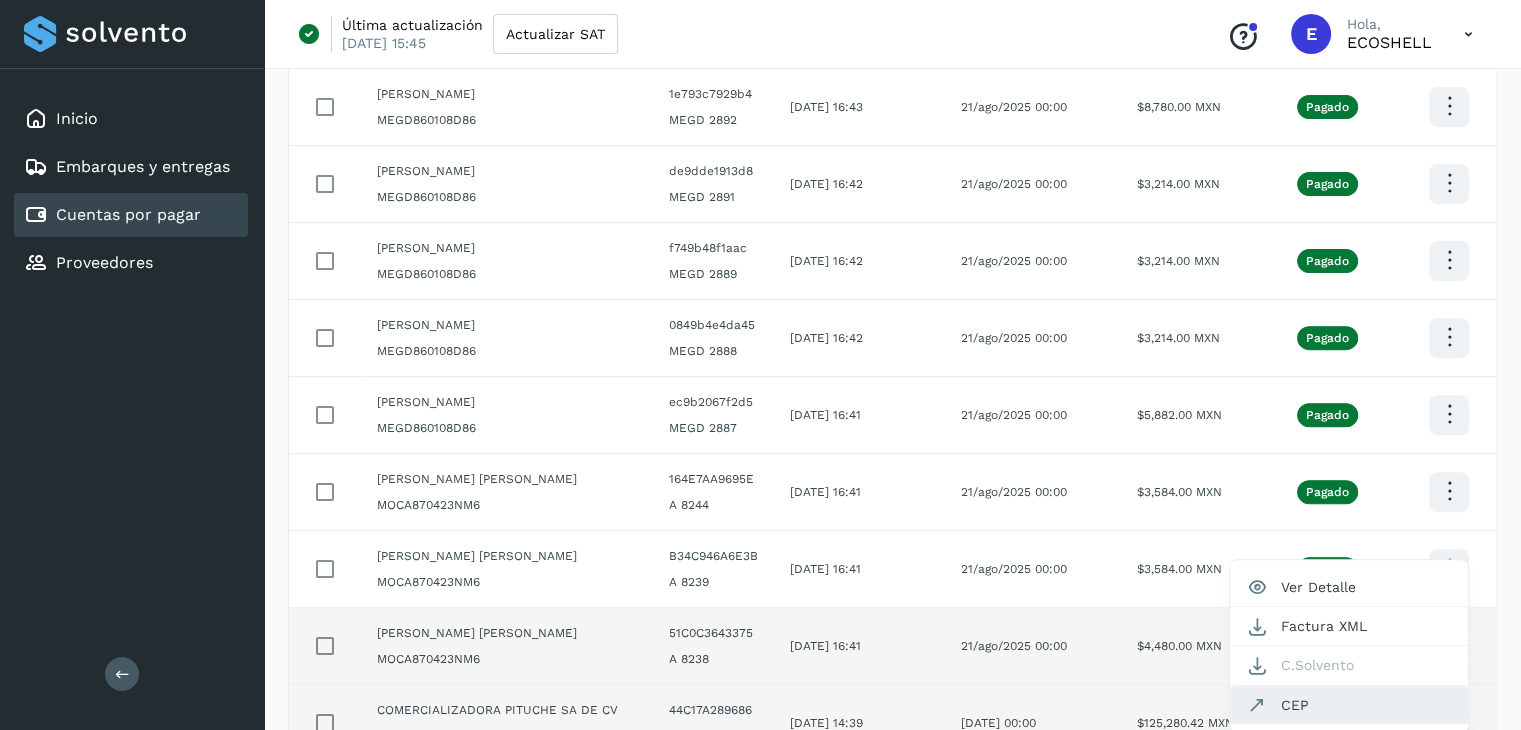 click at bounding box center [1256, 705] 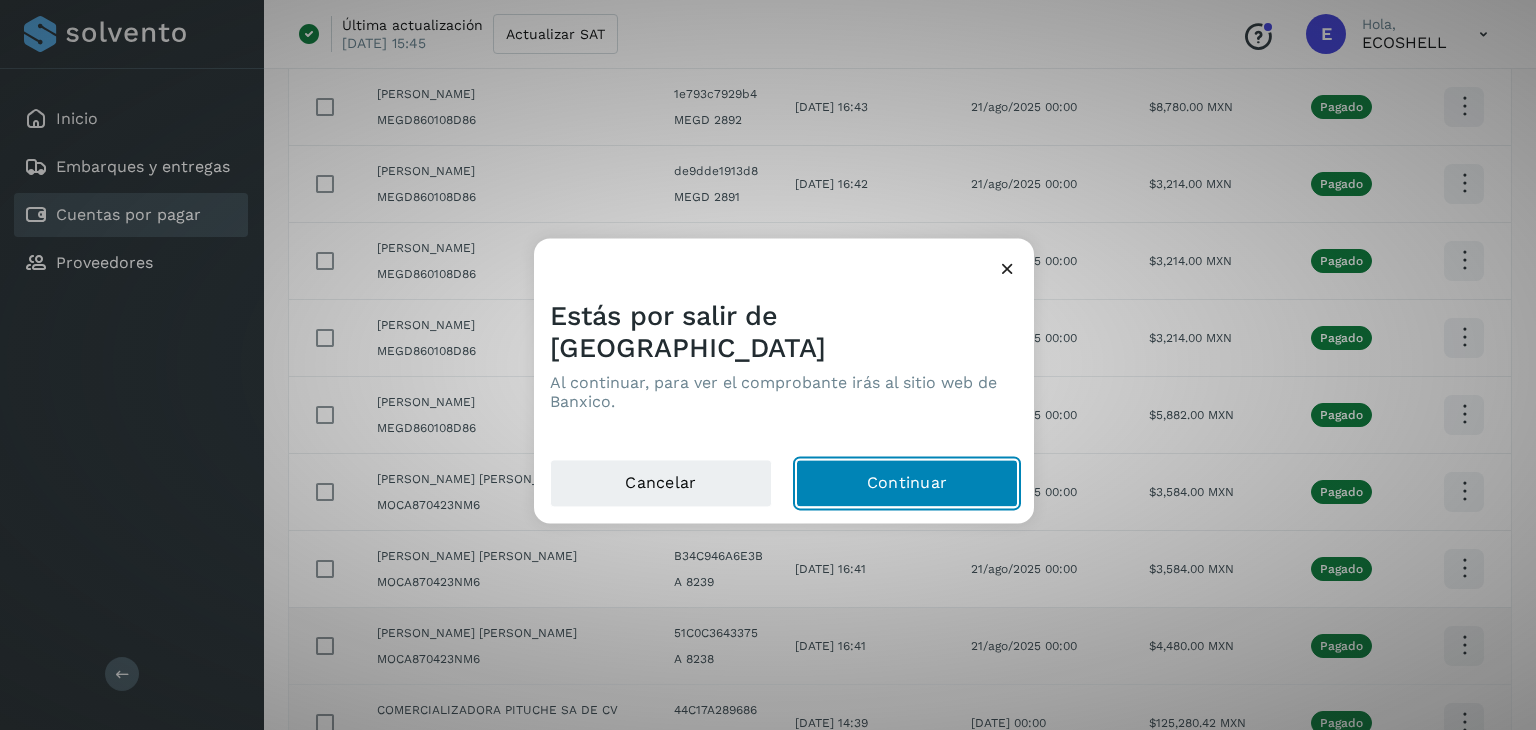 click on "Continuar" 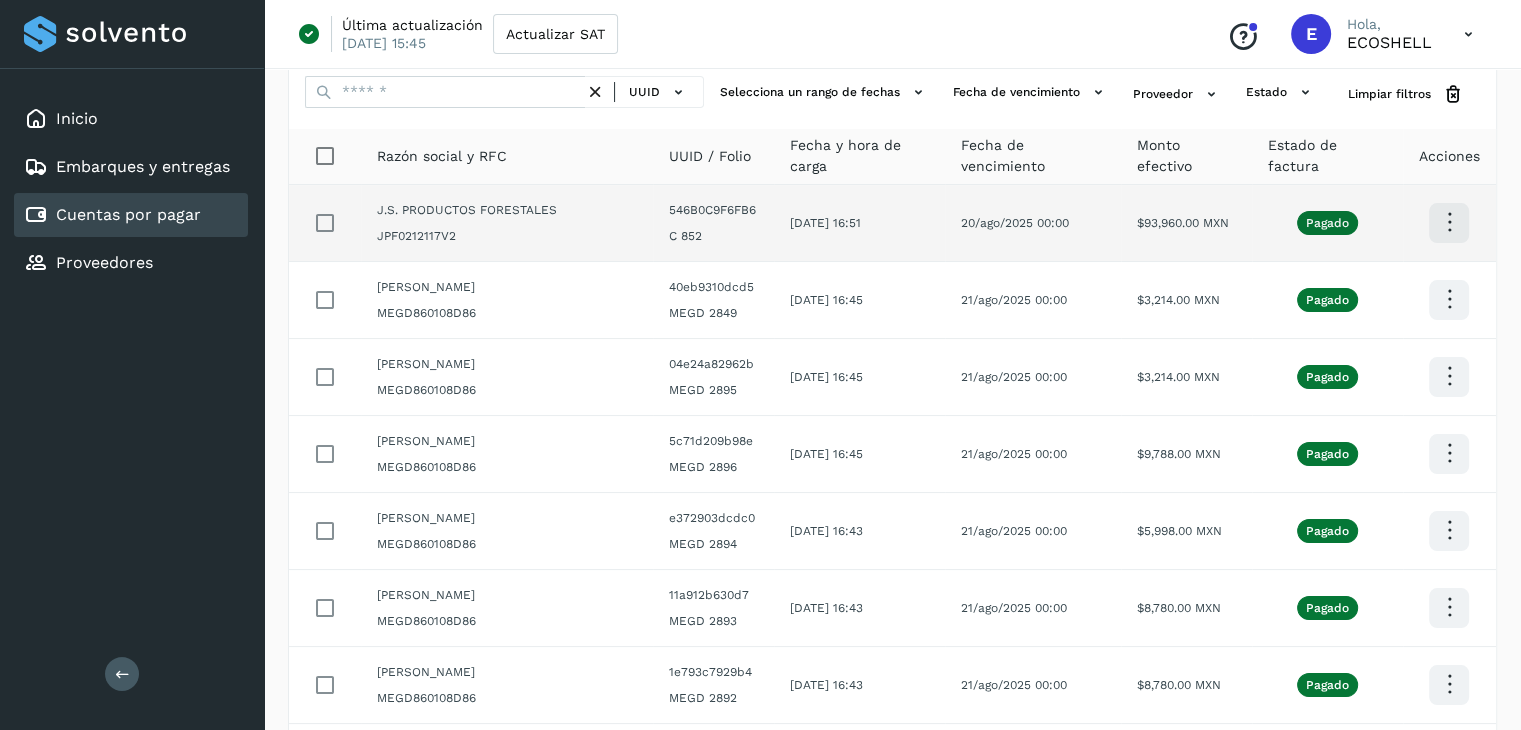 scroll, scrollTop: 0, scrollLeft: 0, axis: both 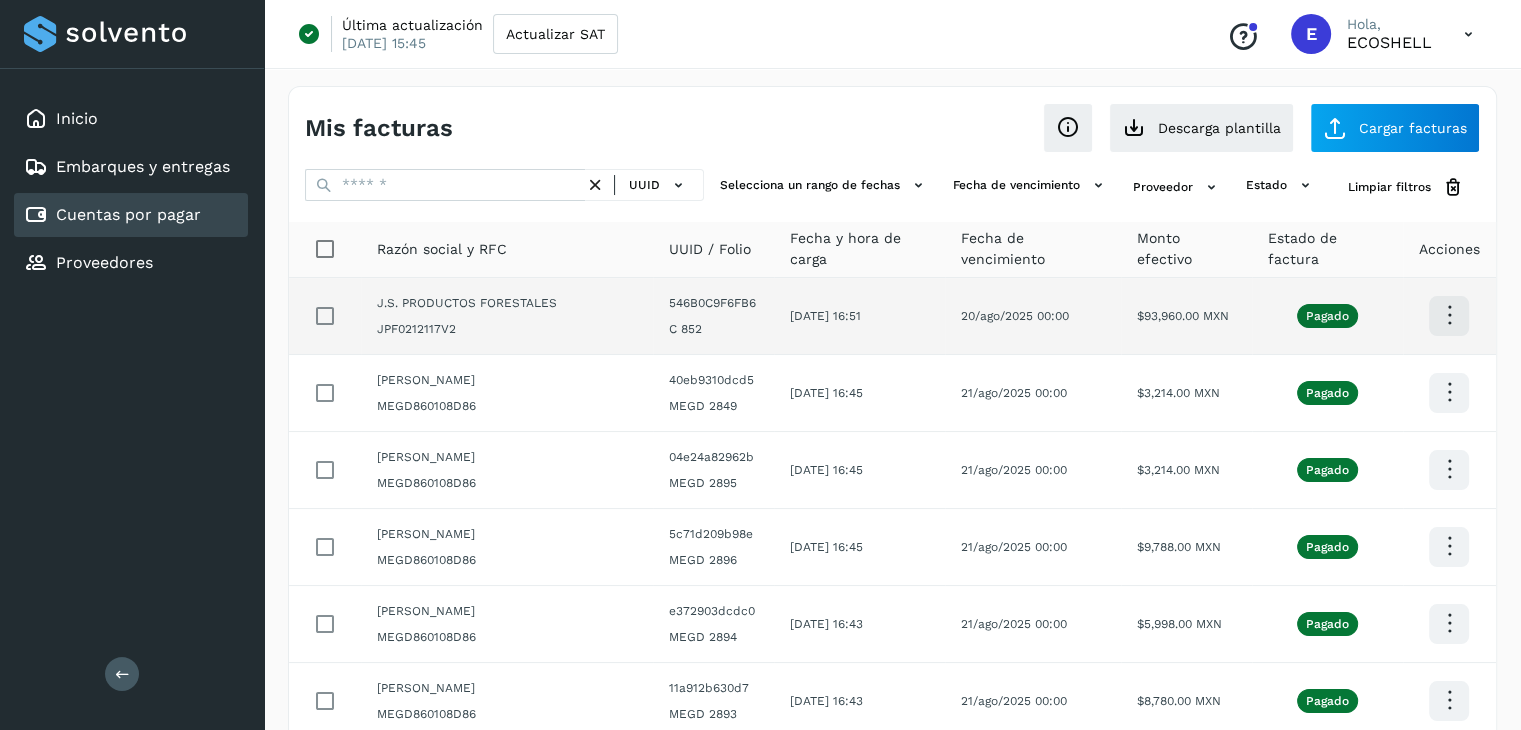 click on "Acciones" at bounding box center [1449, 249] 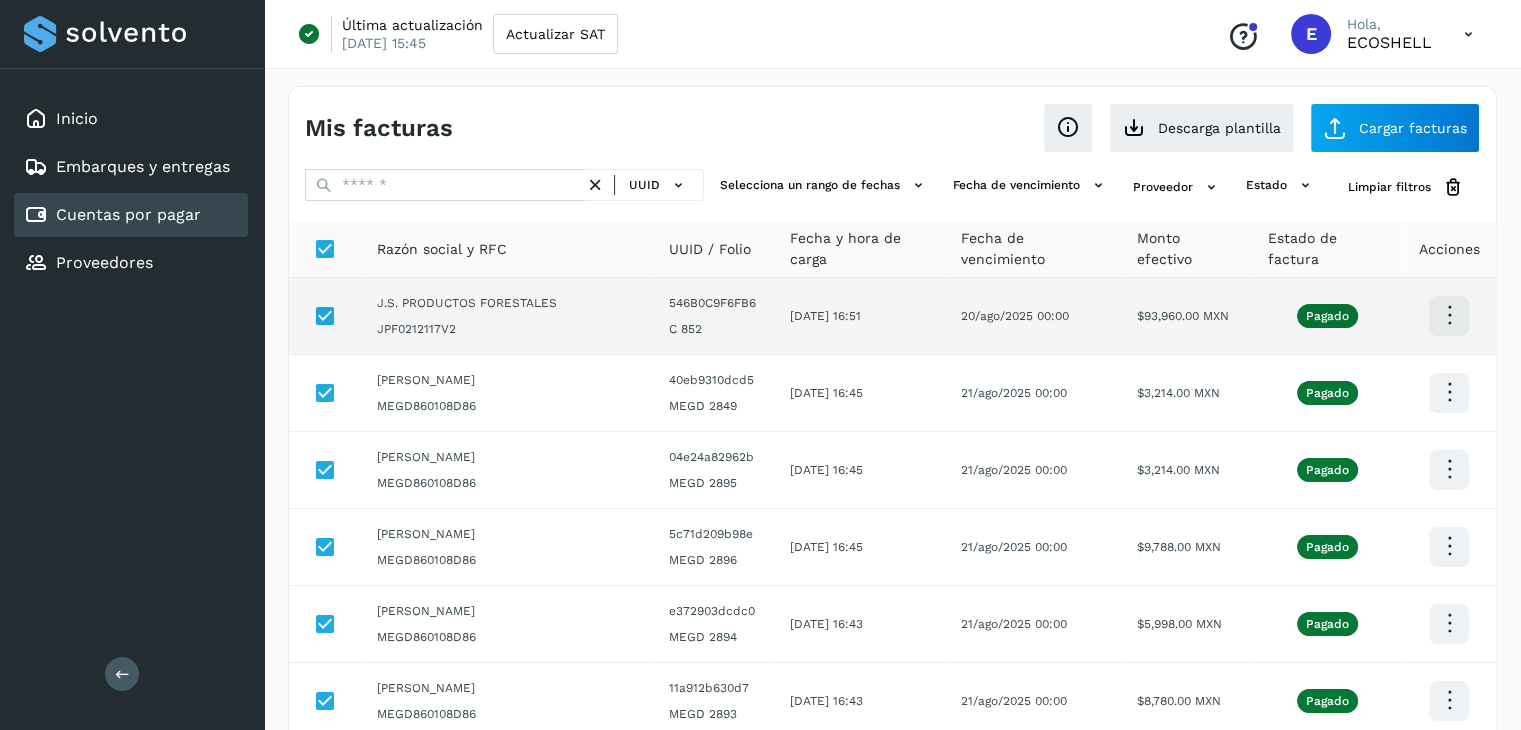 click at bounding box center [1449, 315] 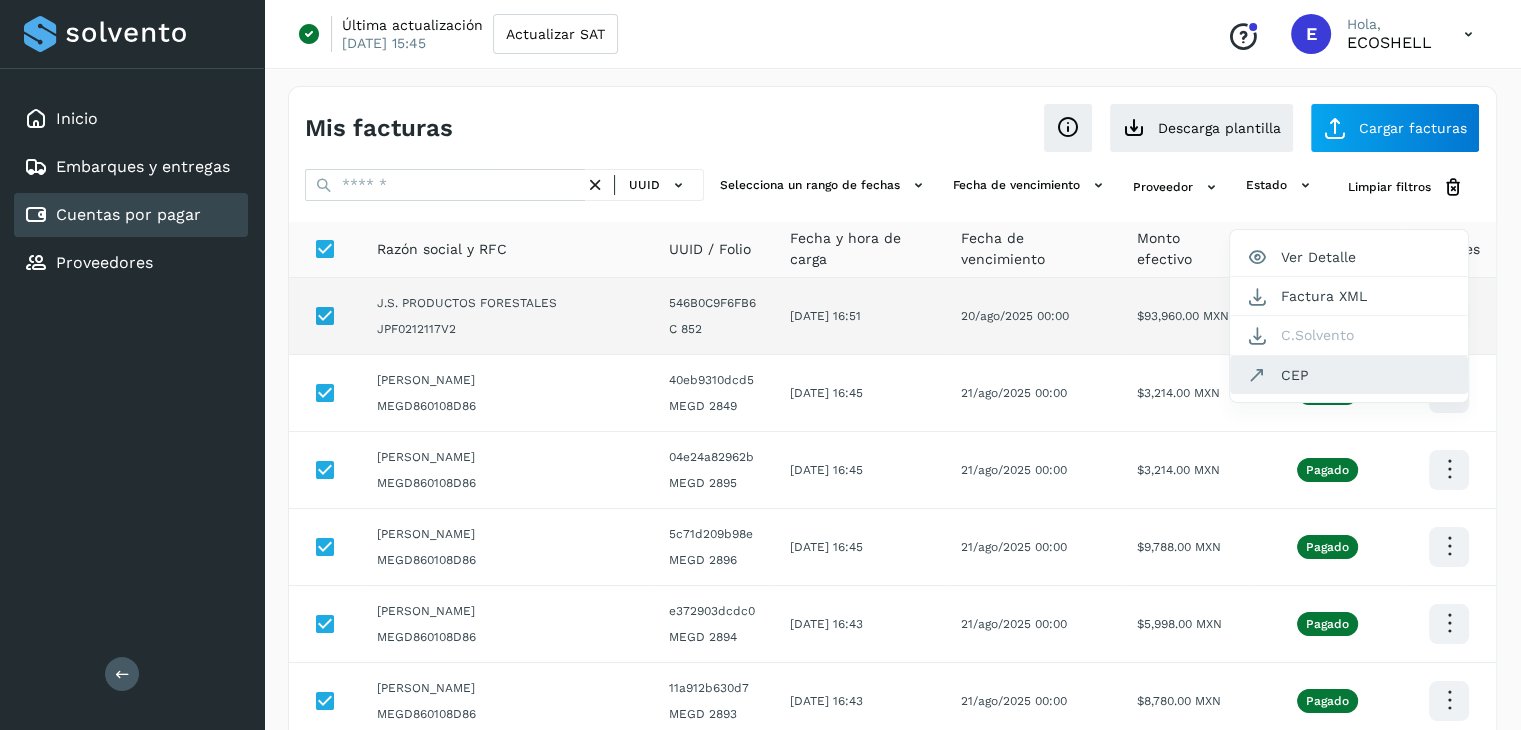 click on "CEP" 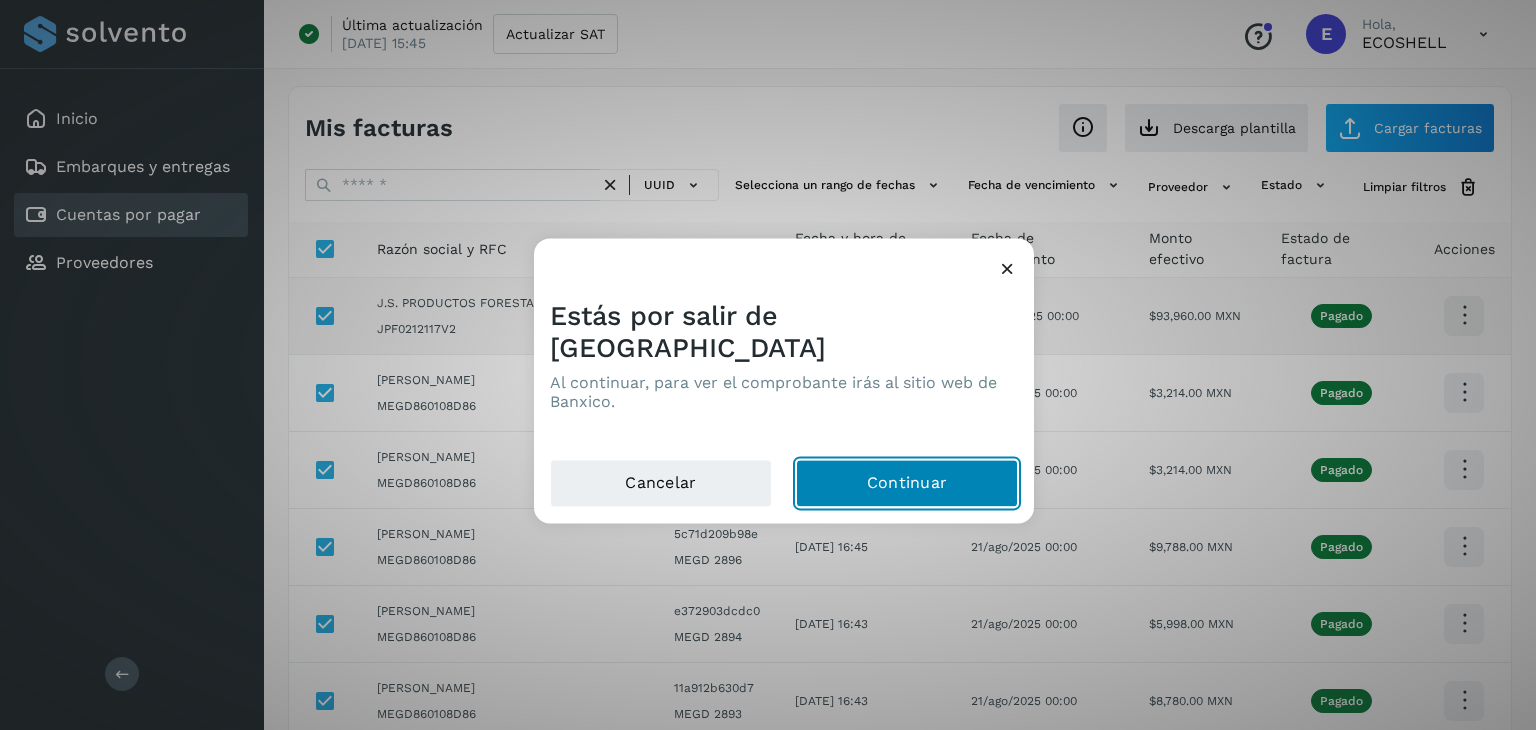 click on "Continuar" 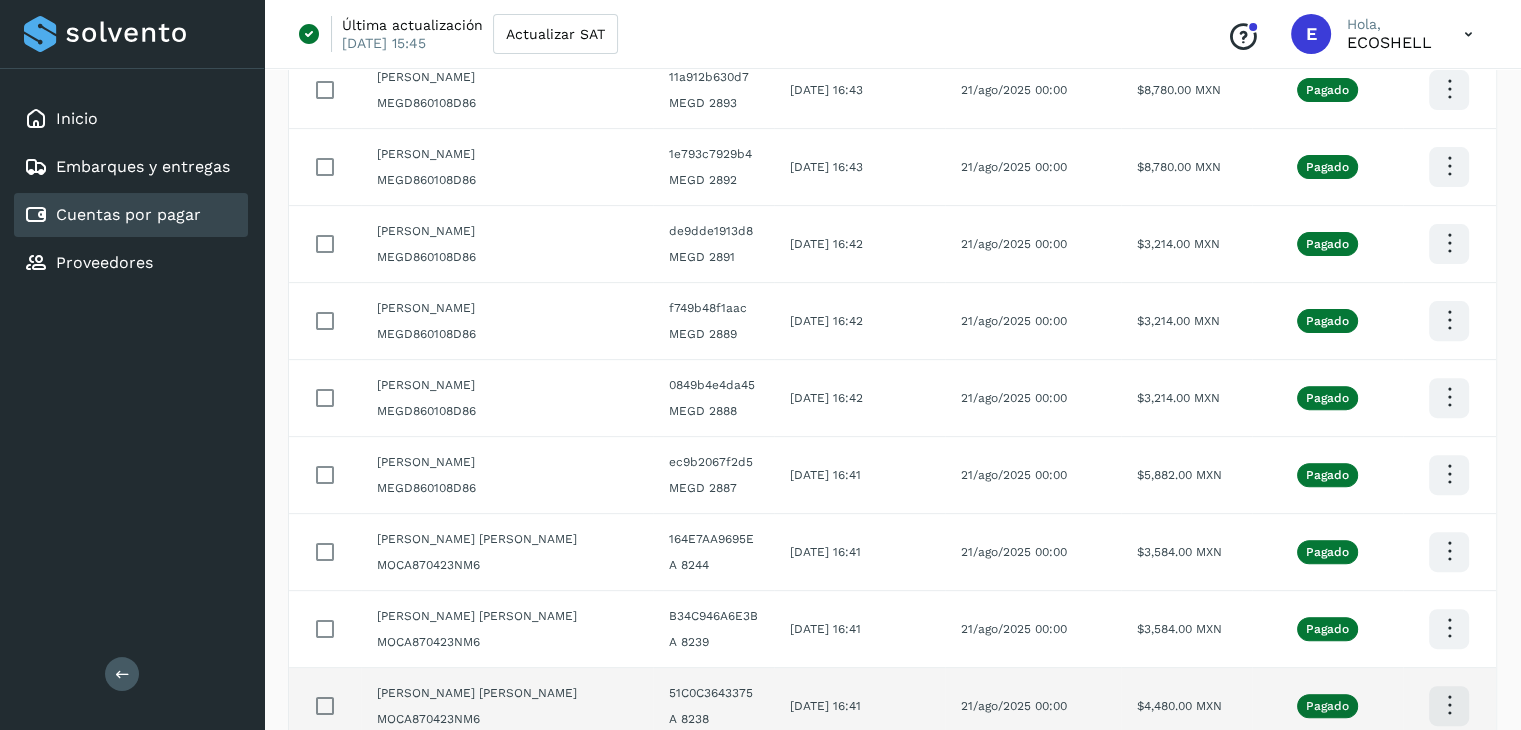 scroll, scrollTop: 1215, scrollLeft: 0, axis: vertical 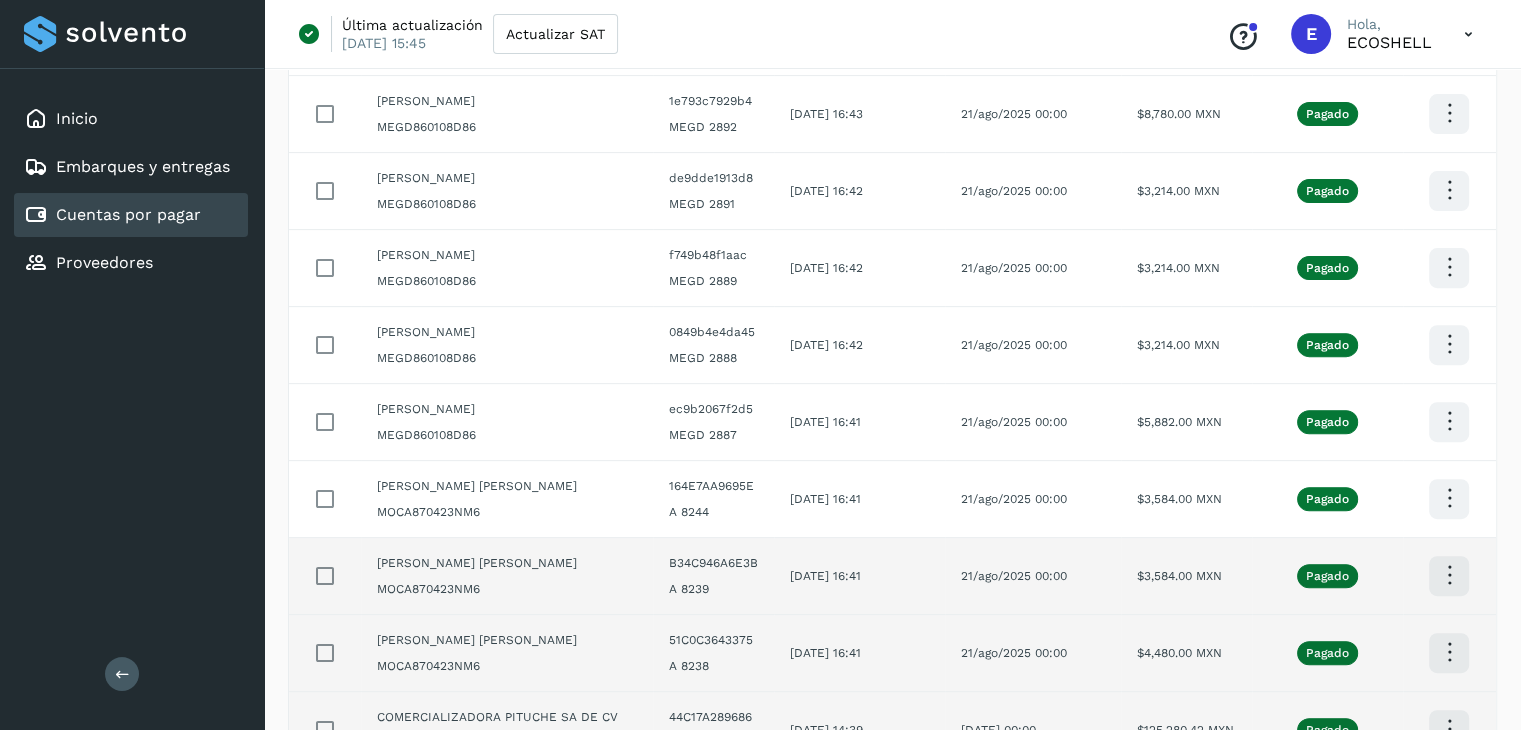 click at bounding box center [1449, -349] 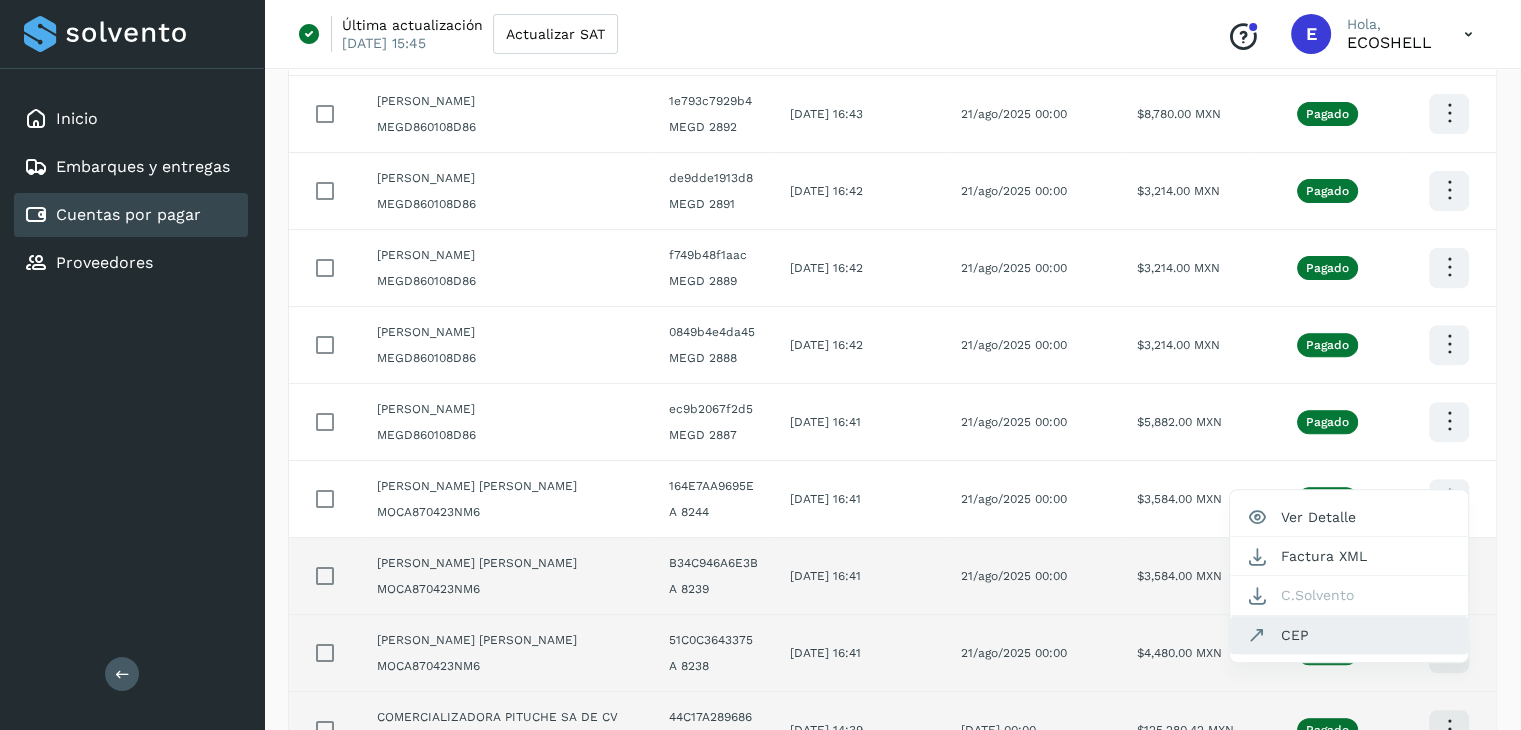 click on "CEP" 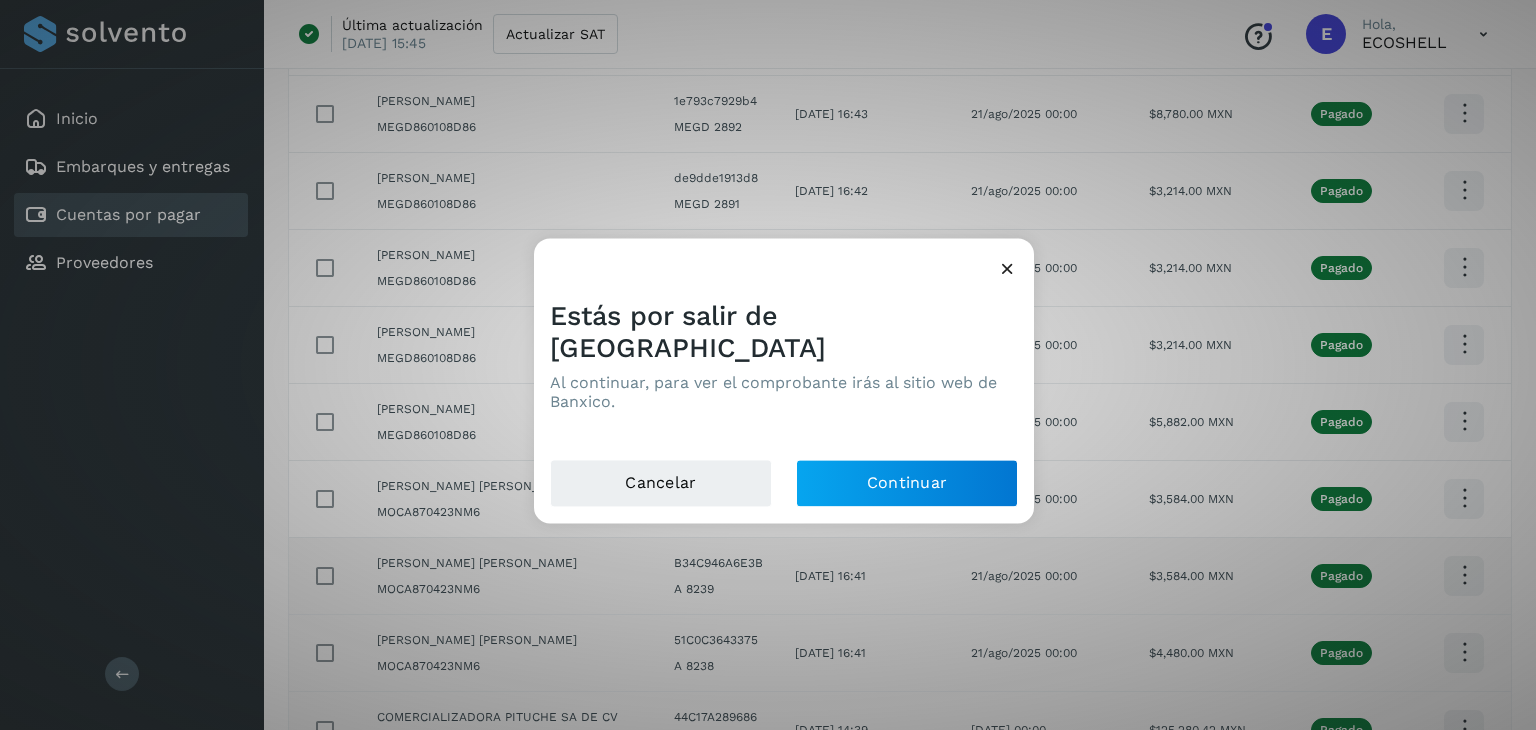 click on "Cancelar Continuar" at bounding box center [784, 492] 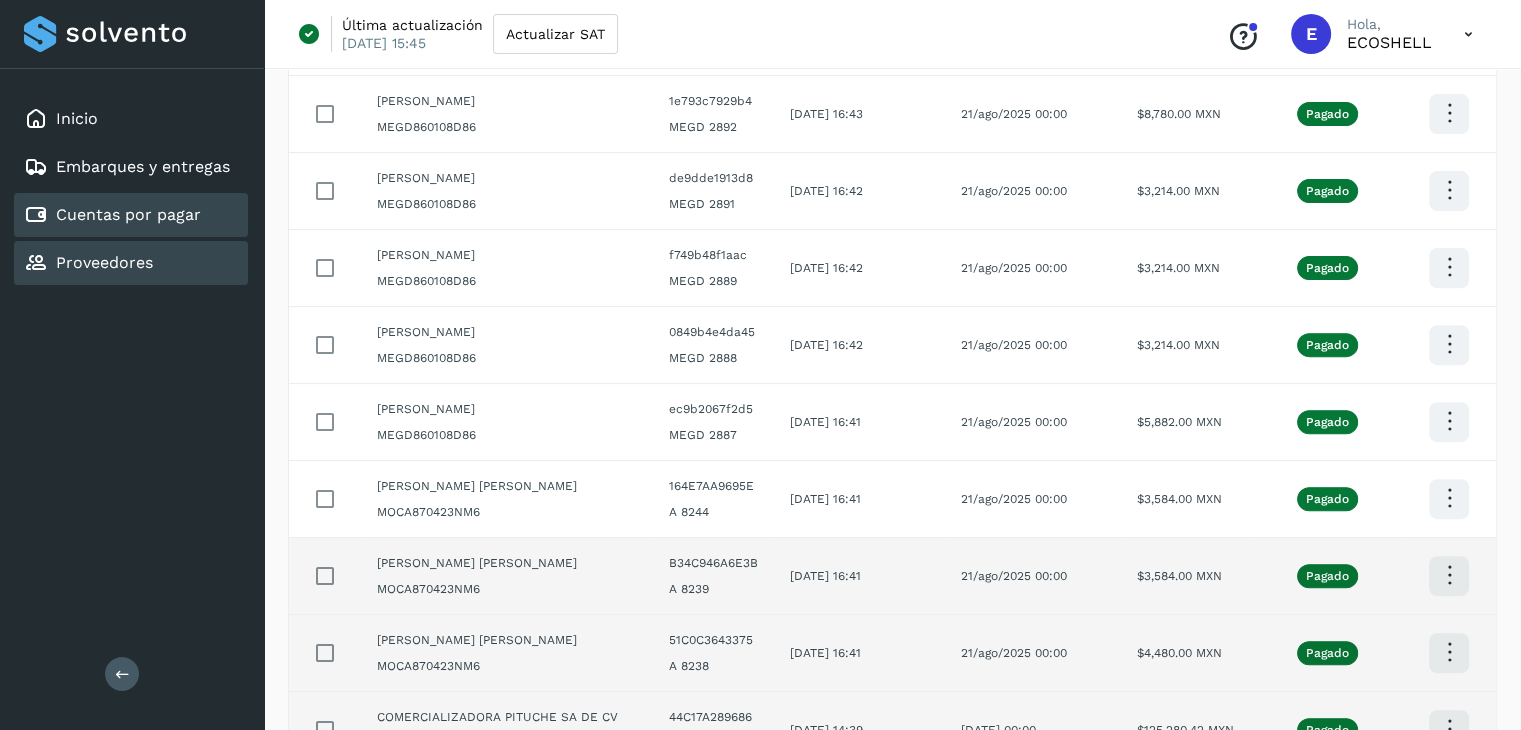 click on "Proveedores" at bounding box center (104, 262) 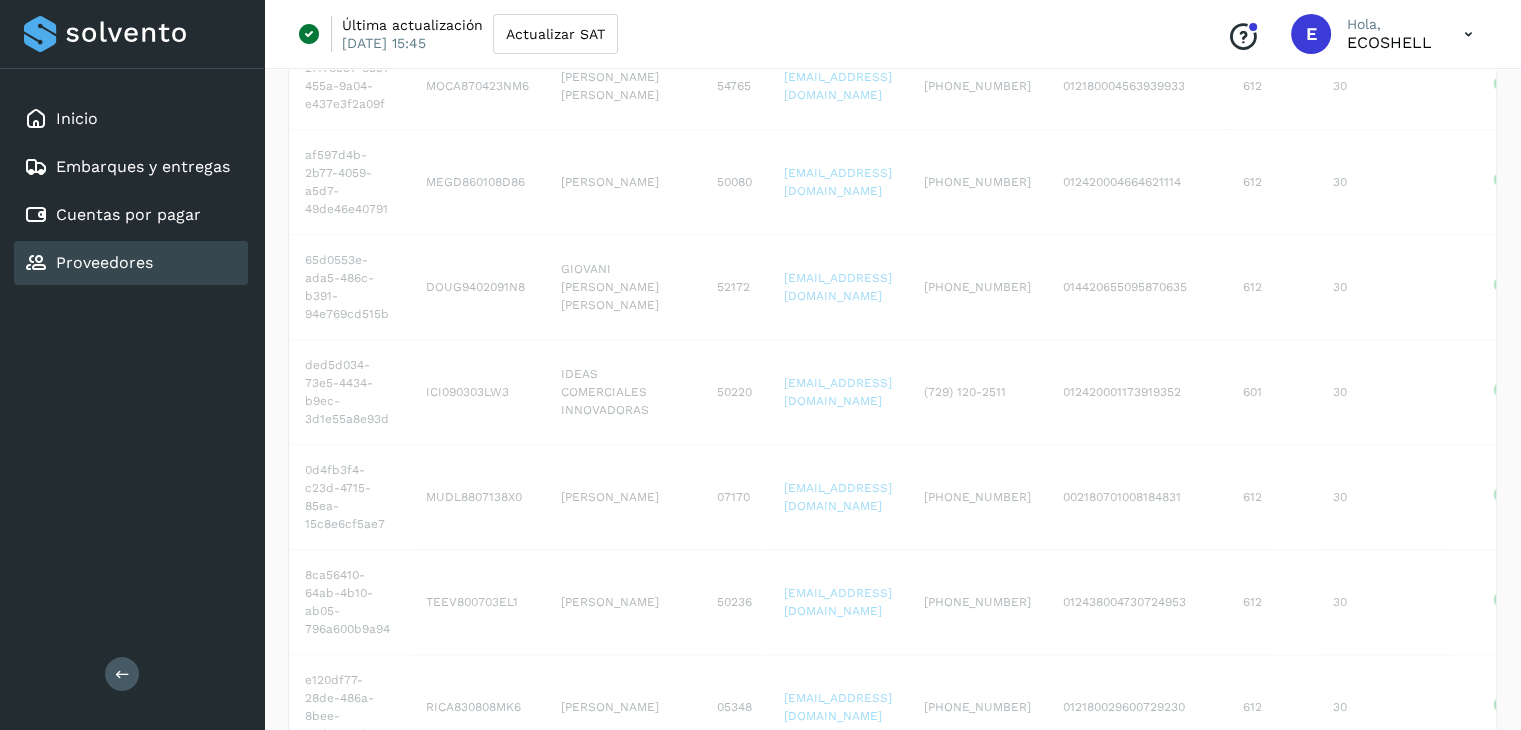 scroll, scrollTop: 0, scrollLeft: 0, axis: both 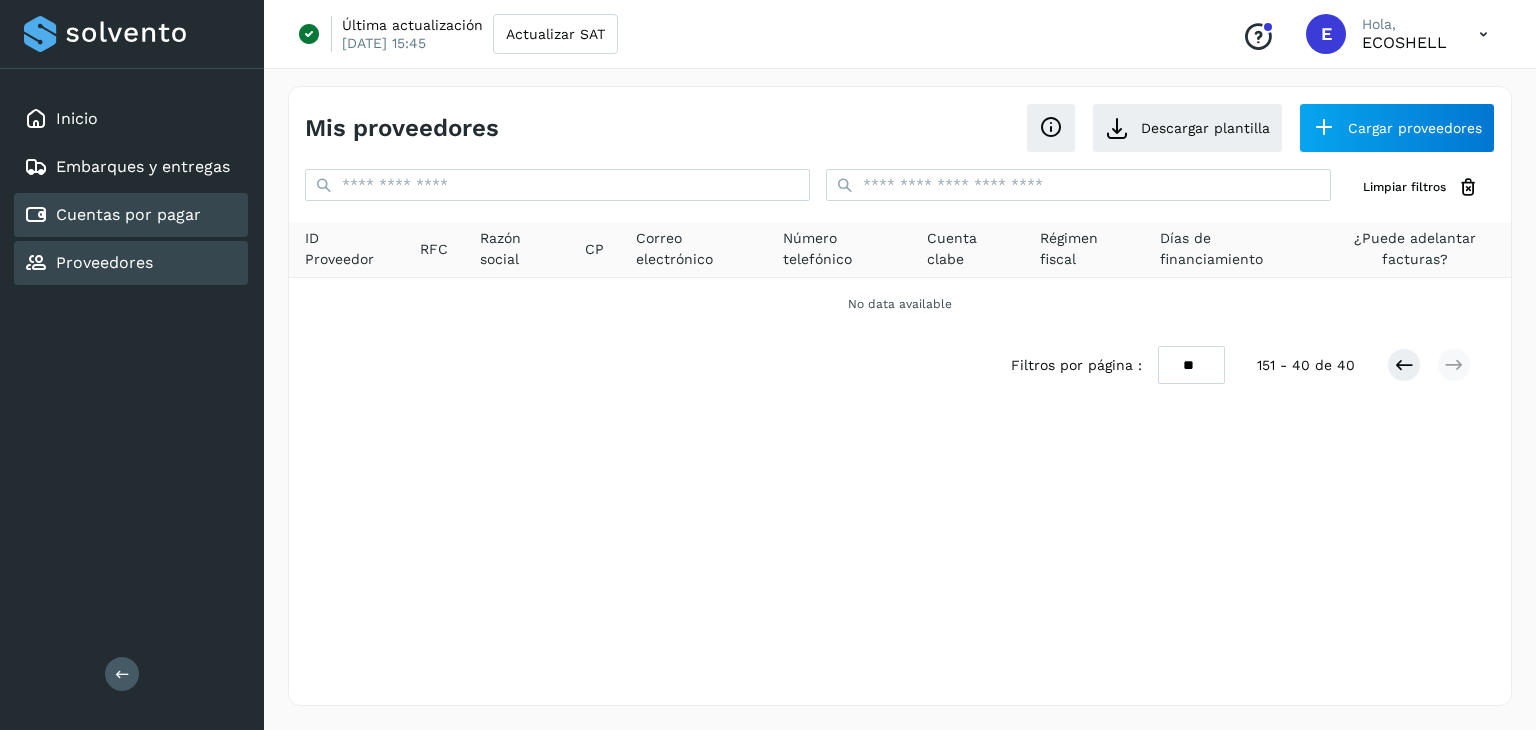 click on "Cuentas por pagar" at bounding box center [112, 215] 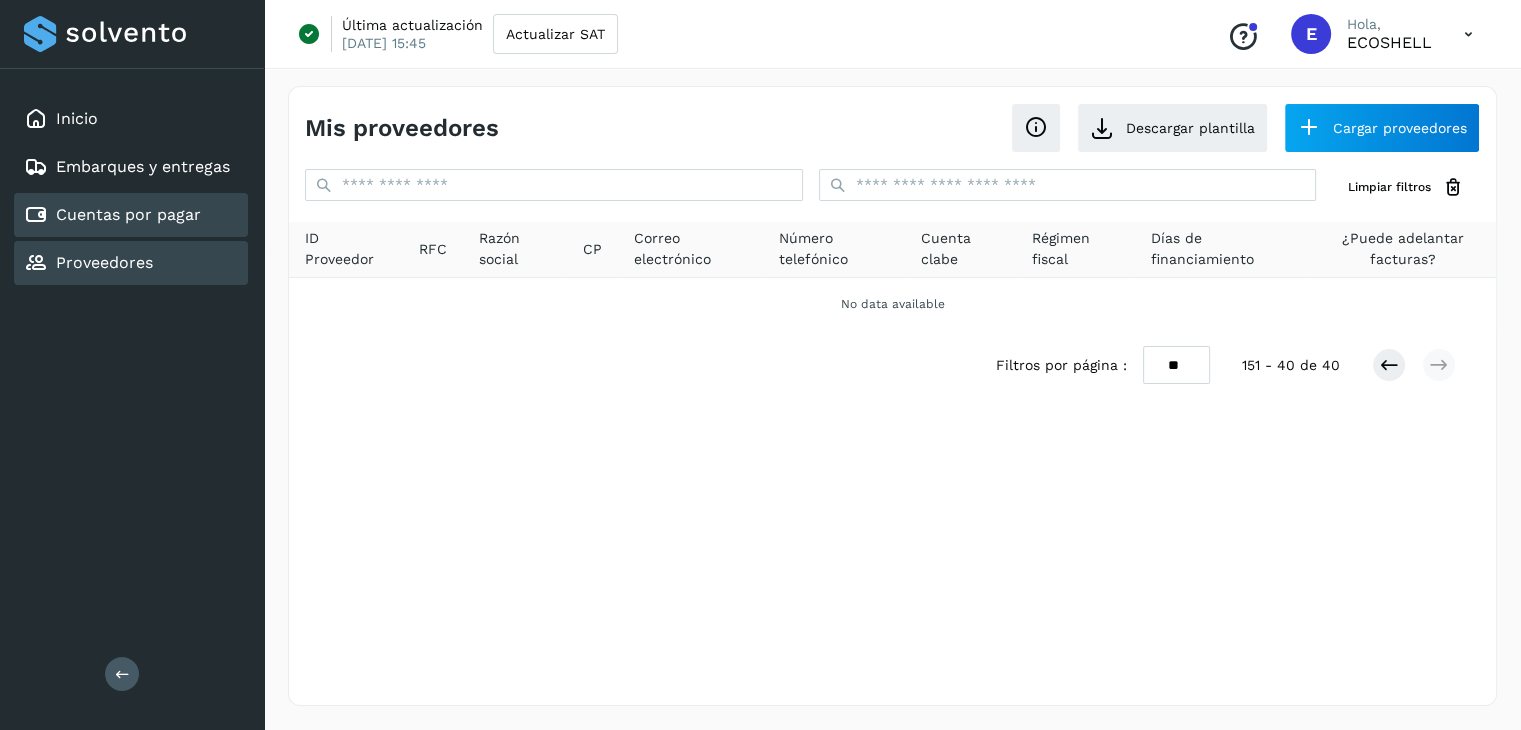 select on "**" 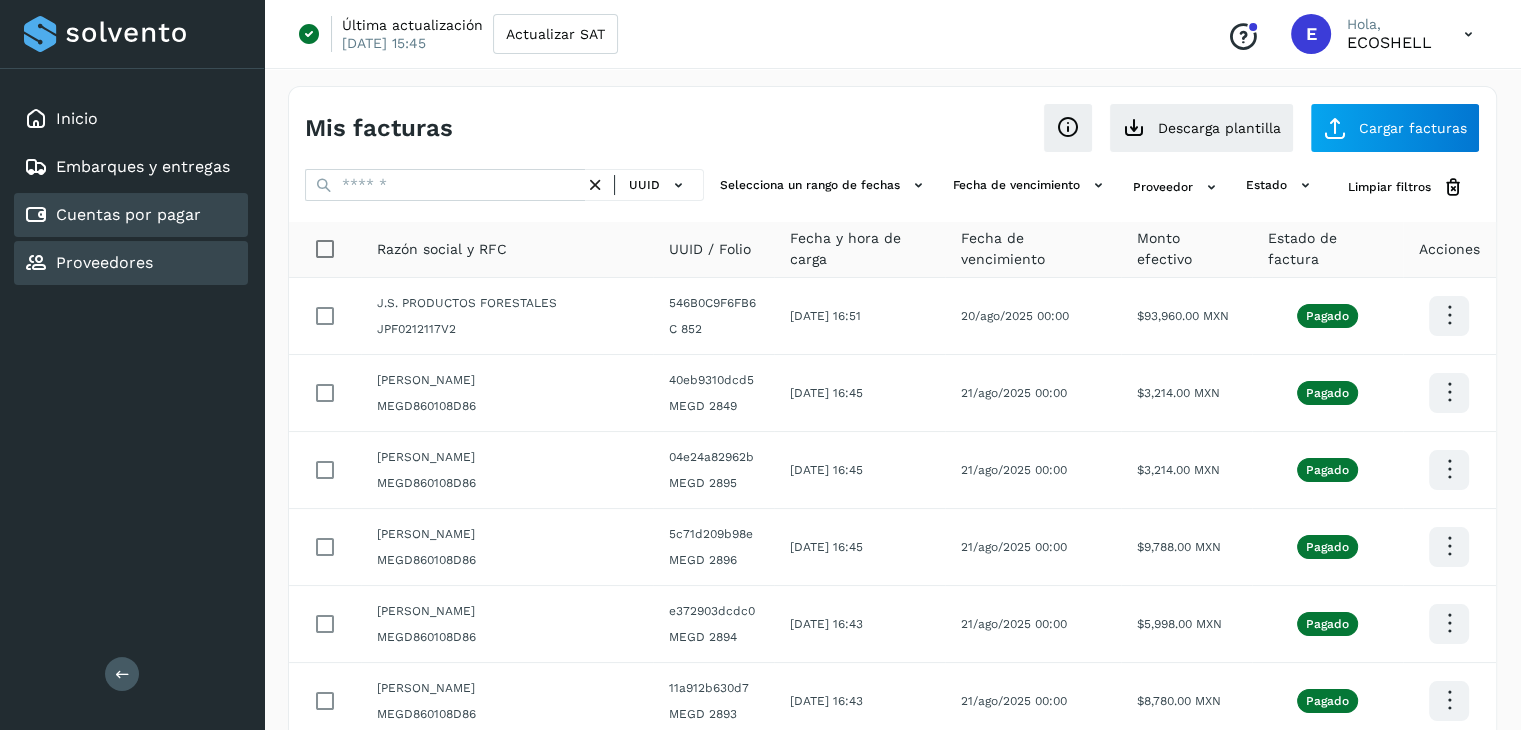 click on "Proveedores" 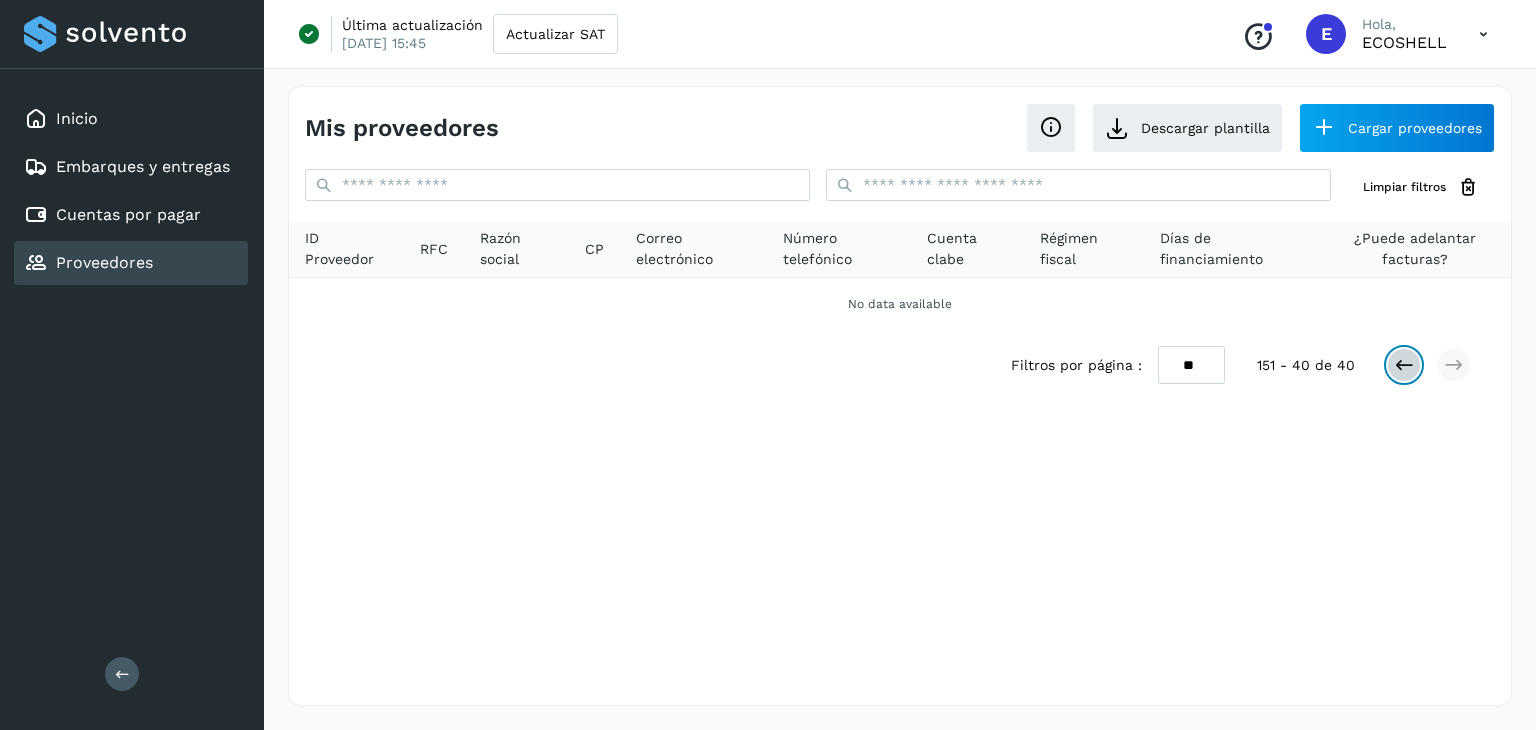 click at bounding box center [1404, 365] 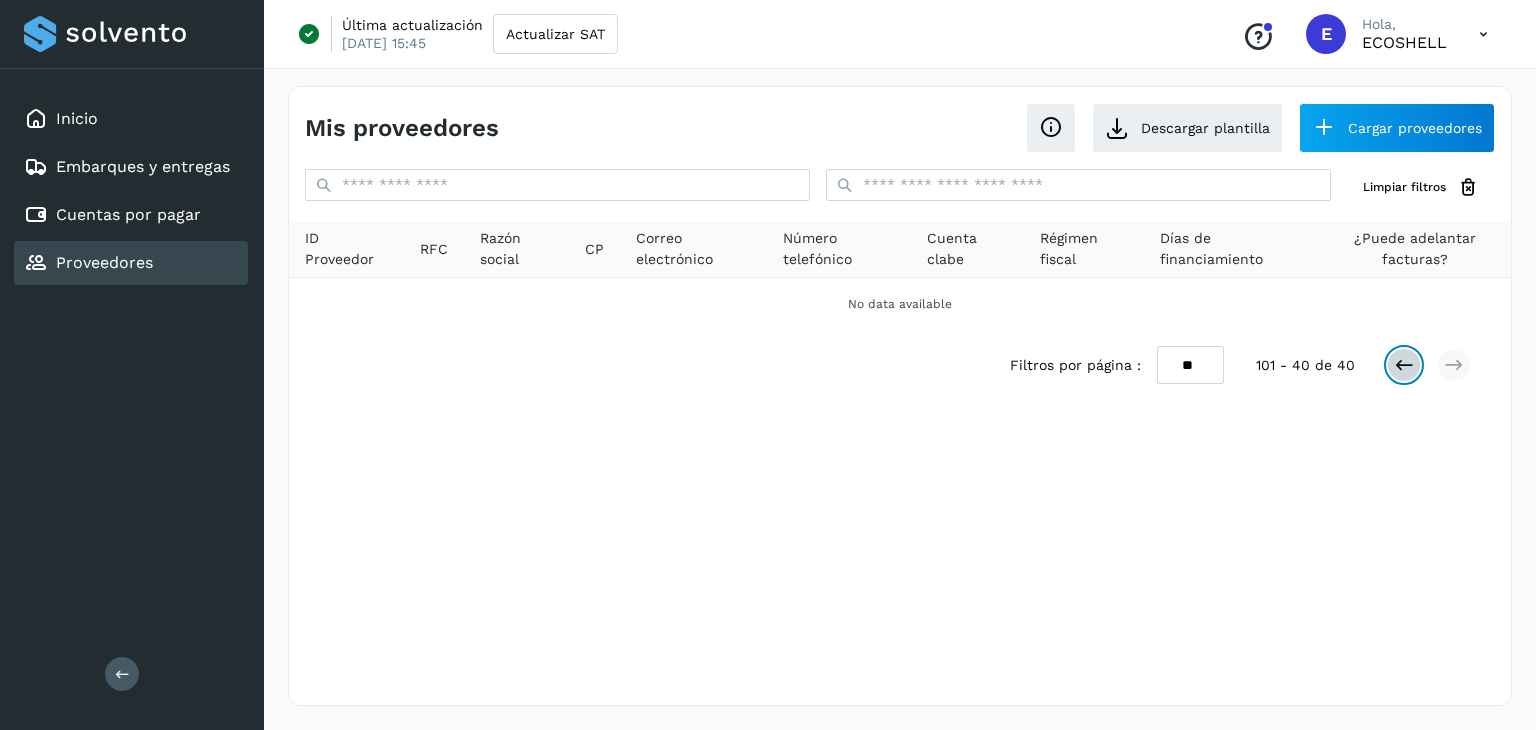 click at bounding box center [1404, 365] 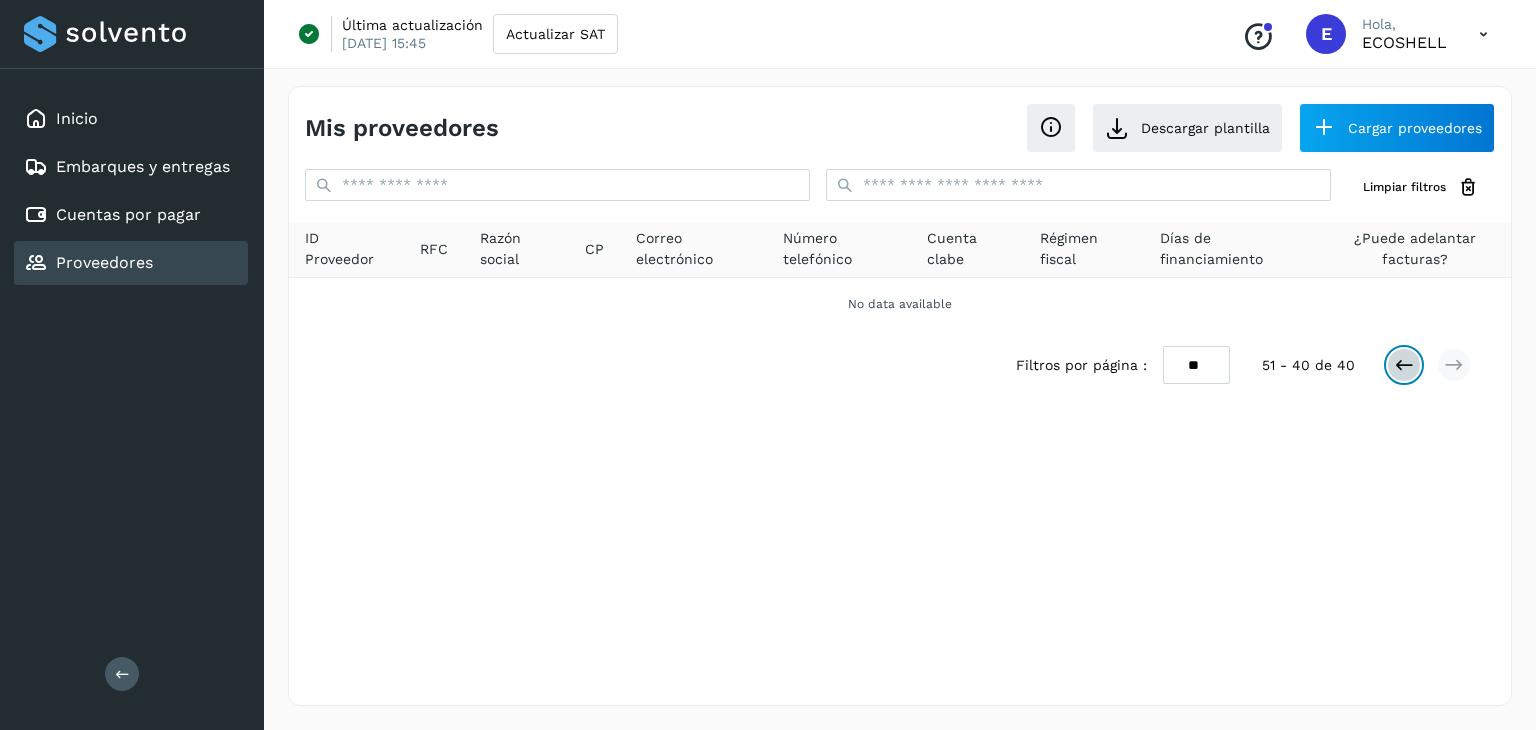 click at bounding box center [1404, 365] 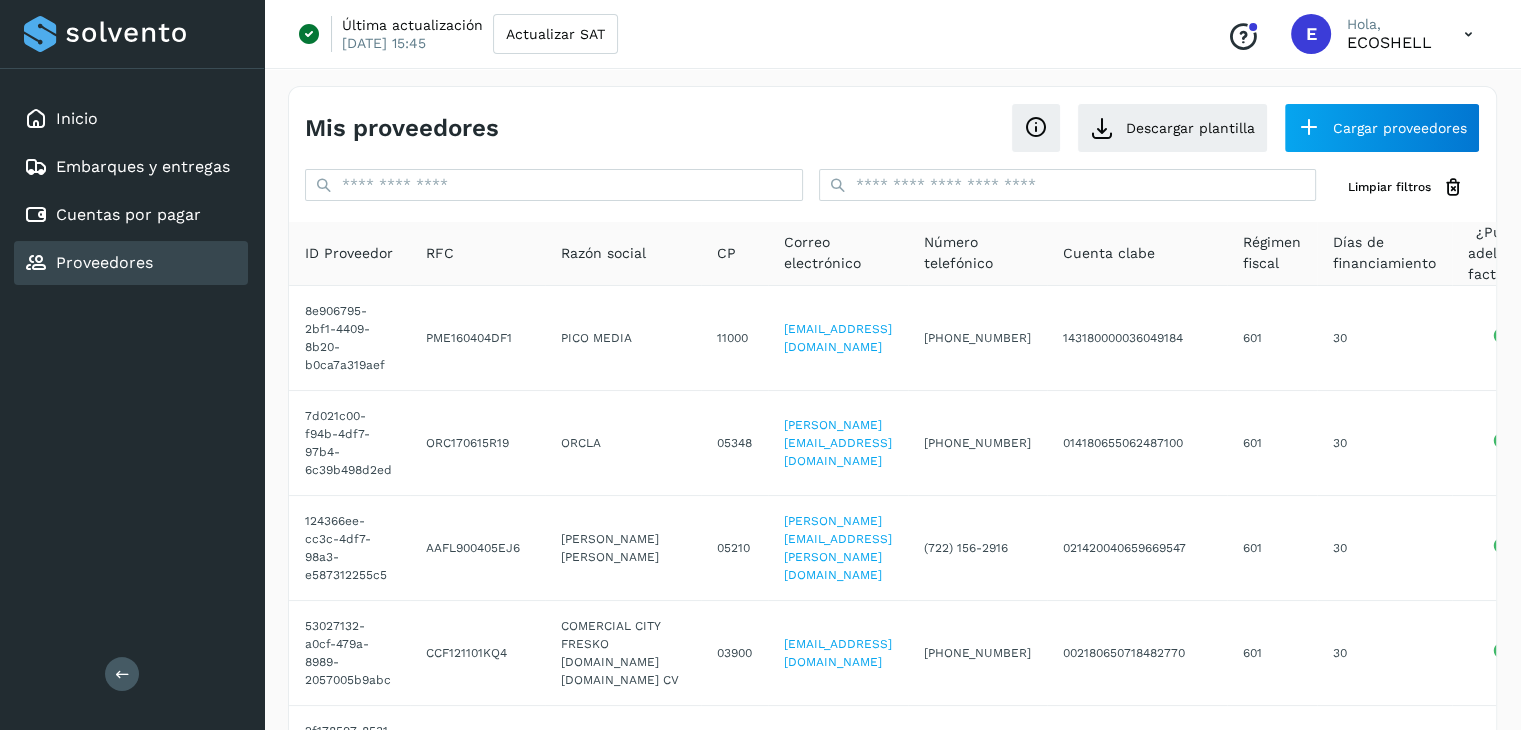 click on "30" 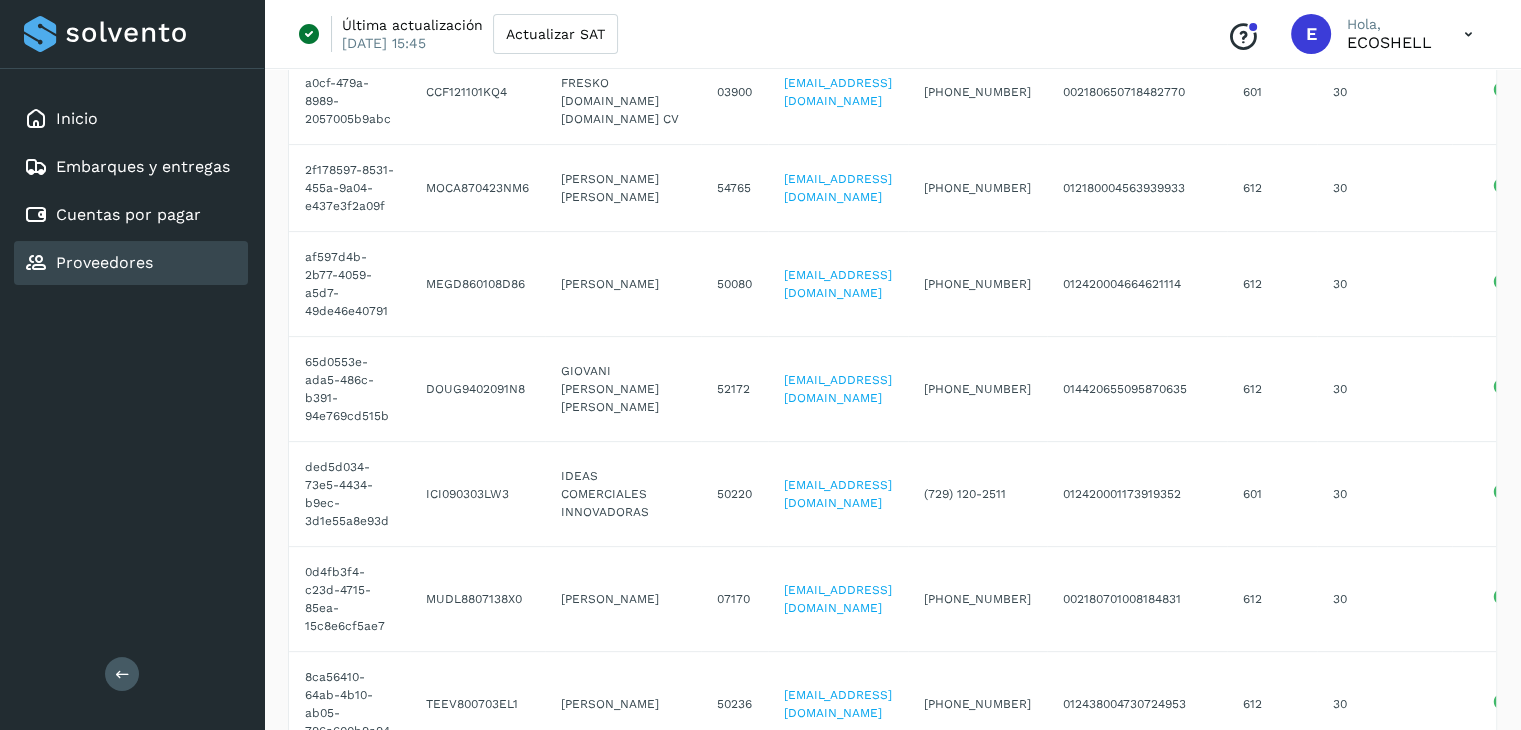 scroll, scrollTop: 0, scrollLeft: 0, axis: both 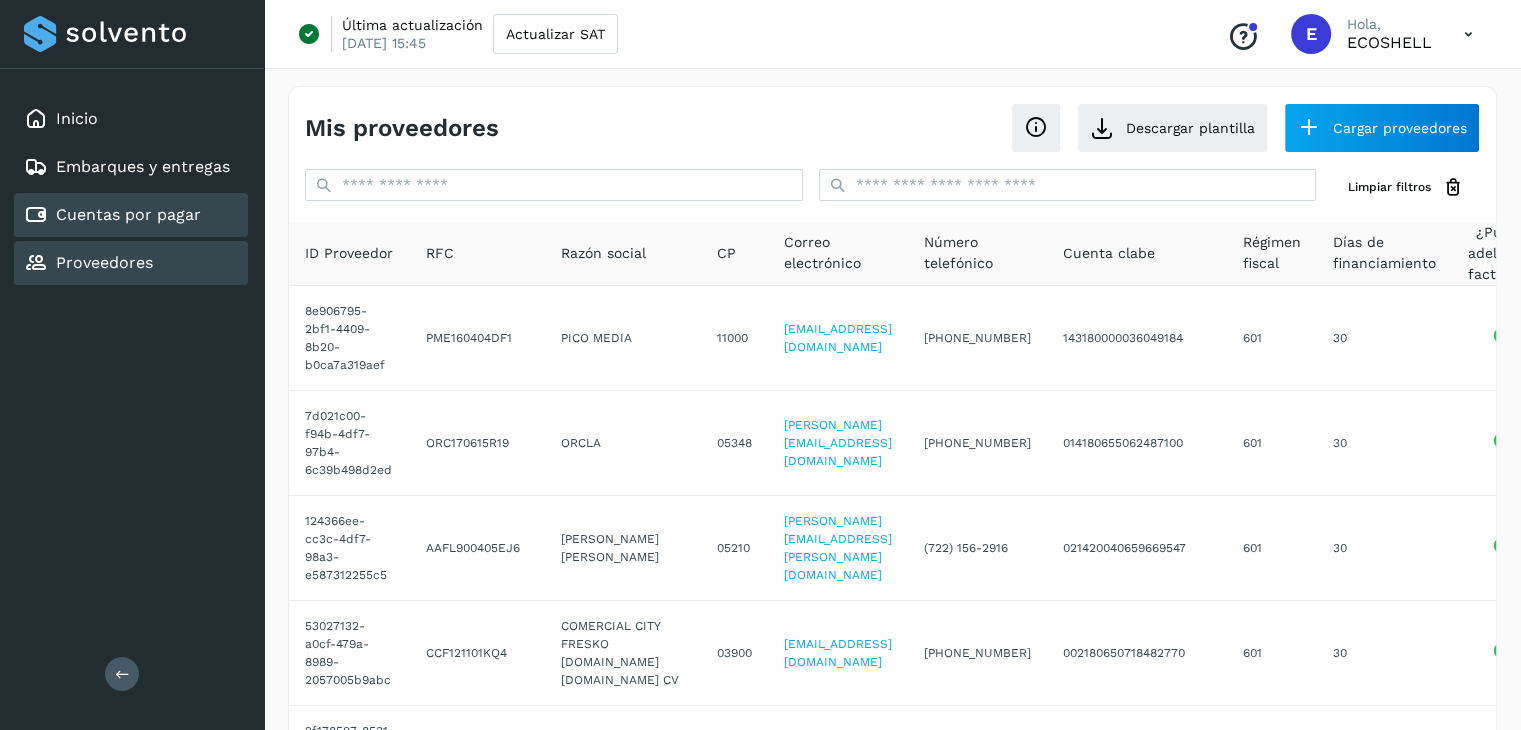 click on "Cuentas por pagar" at bounding box center (112, 215) 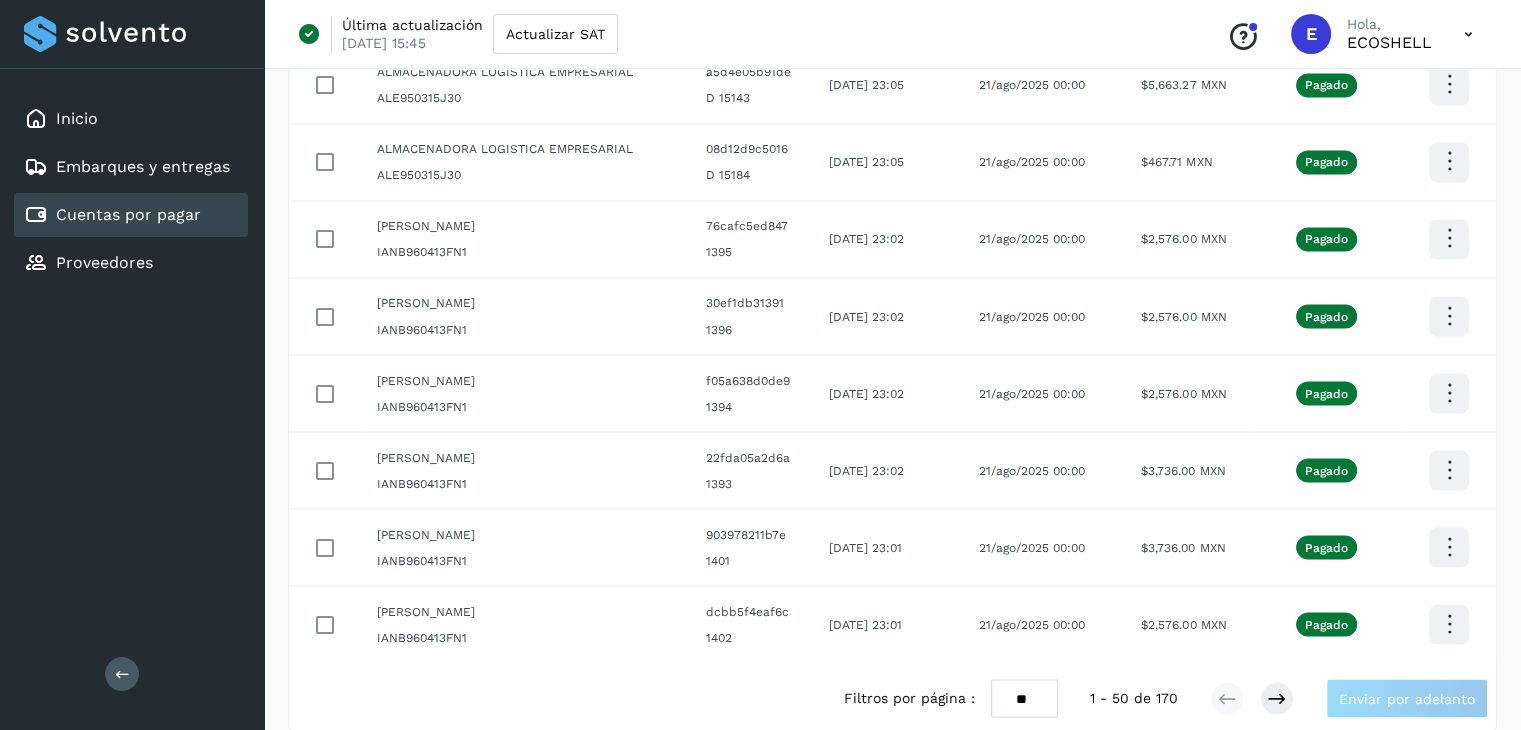 scroll, scrollTop: 3573, scrollLeft: 0, axis: vertical 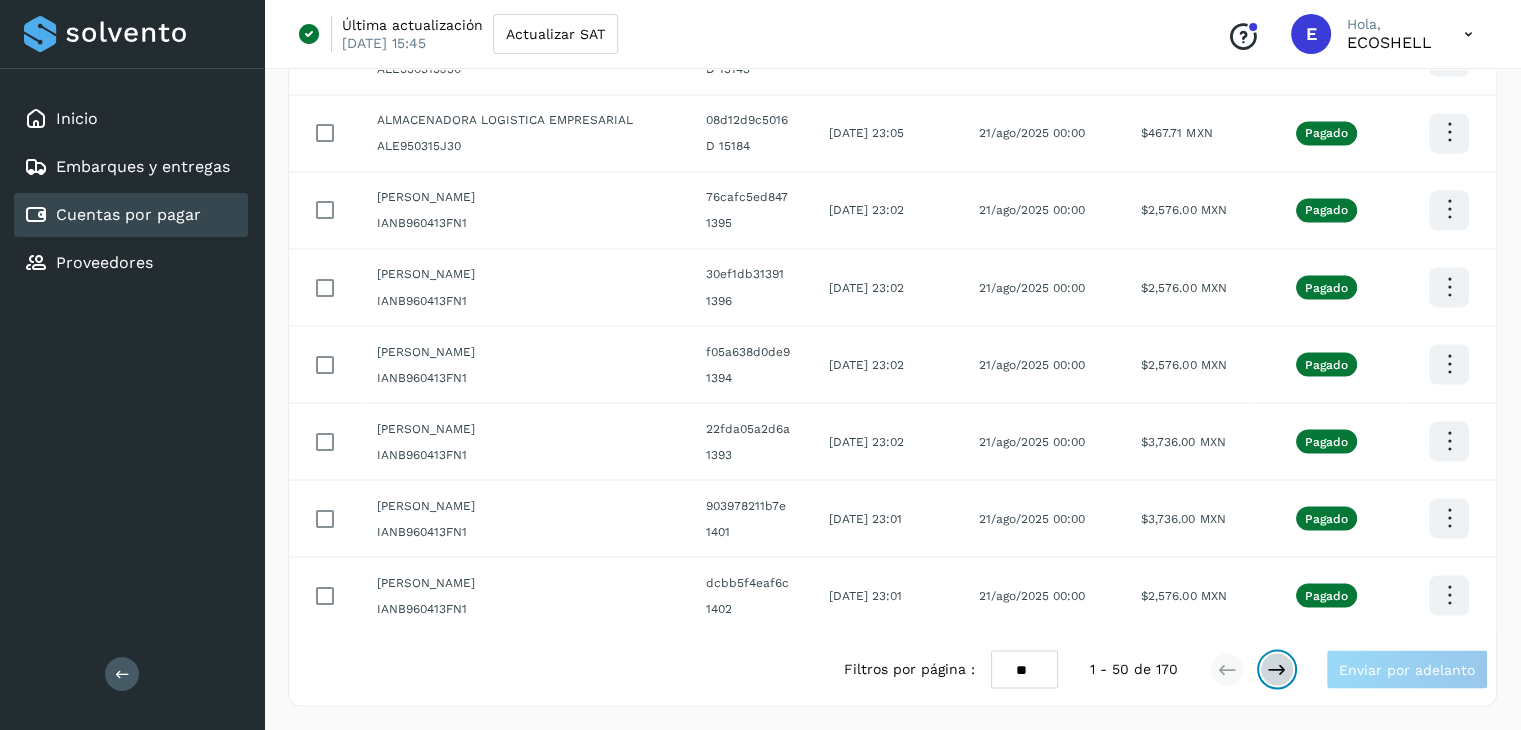 click at bounding box center (1277, 669) 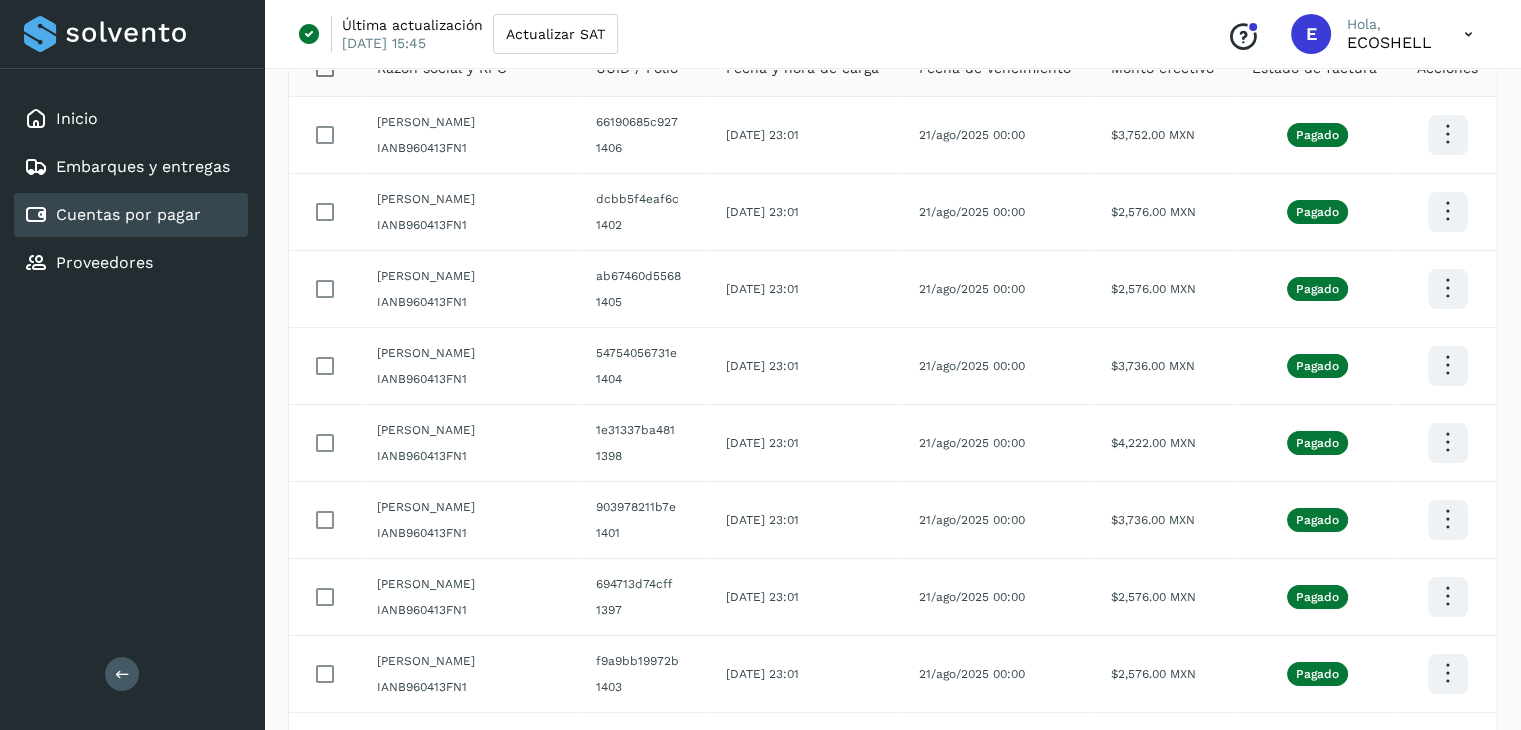 click on "Pagado" 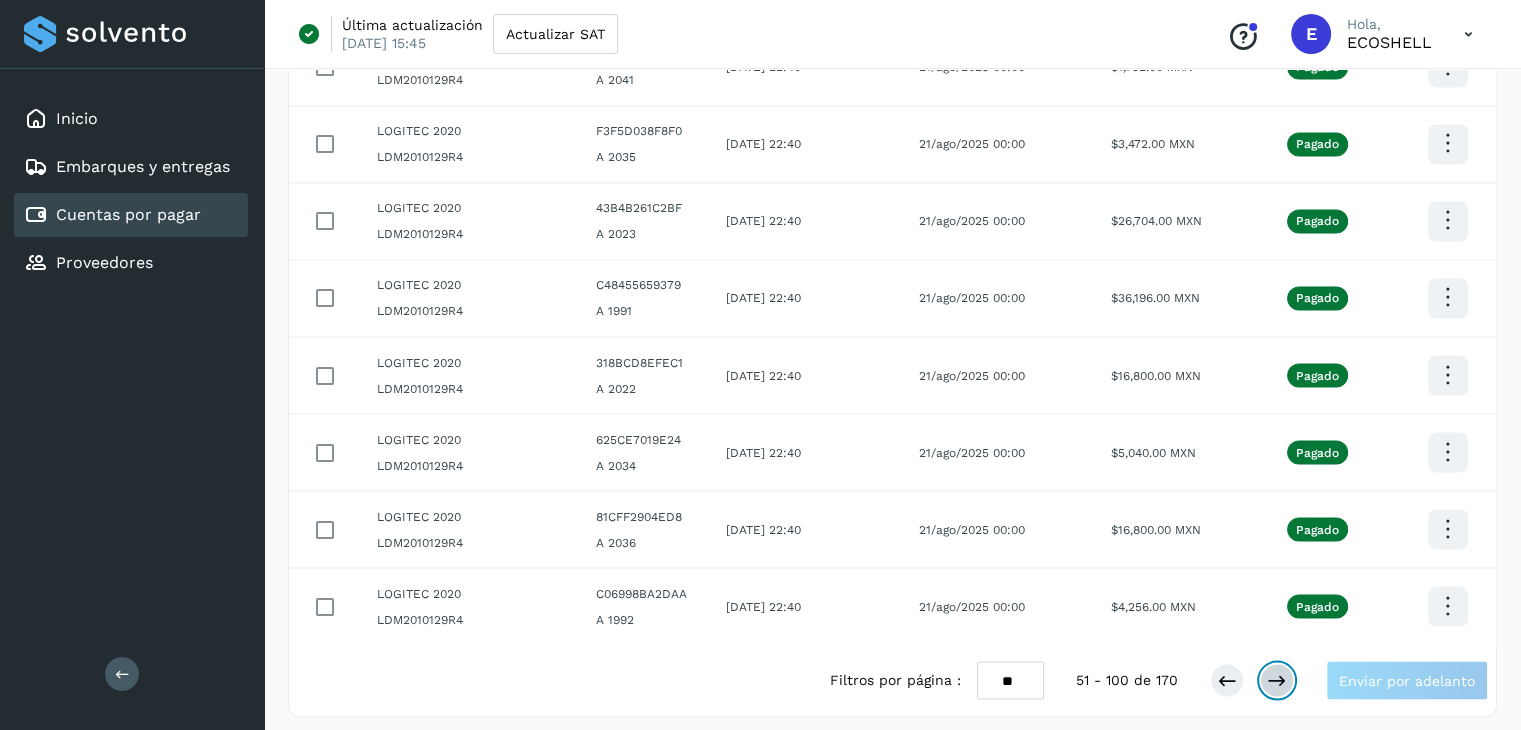 click at bounding box center (1277, 680) 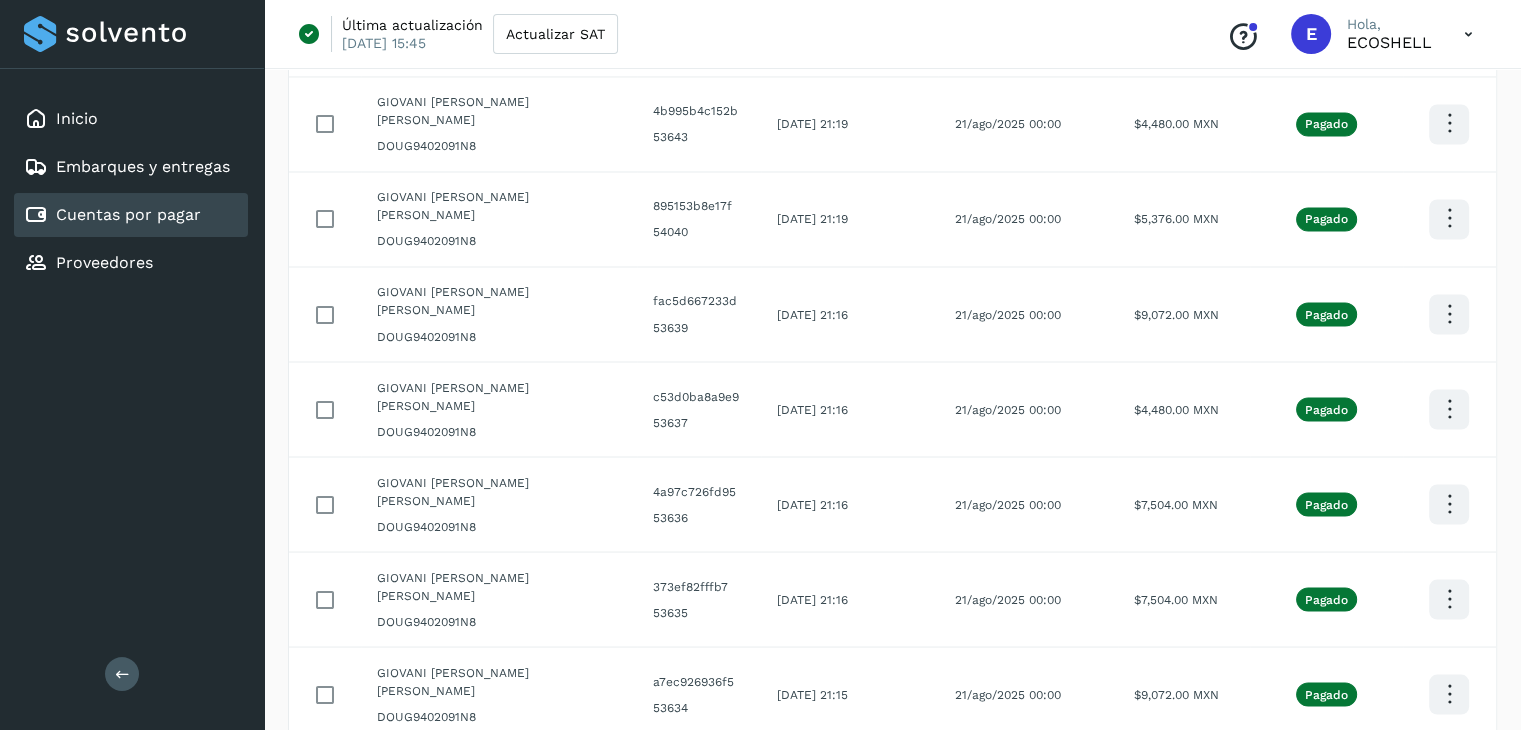 scroll, scrollTop: 3483, scrollLeft: 0, axis: vertical 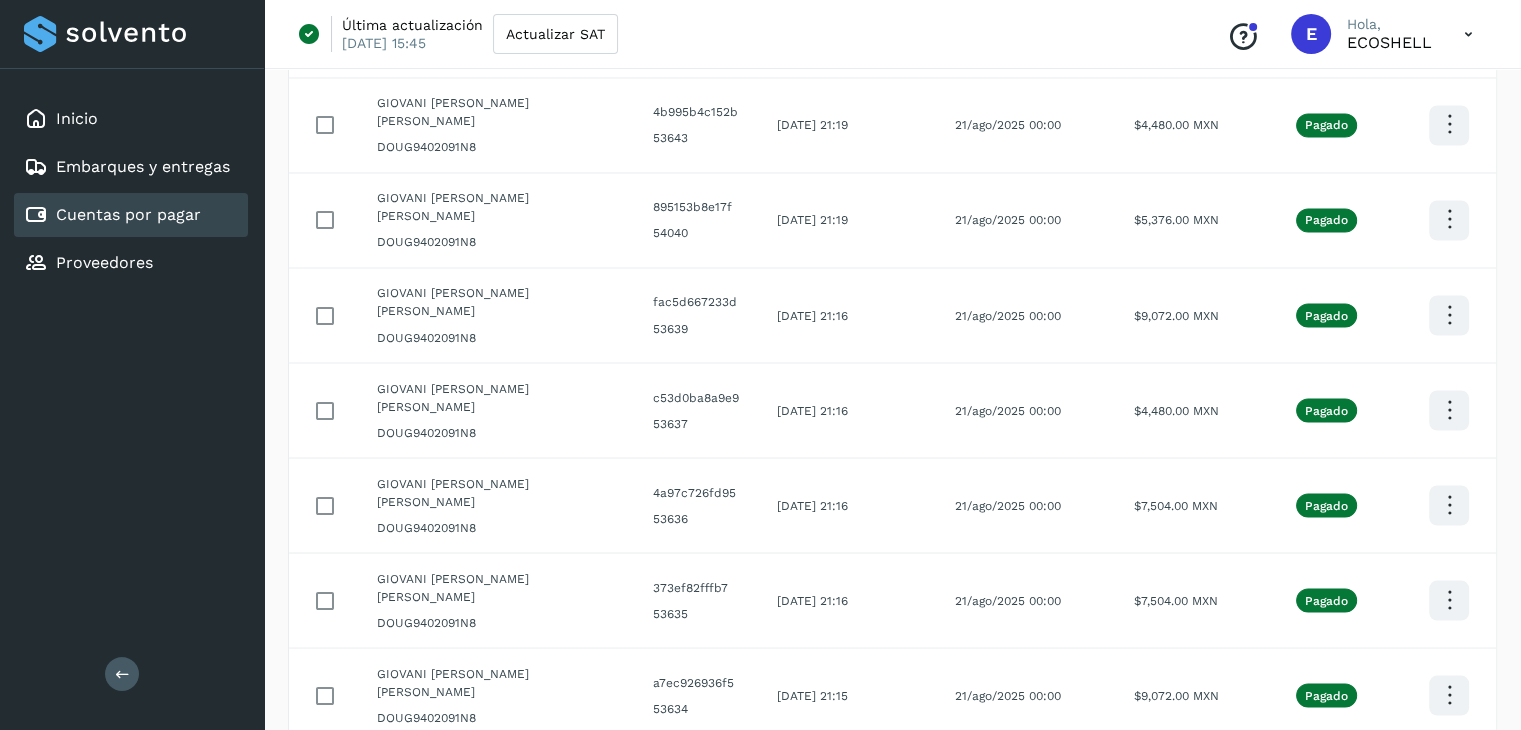click on "Filtros por página : ** ** ** 101 - 150 de 170 Enviar por adelanto" at bounding box center (1156, 968) 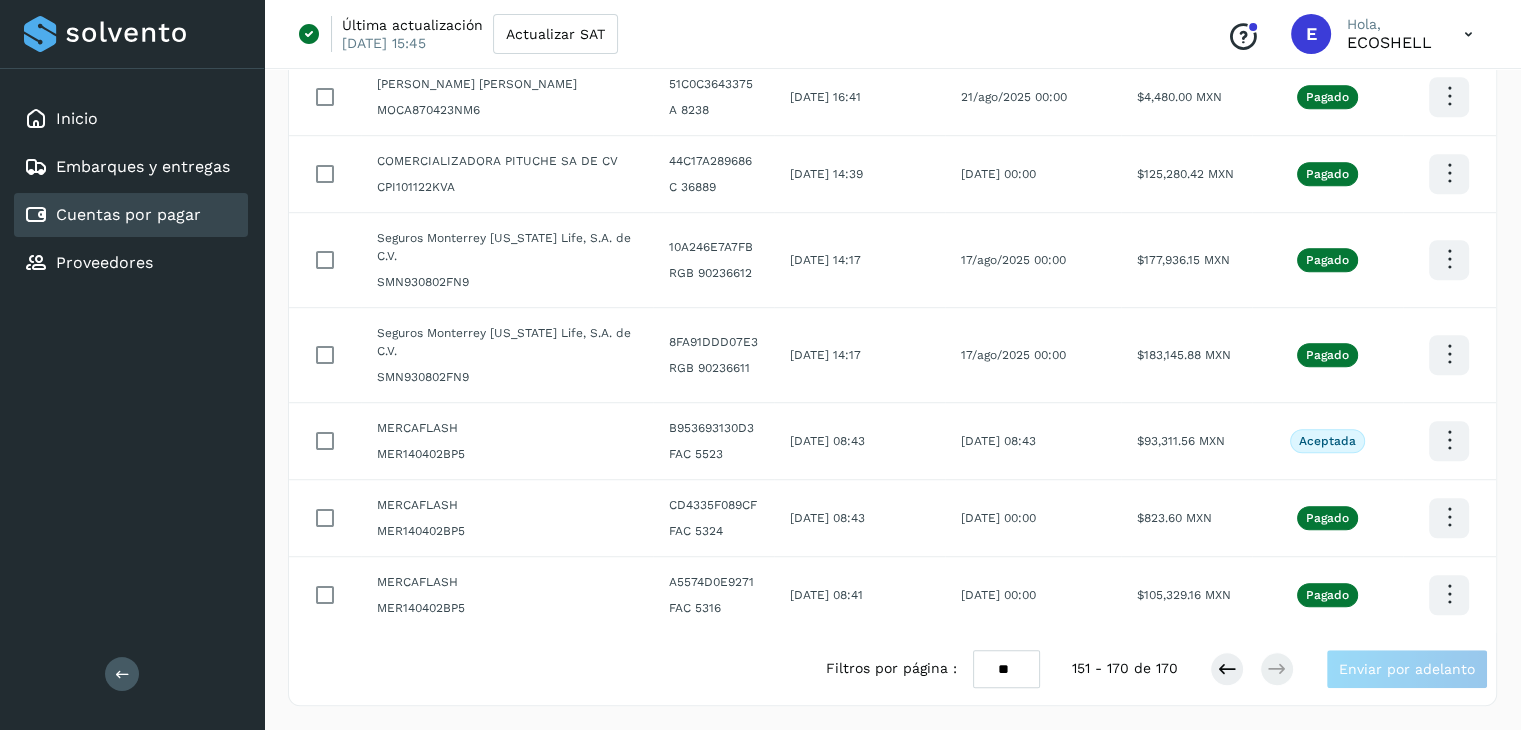 scroll, scrollTop: 1215, scrollLeft: 0, axis: vertical 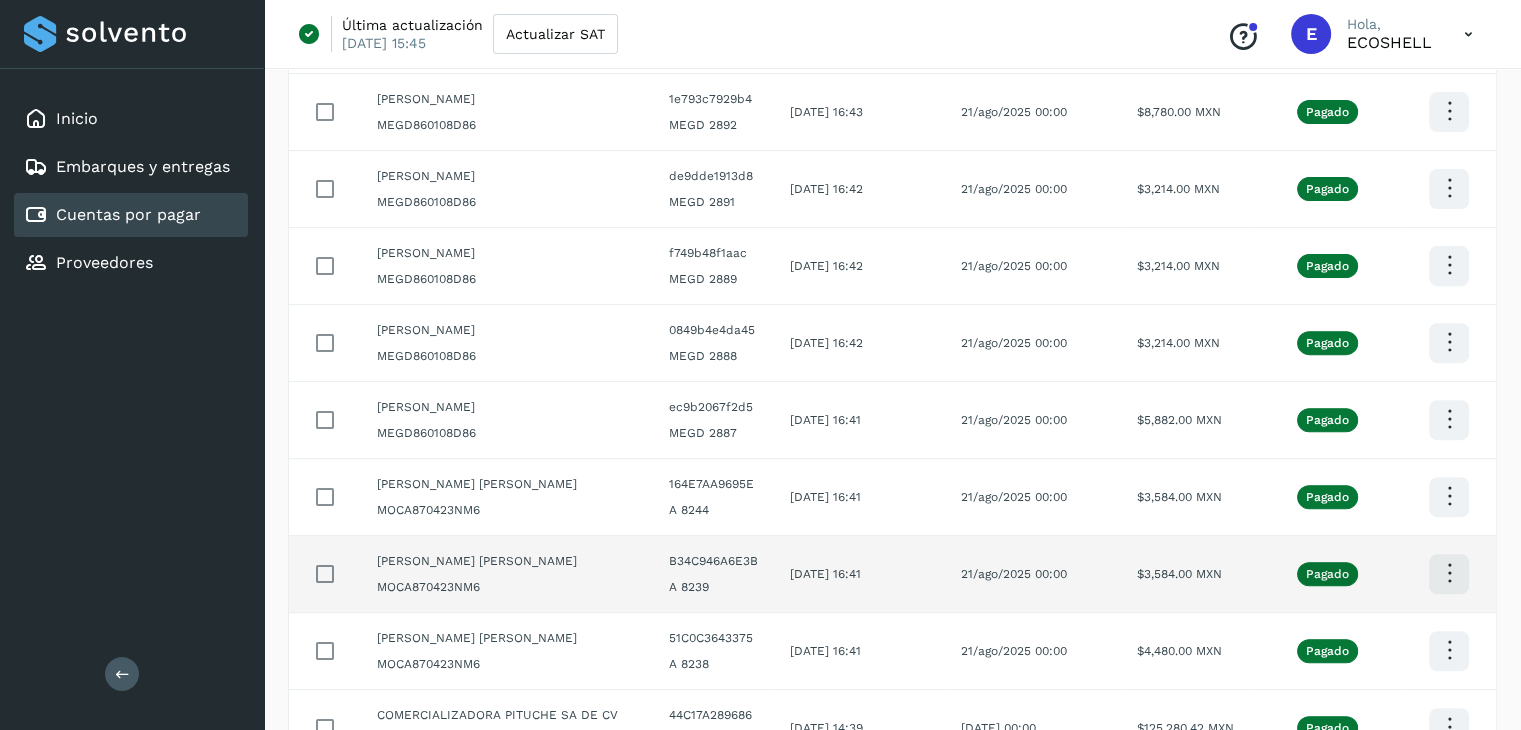 click at bounding box center (1449, -351) 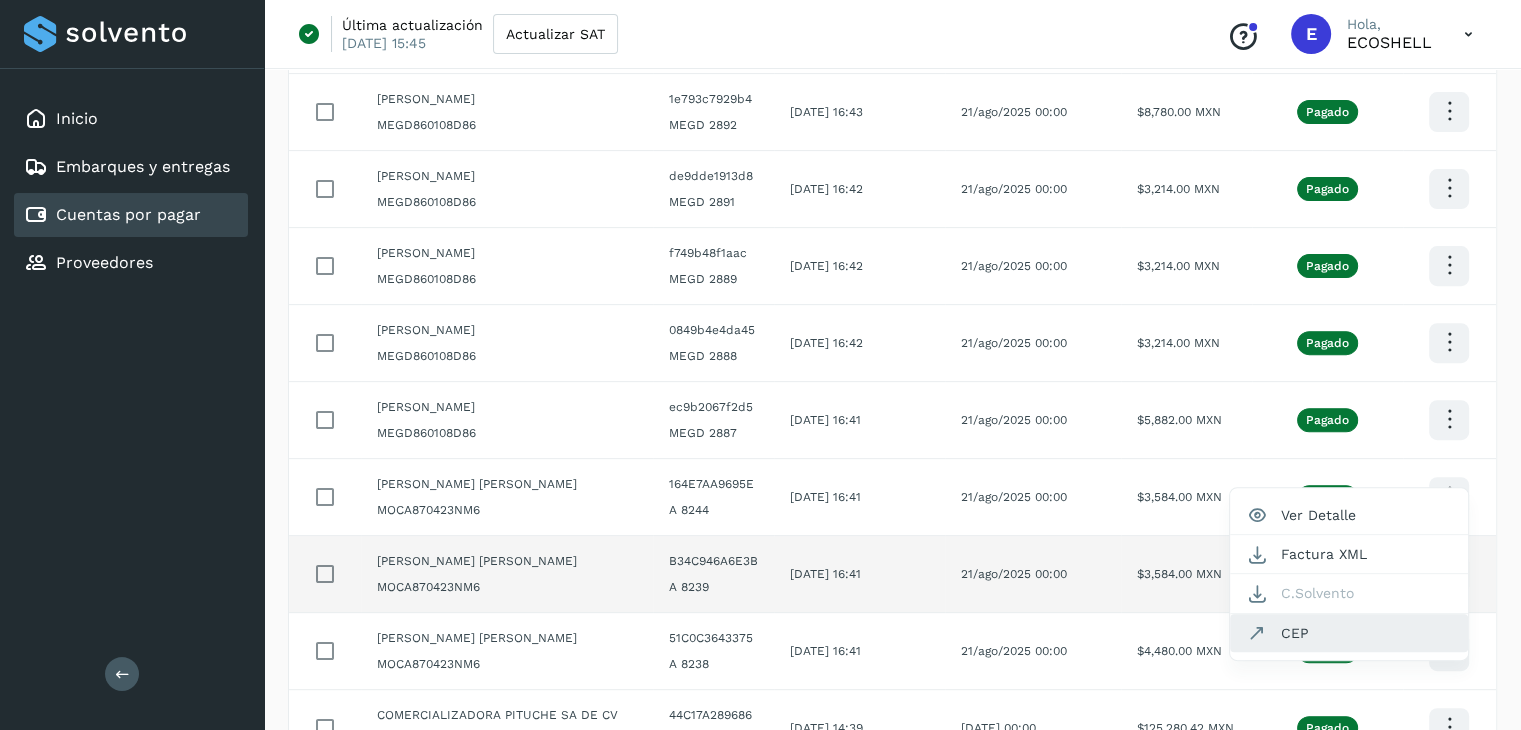 click on "CEP" 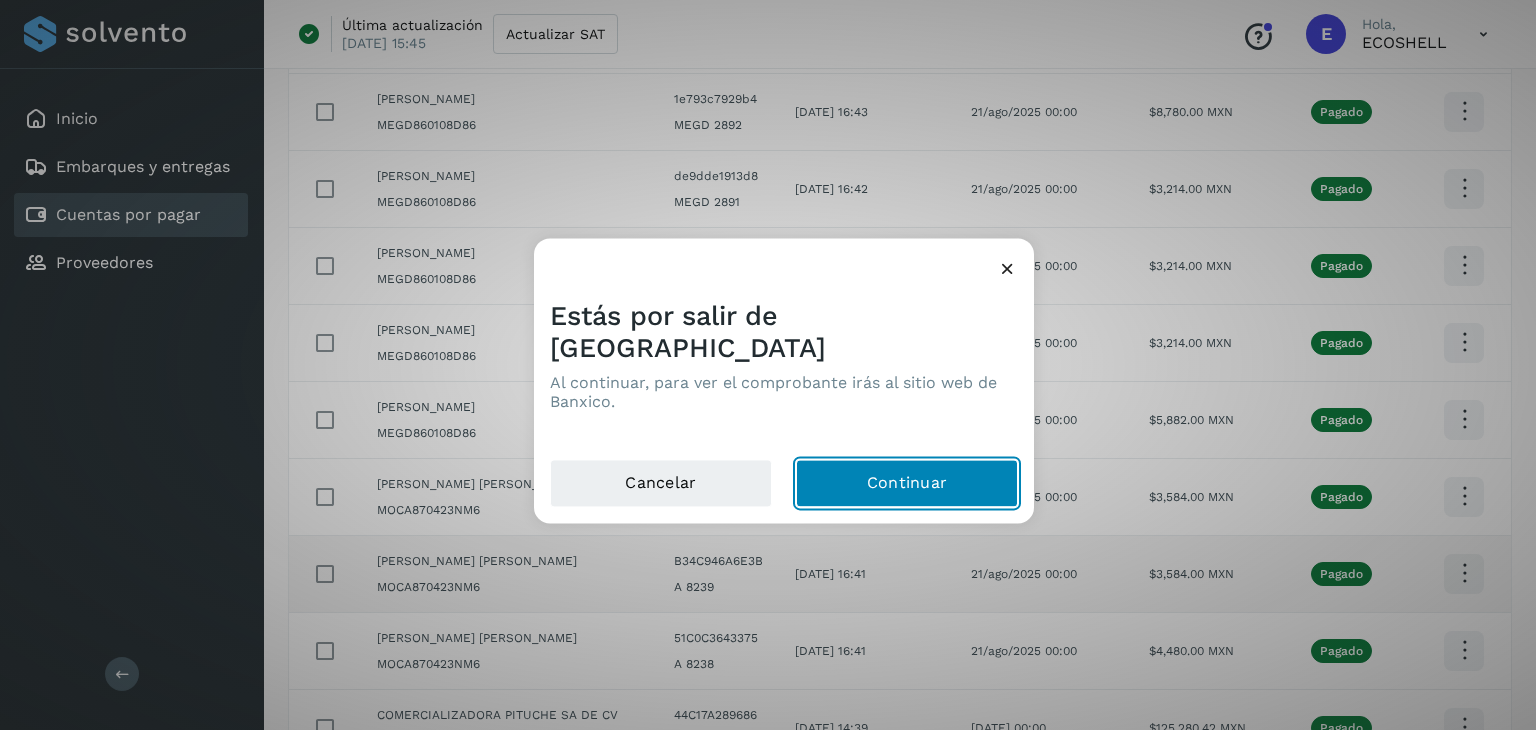 click on "Continuar" 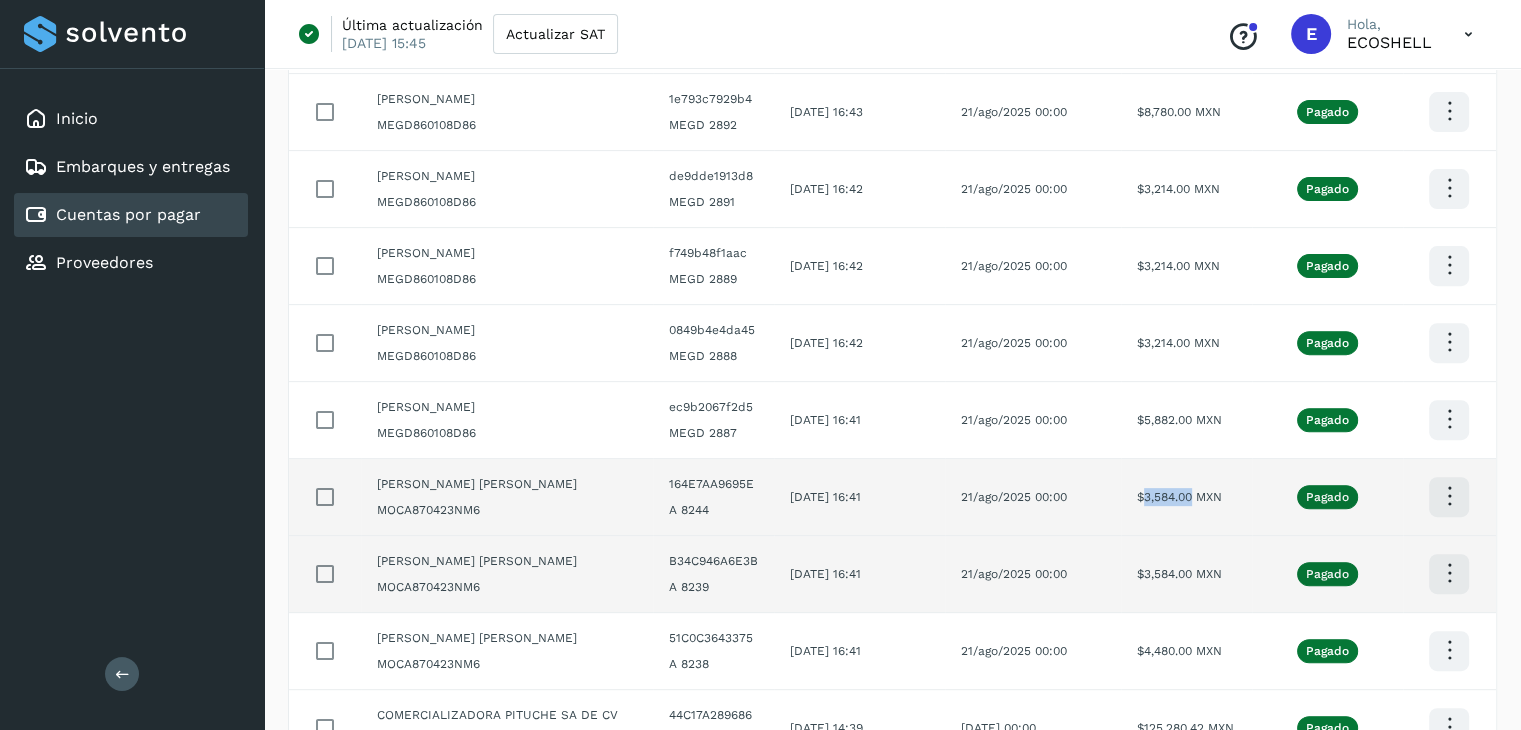 drag, startPoint x: 1192, startPoint y: 489, endPoint x: 1156, endPoint y: 510, distance: 41.677334 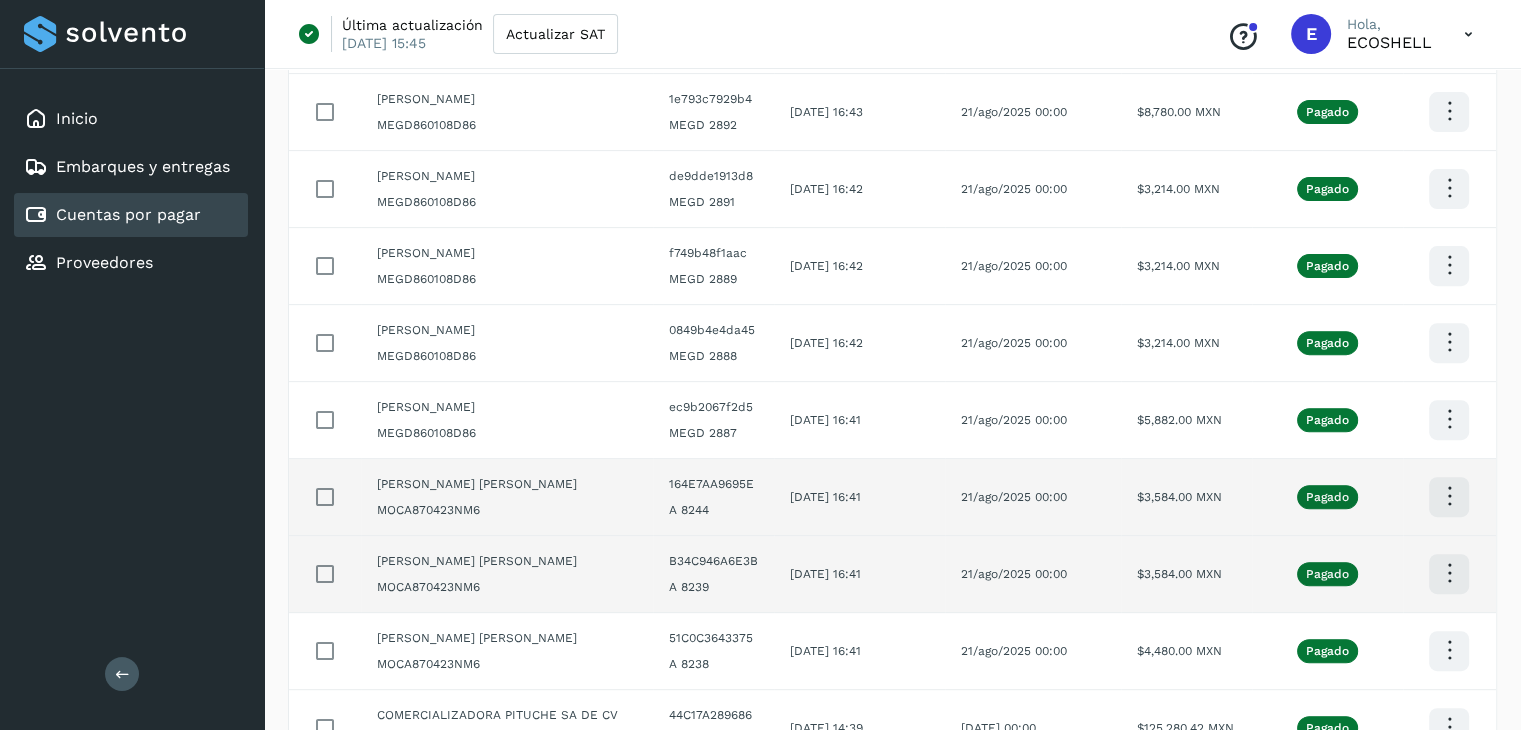 click at bounding box center [1449, -351] 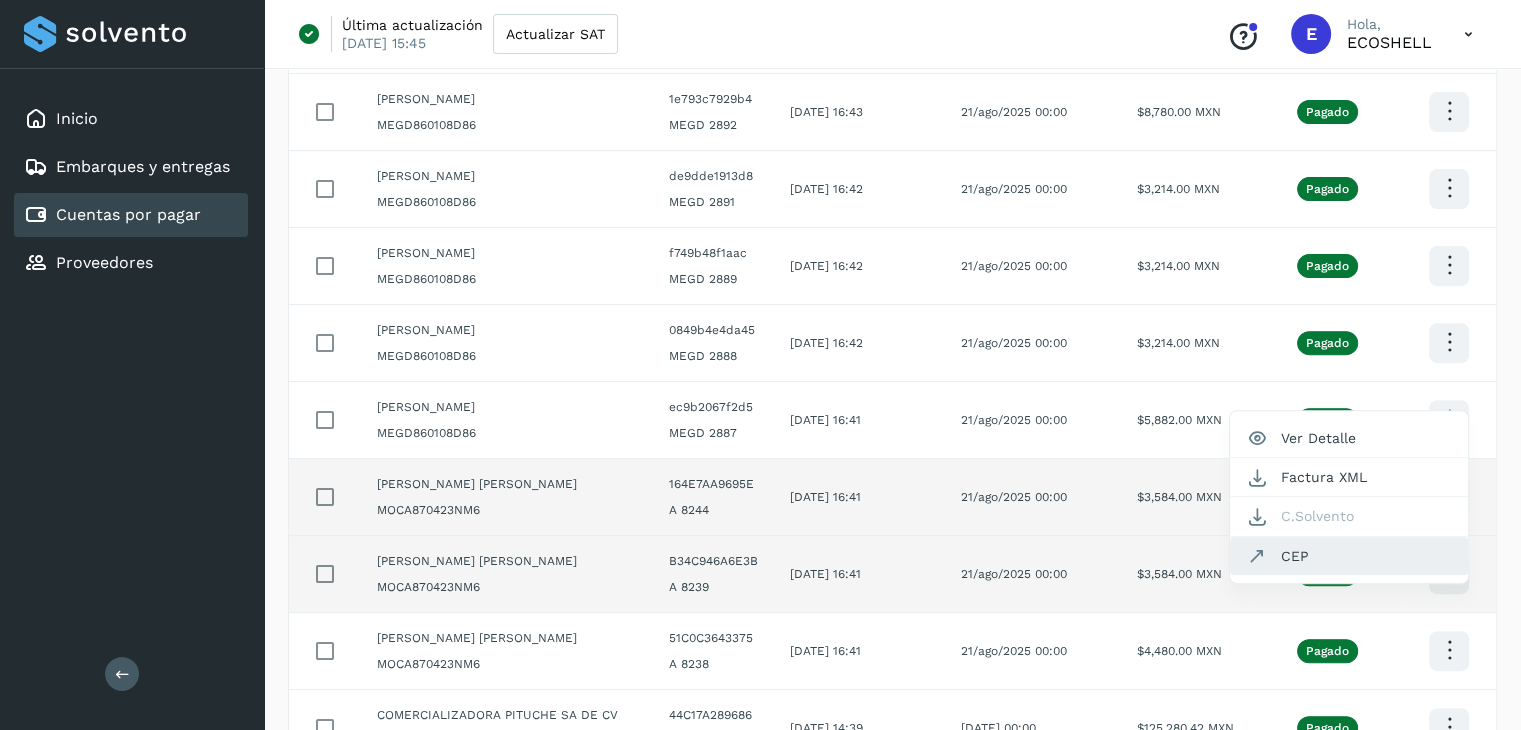 click on "CEP" 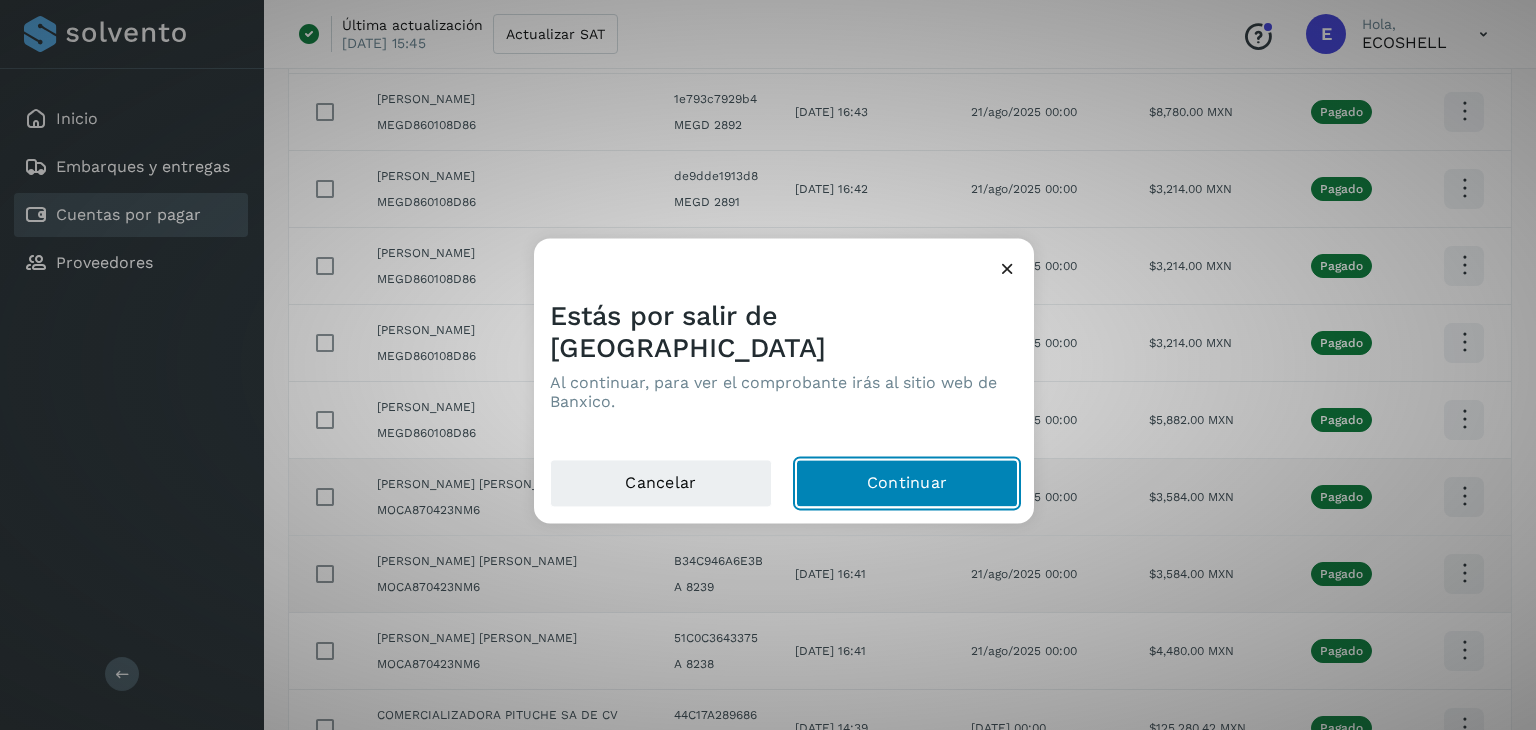 click on "Continuar" 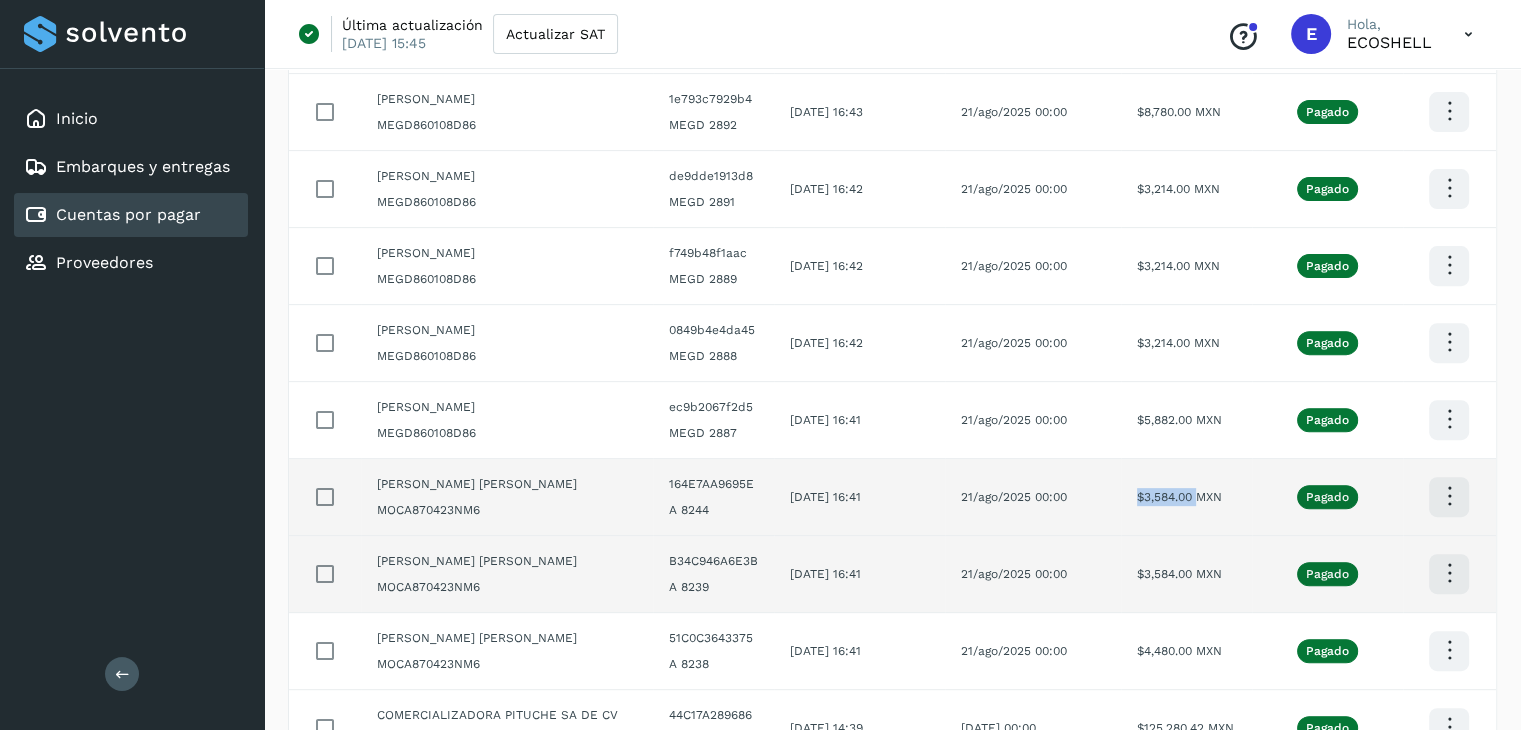 drag, startPoint x: 1199, startPoint y: 491, endPoint x: 1139, endPoint y: 499, distance: 60.530983 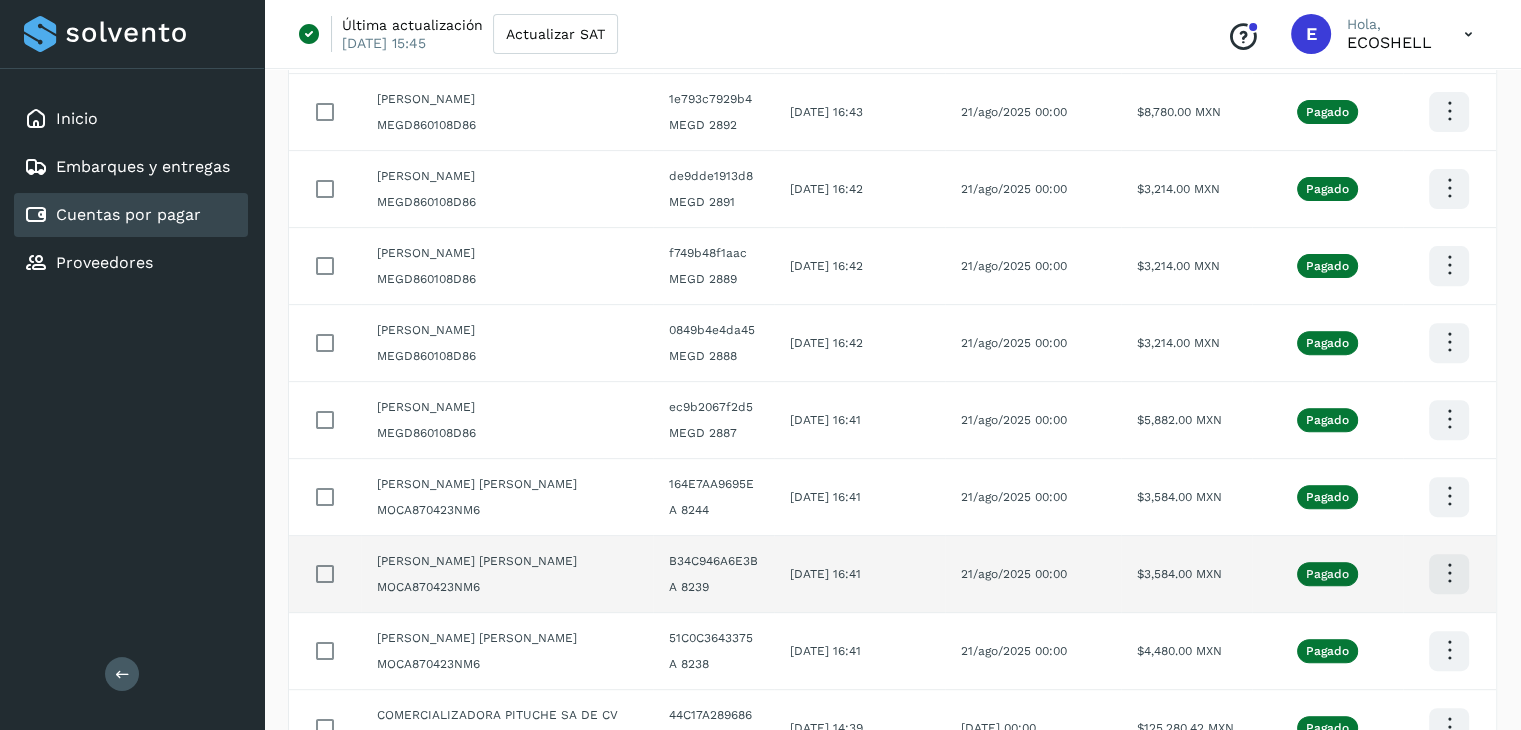 click at bounding box center [1449, -351] 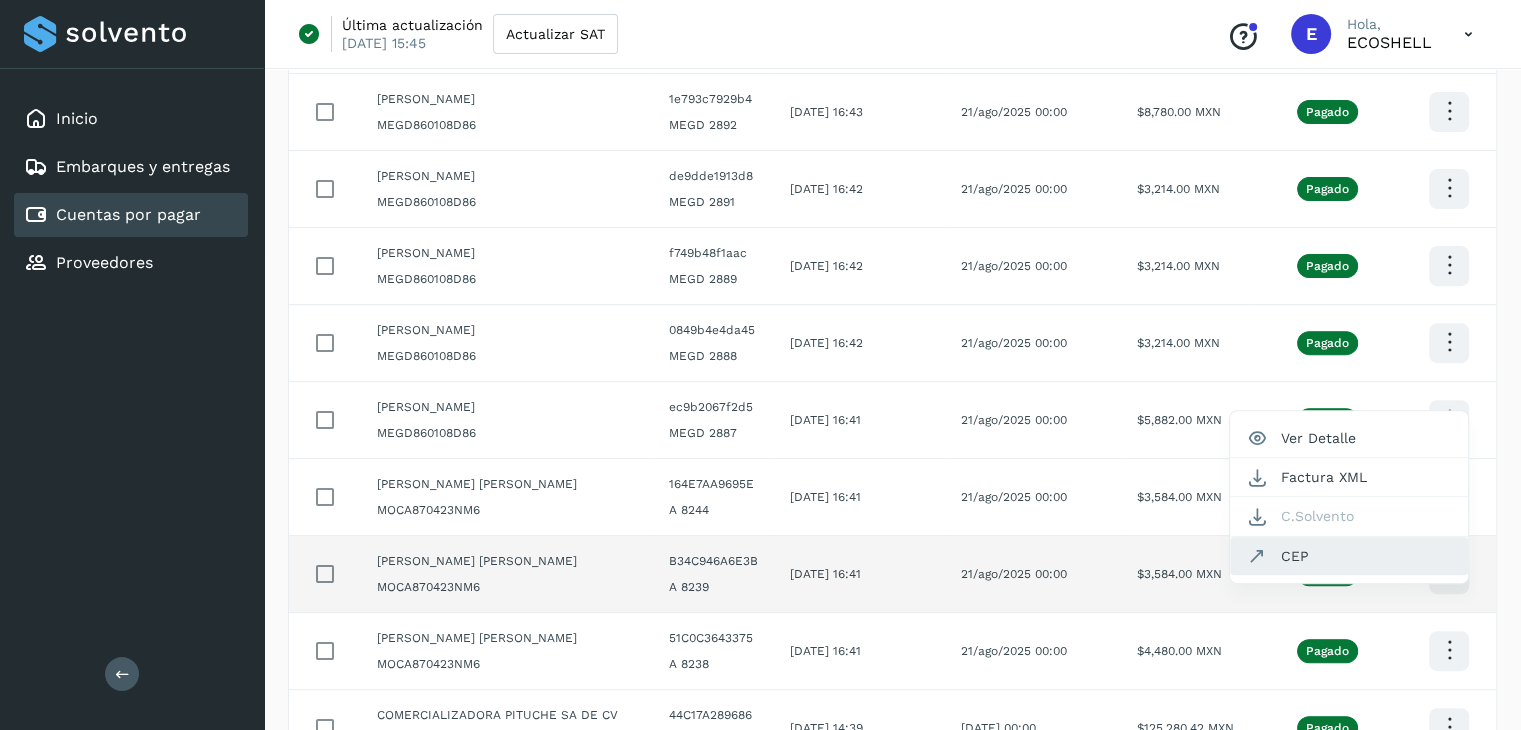 click on "CEP" 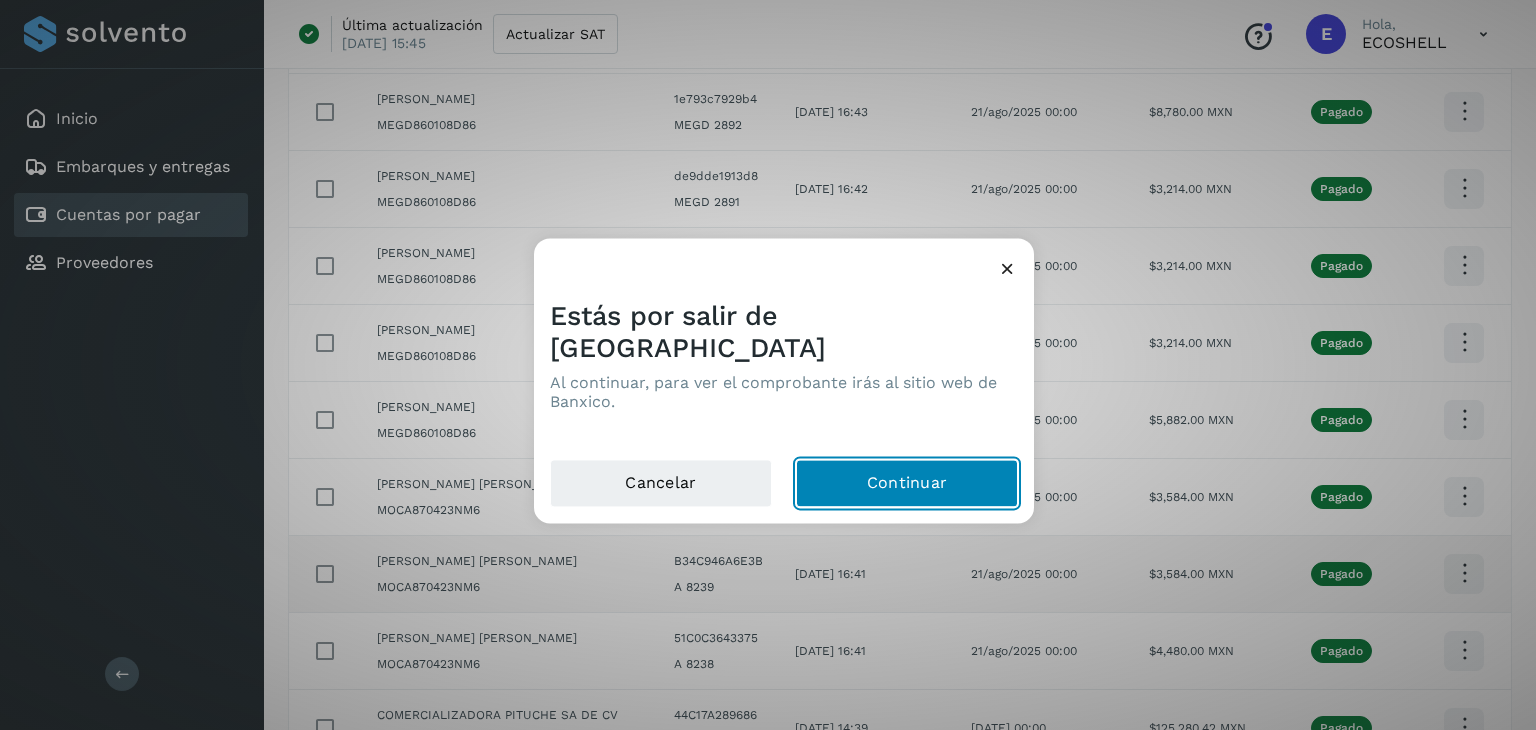 click on "Continuar" 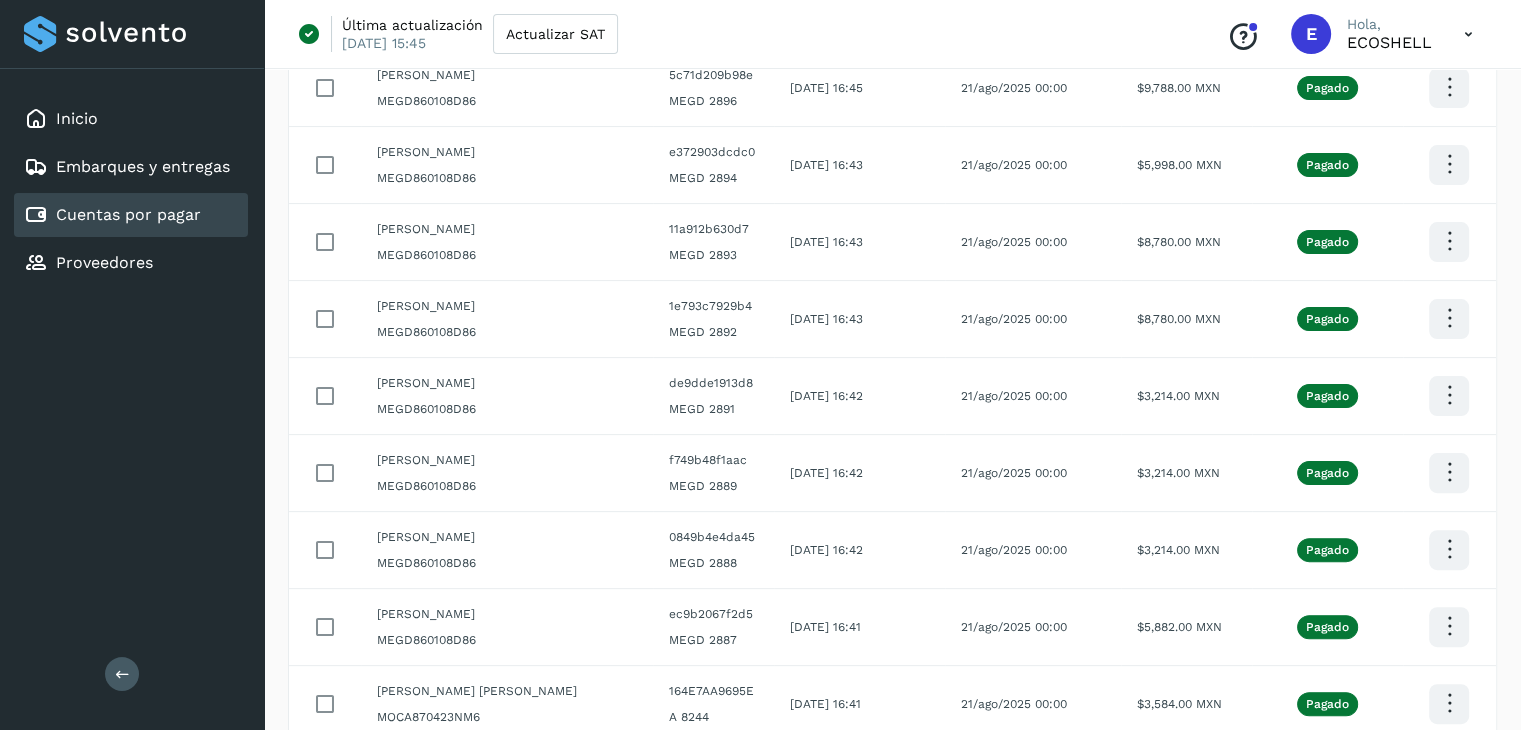 scroll, scrollTop: 439, scrollLeft: 0, axis: vertical 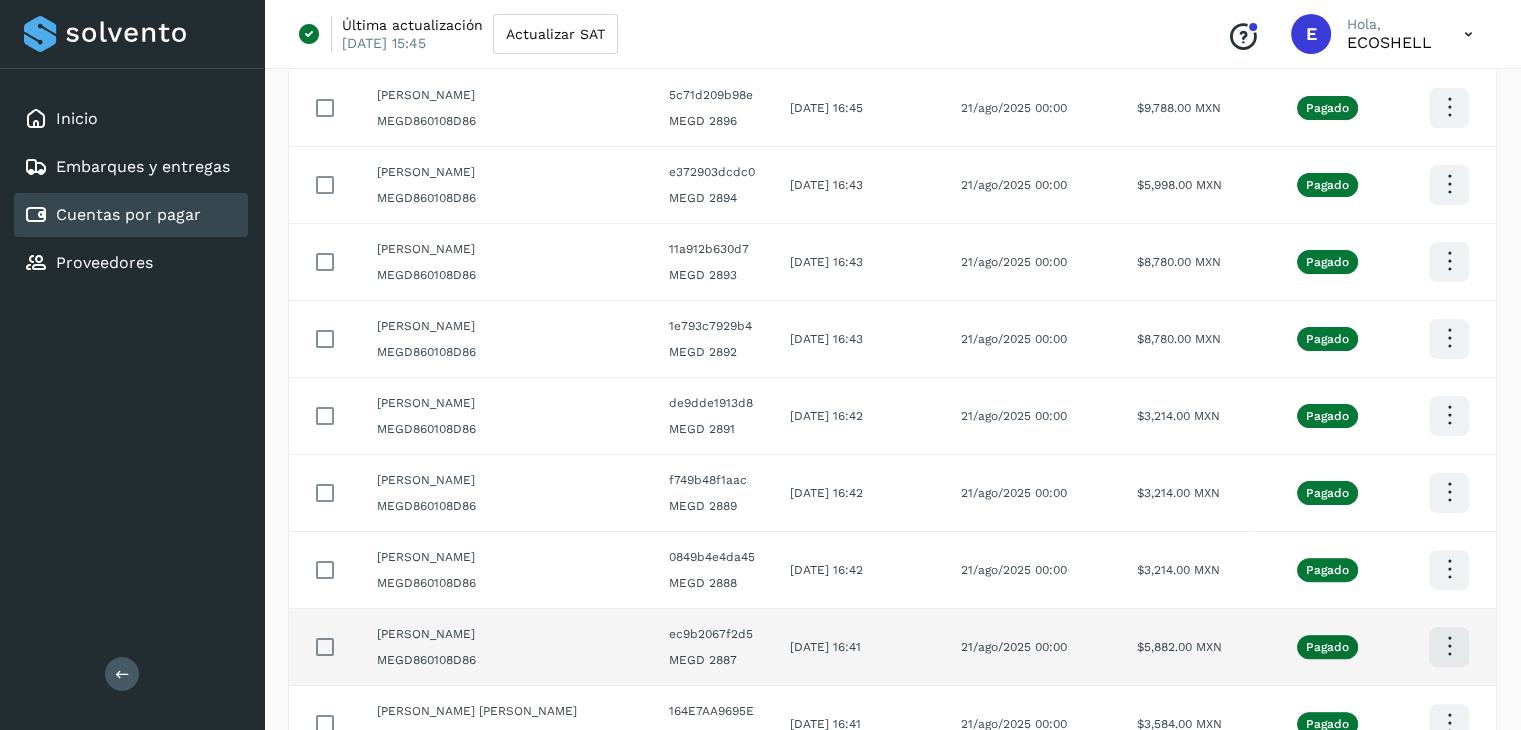 drag, startPoint x: 595, startPoint y: 627, endPoint x: 372, endPoint y: 638, distance: 223.27113 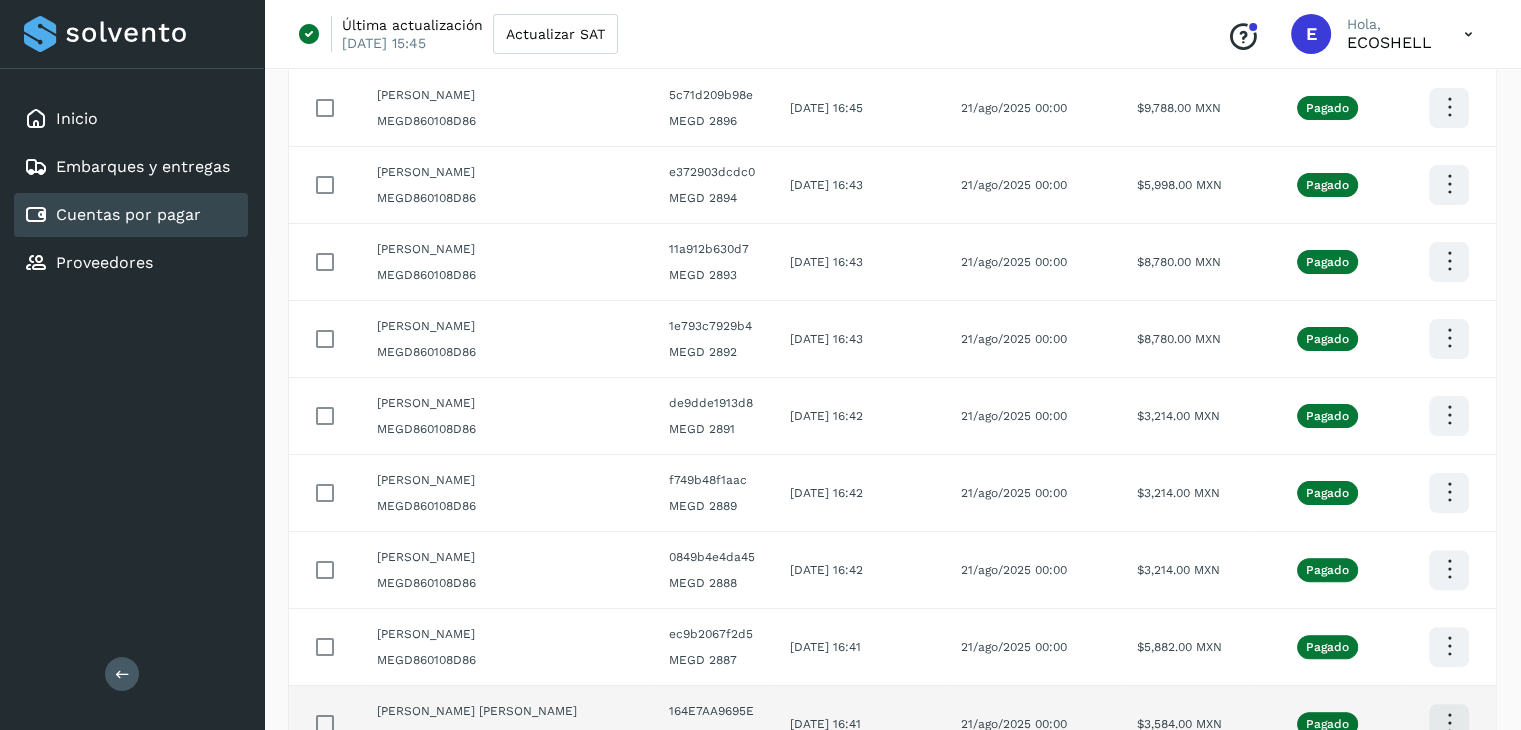 copy on "[PERSON_NAME]" 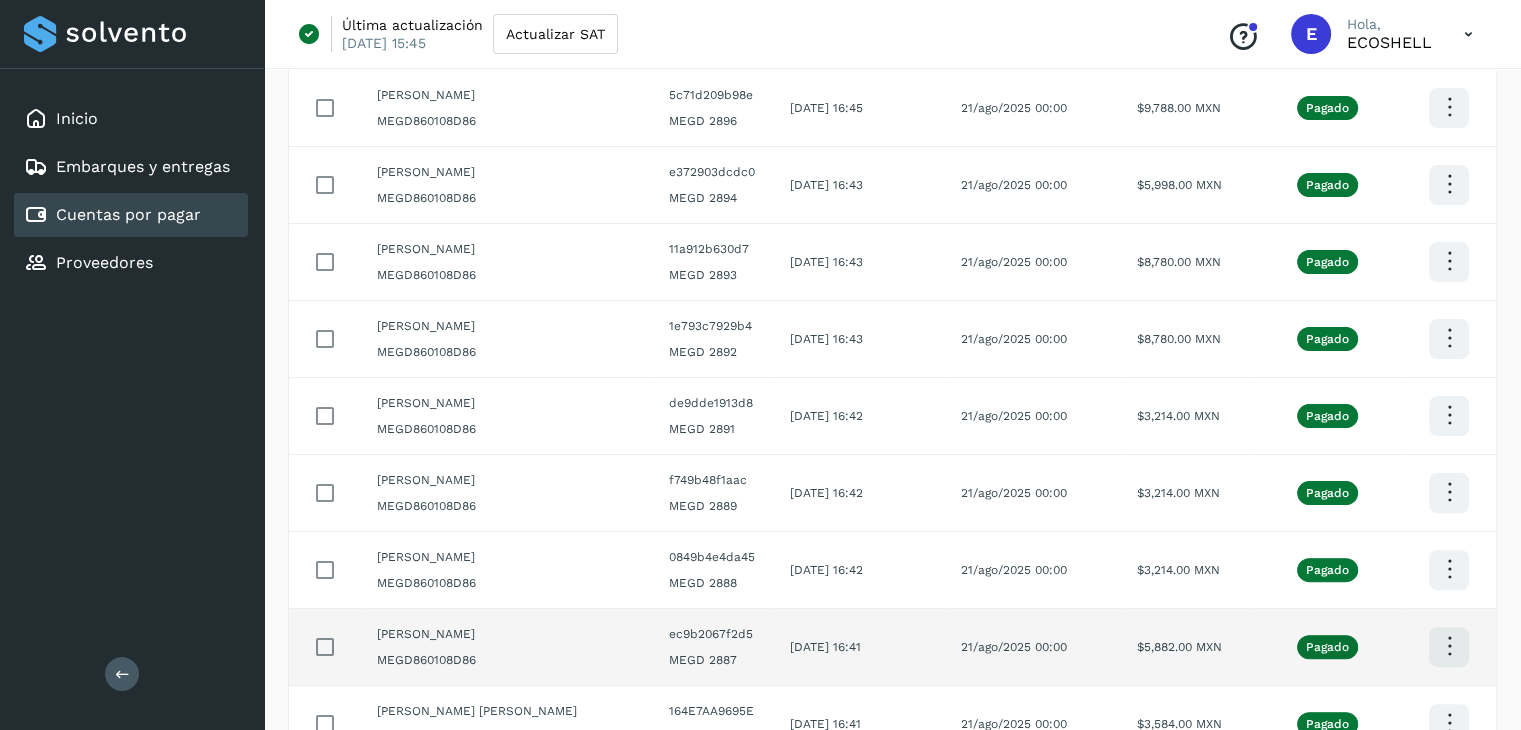 click at bounding box center (1449, -124) 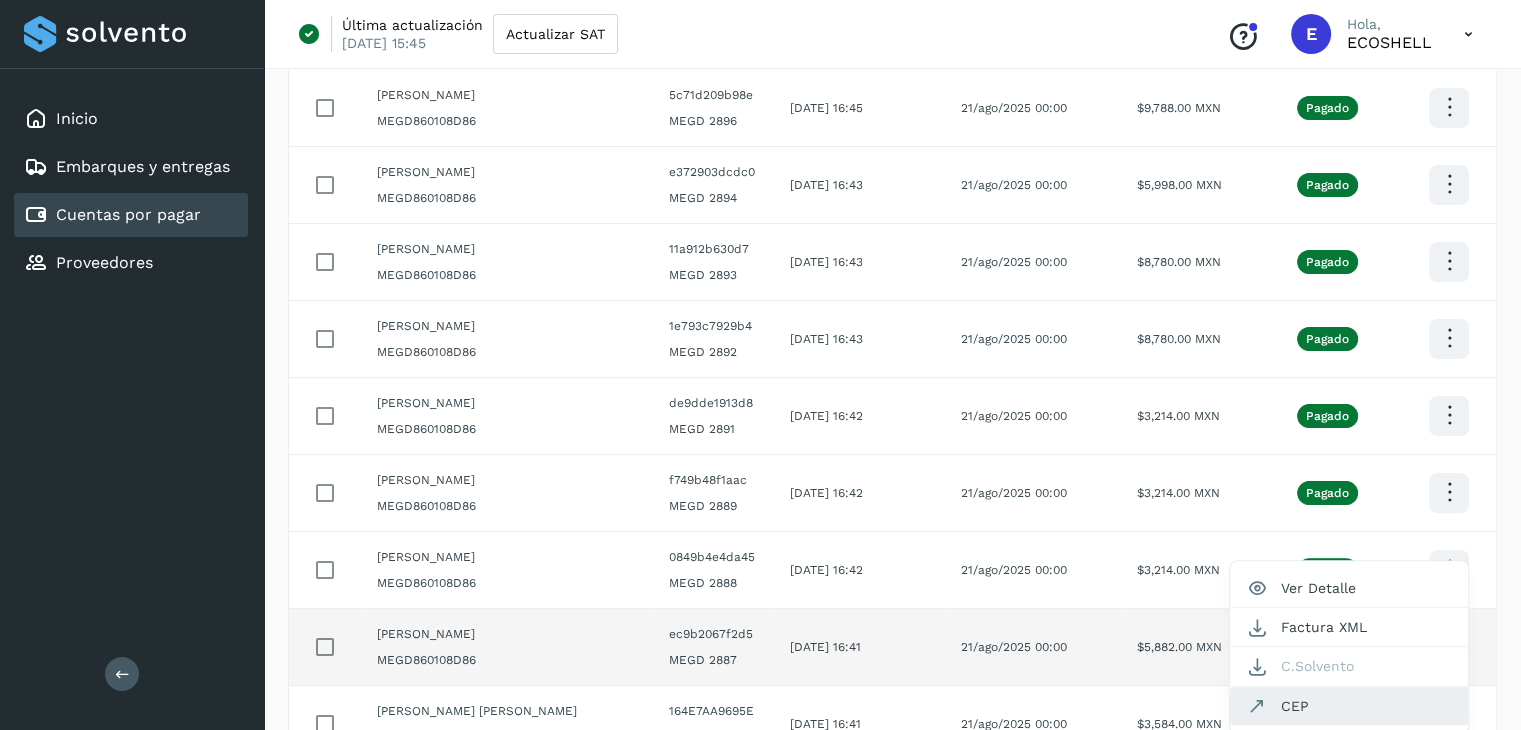 click on "CEP" 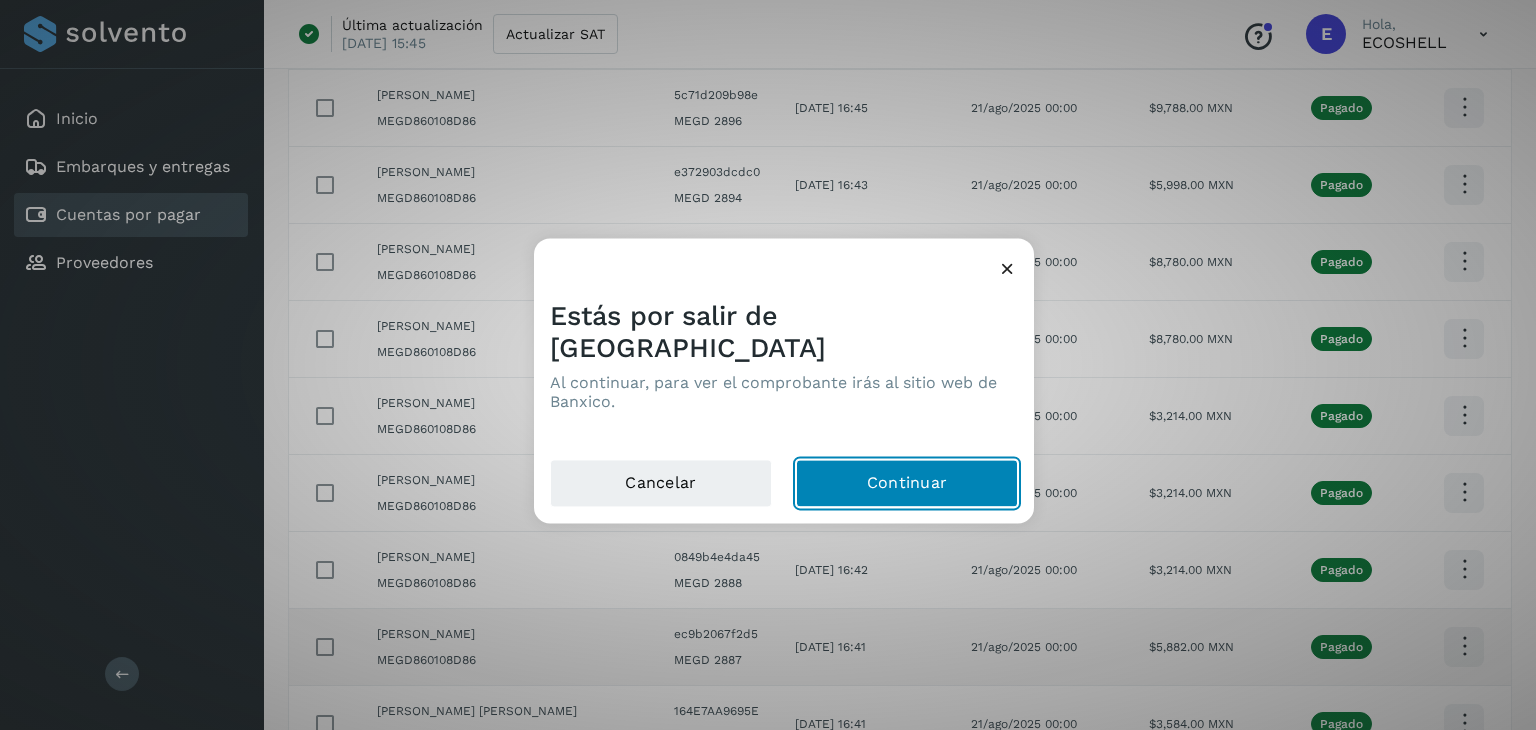click on "Continuar" 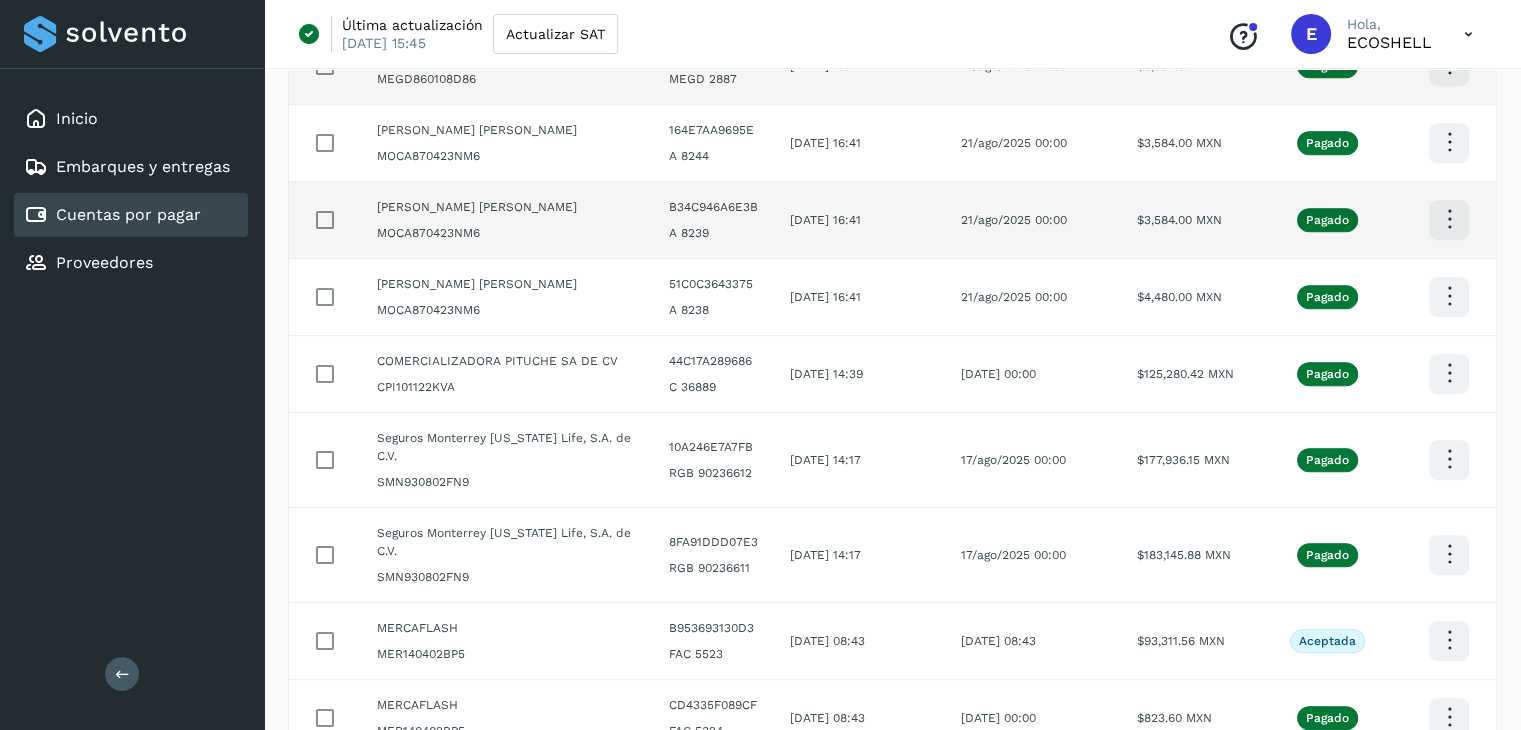 scroll, scrollTop: 1215, scrollLeft: 0, axis: vertical 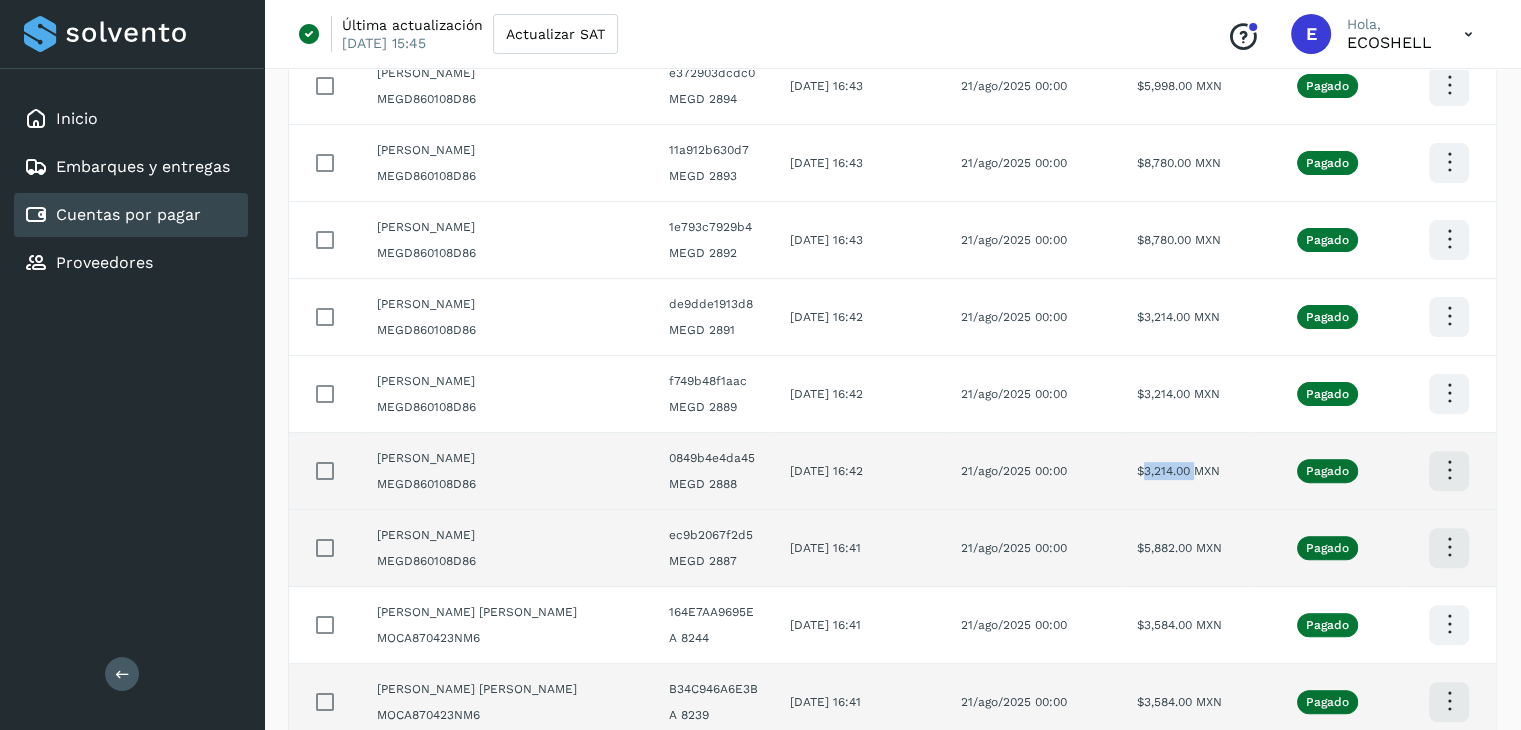 drag, startPoint x: 1195, startPoint y: 463, endPoint x: 1144, endPoint y: 465, distance: 51.0392 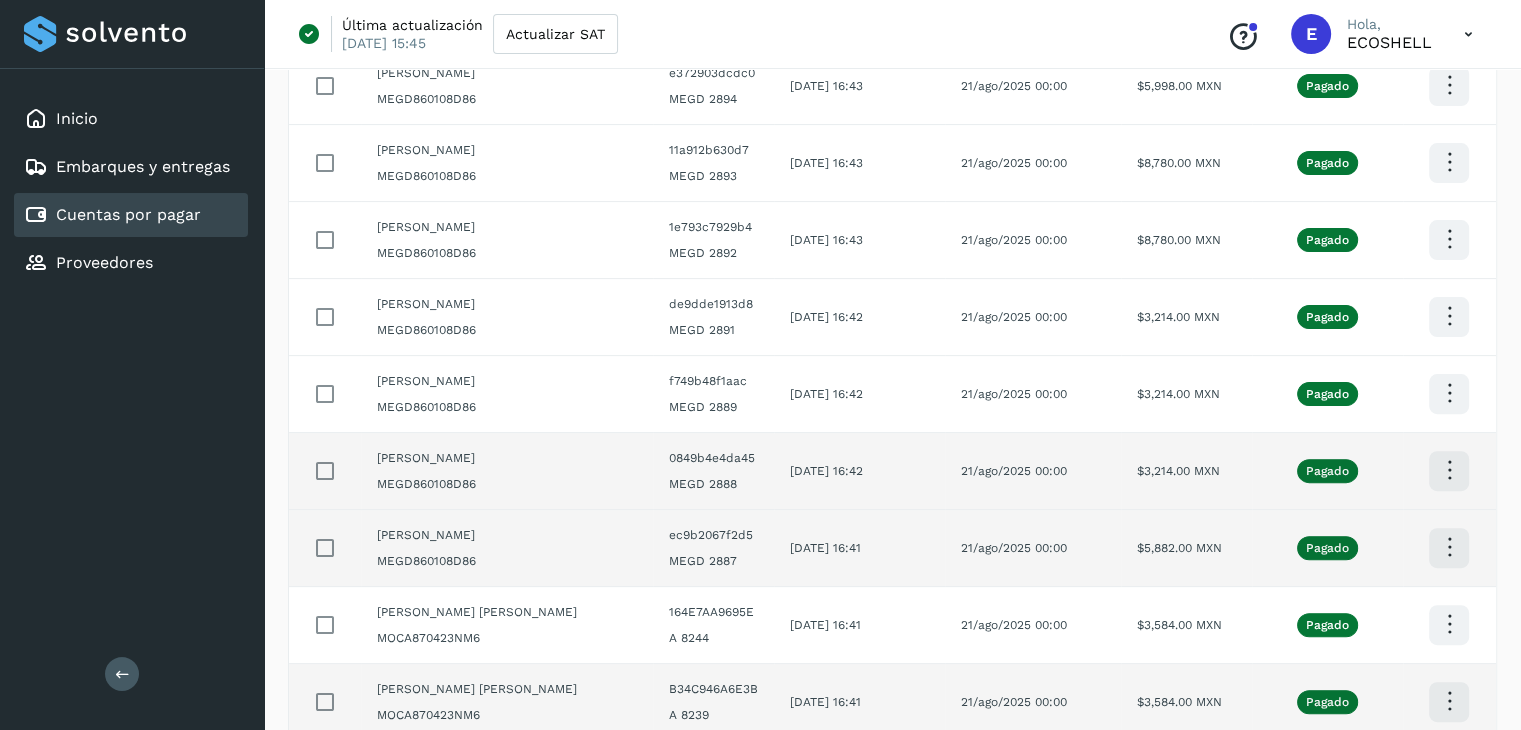 click at bounding box center [1449, -223] 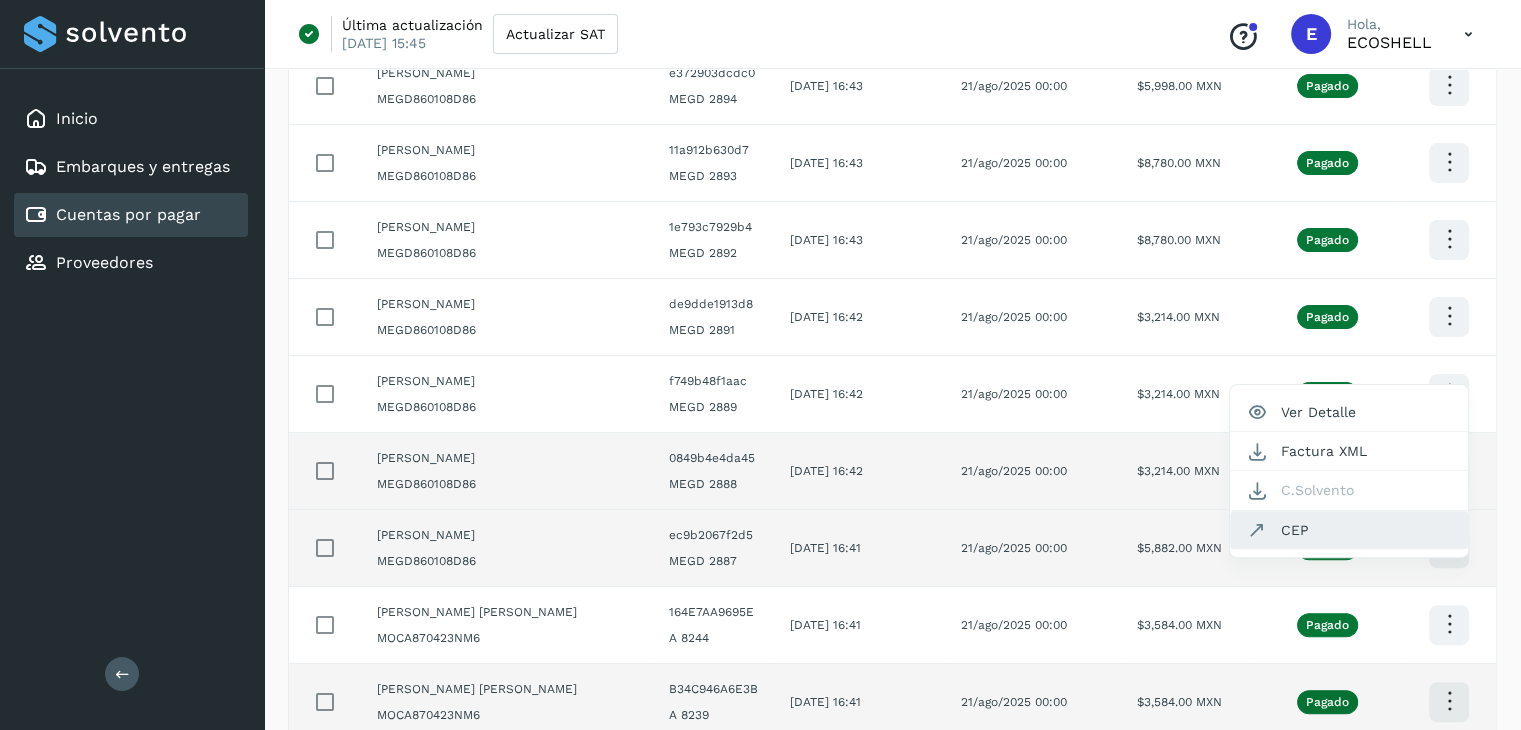 click on "CEP" 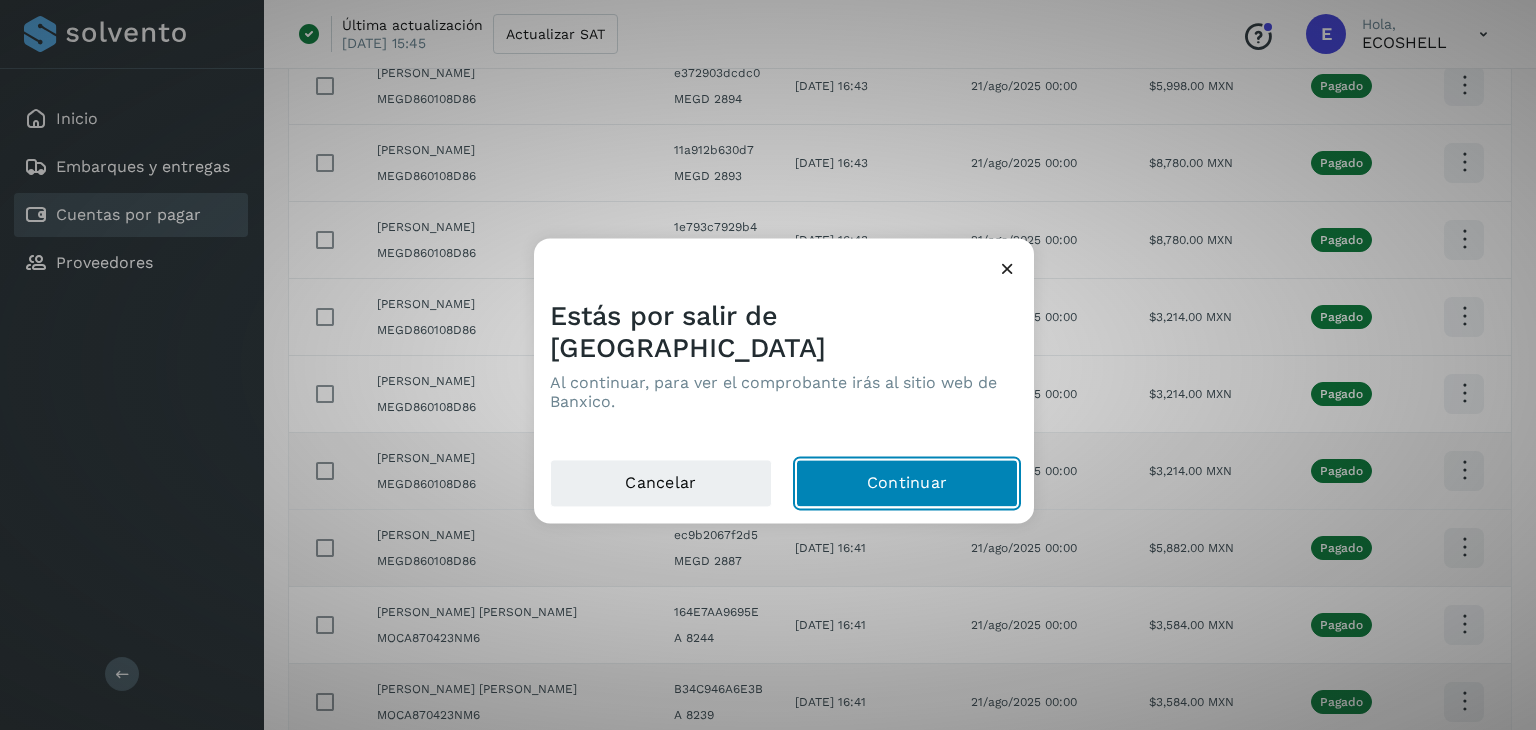 click on "Continuar" 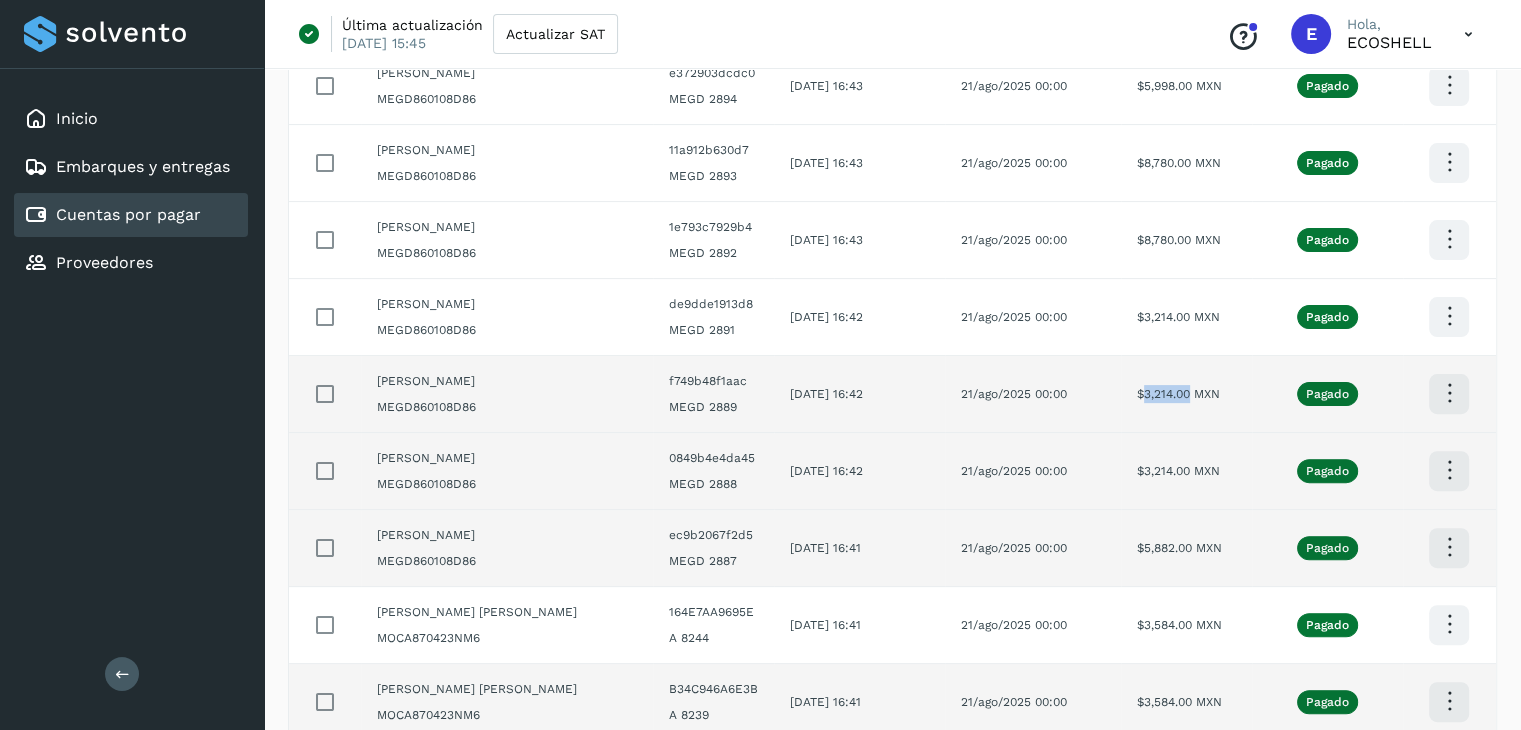 drag, startPoint x: 1192, startPoint y: 388, endPoint x: 1141, endPoint y: 406, distance: 54.08327 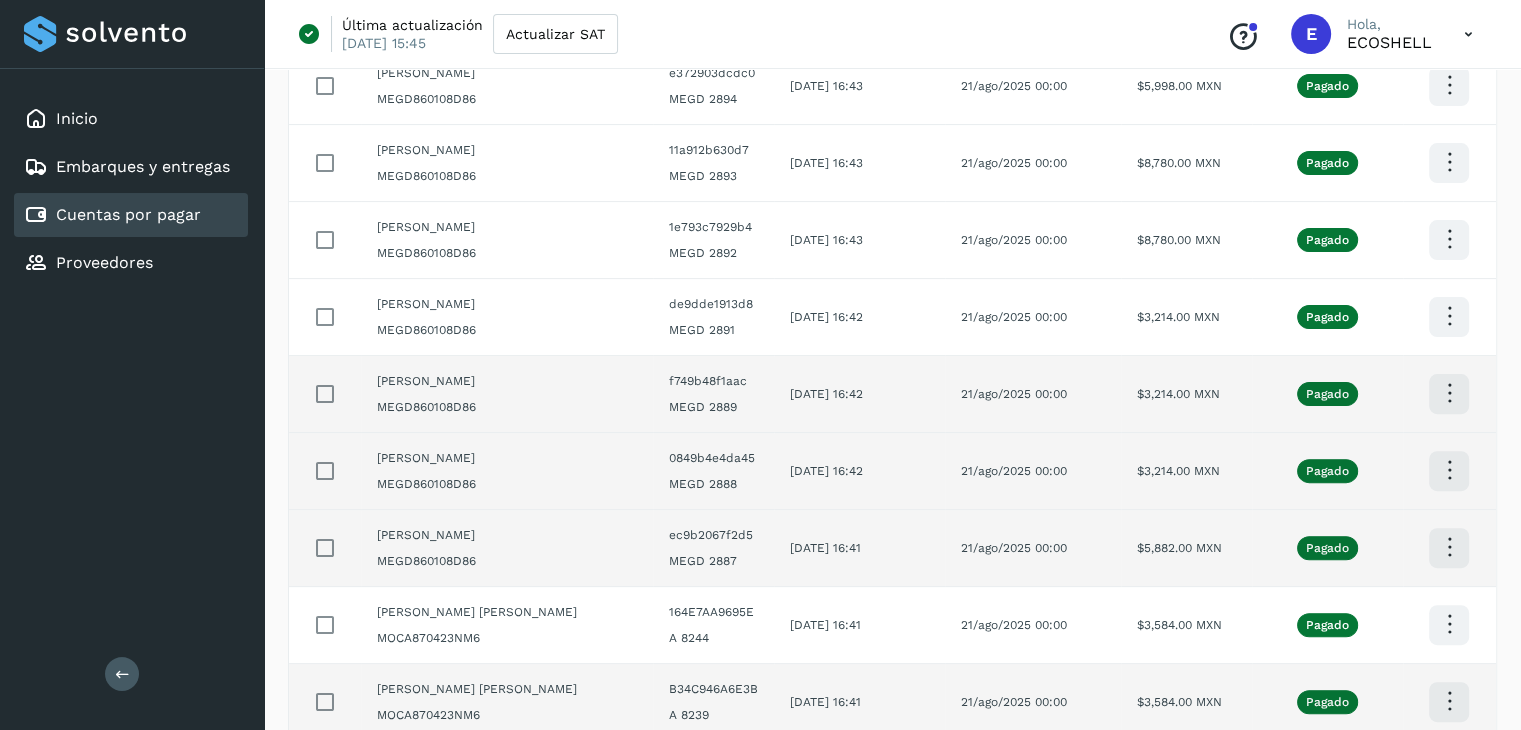 click at bounding box center [1449, -223] 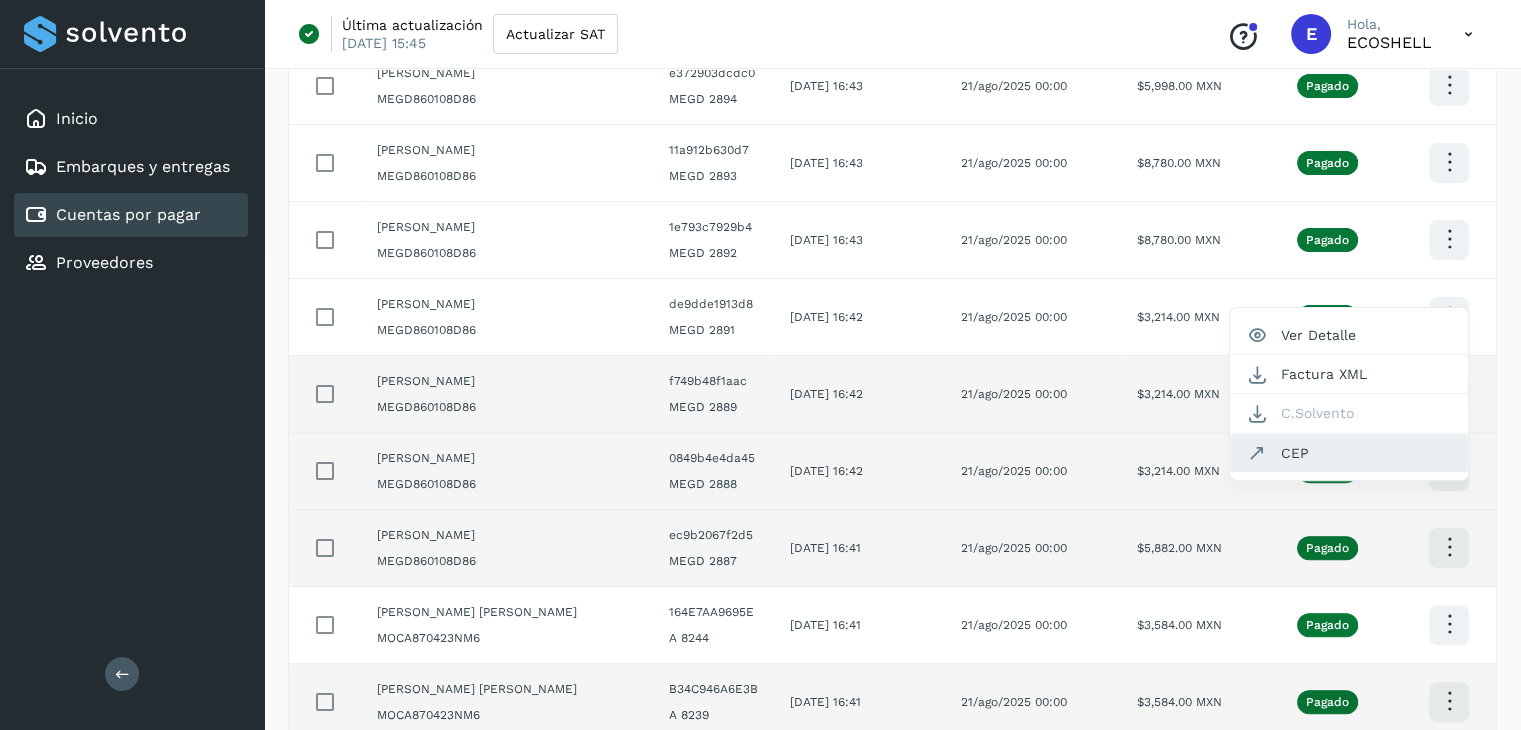 click on "CEP" 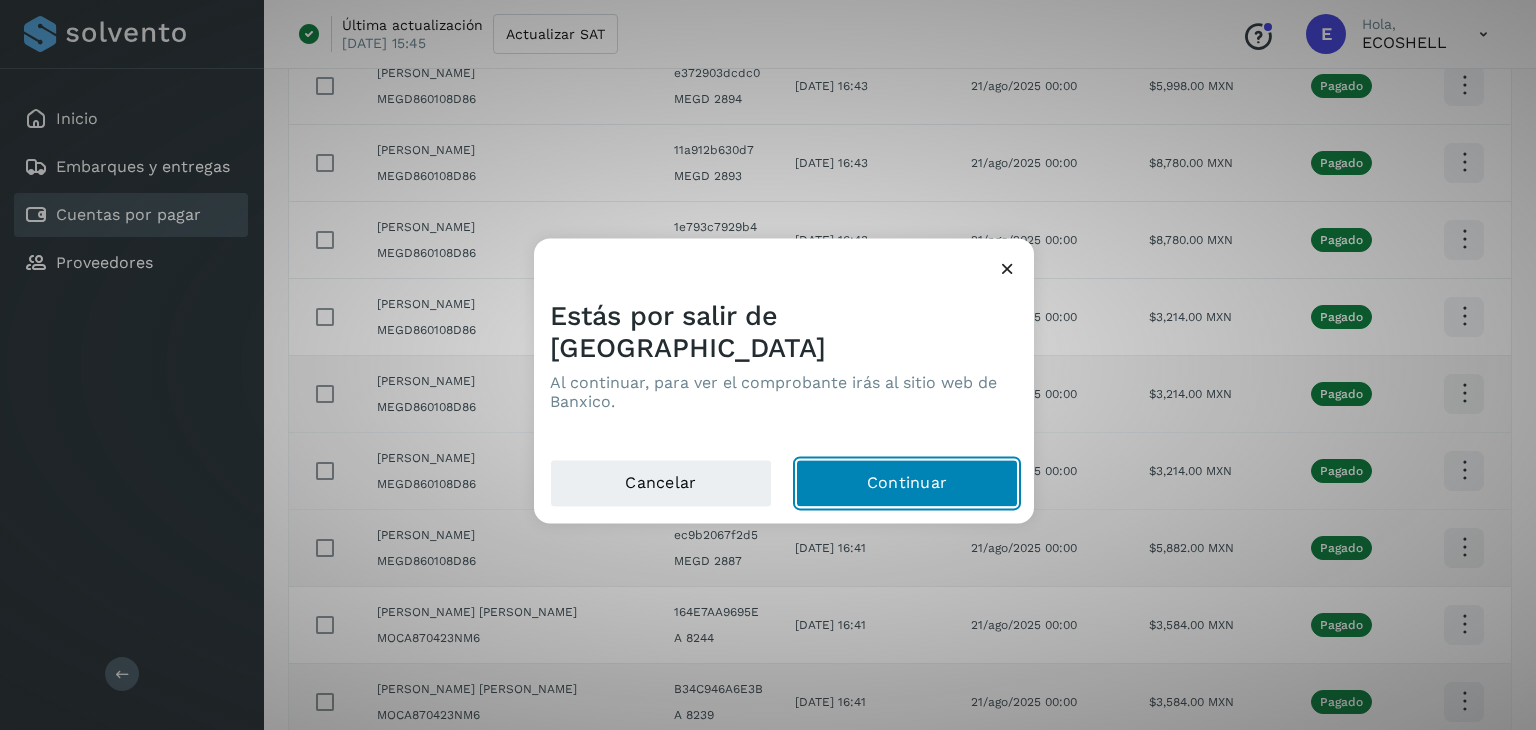 click on "Continuar" 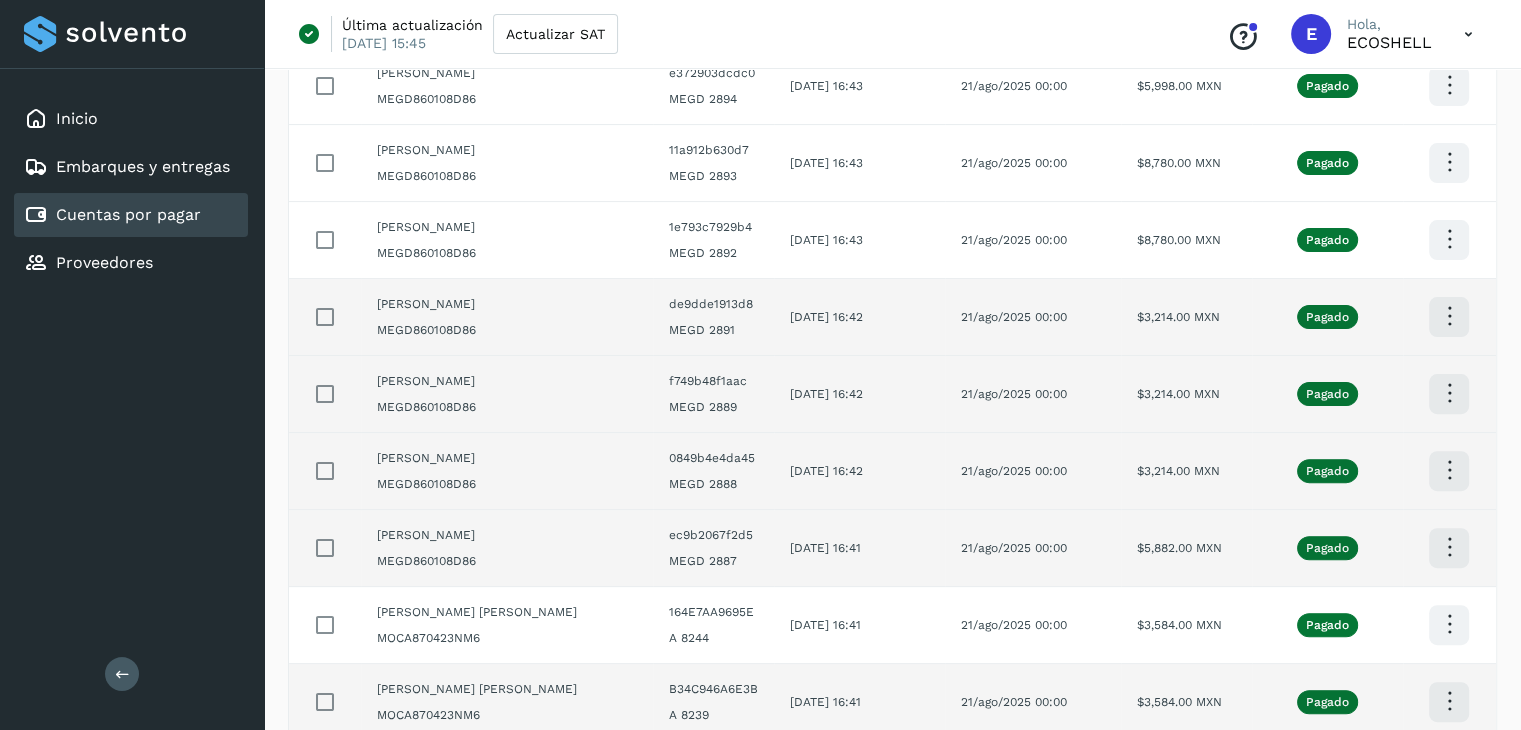 click at bounding box center [1449, -223] 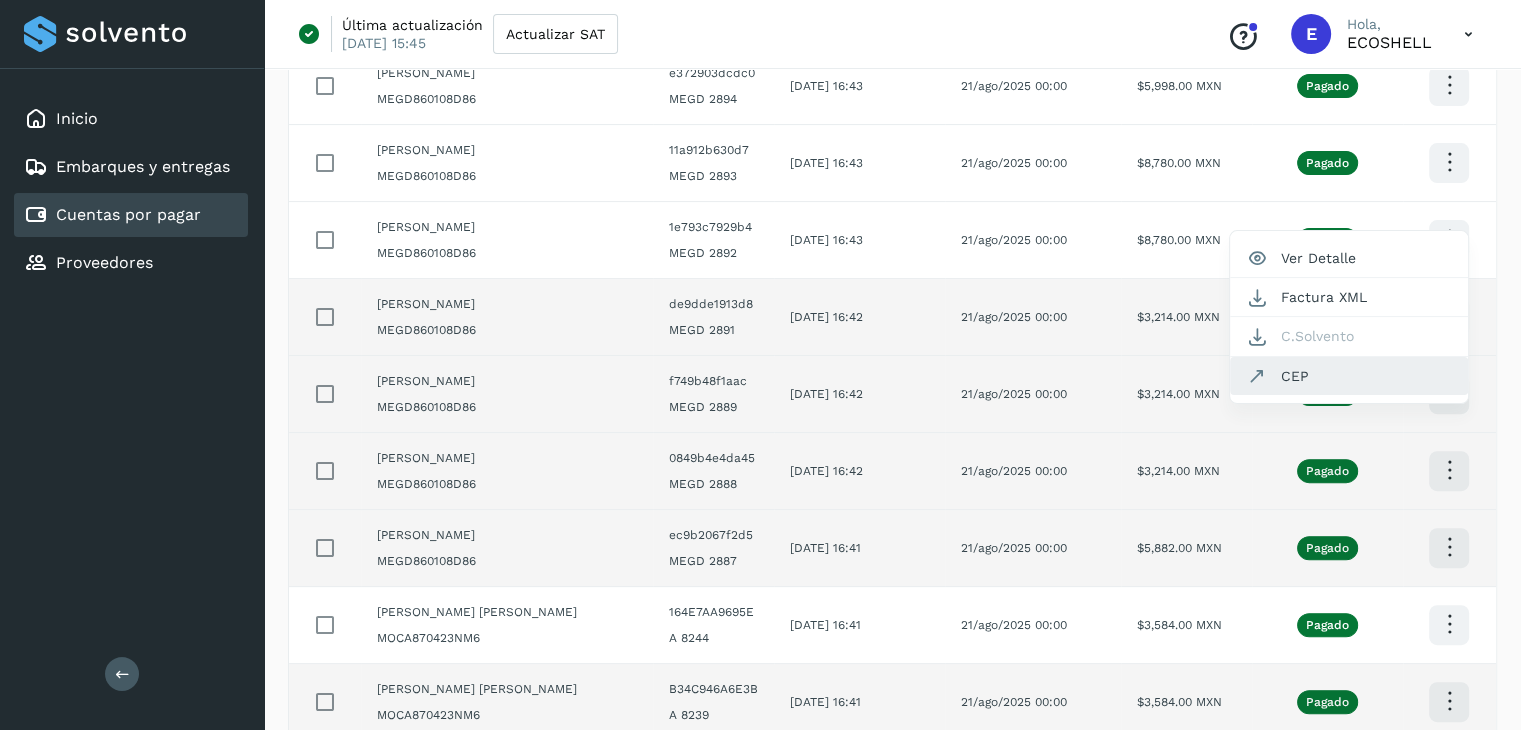 click on "CEP" 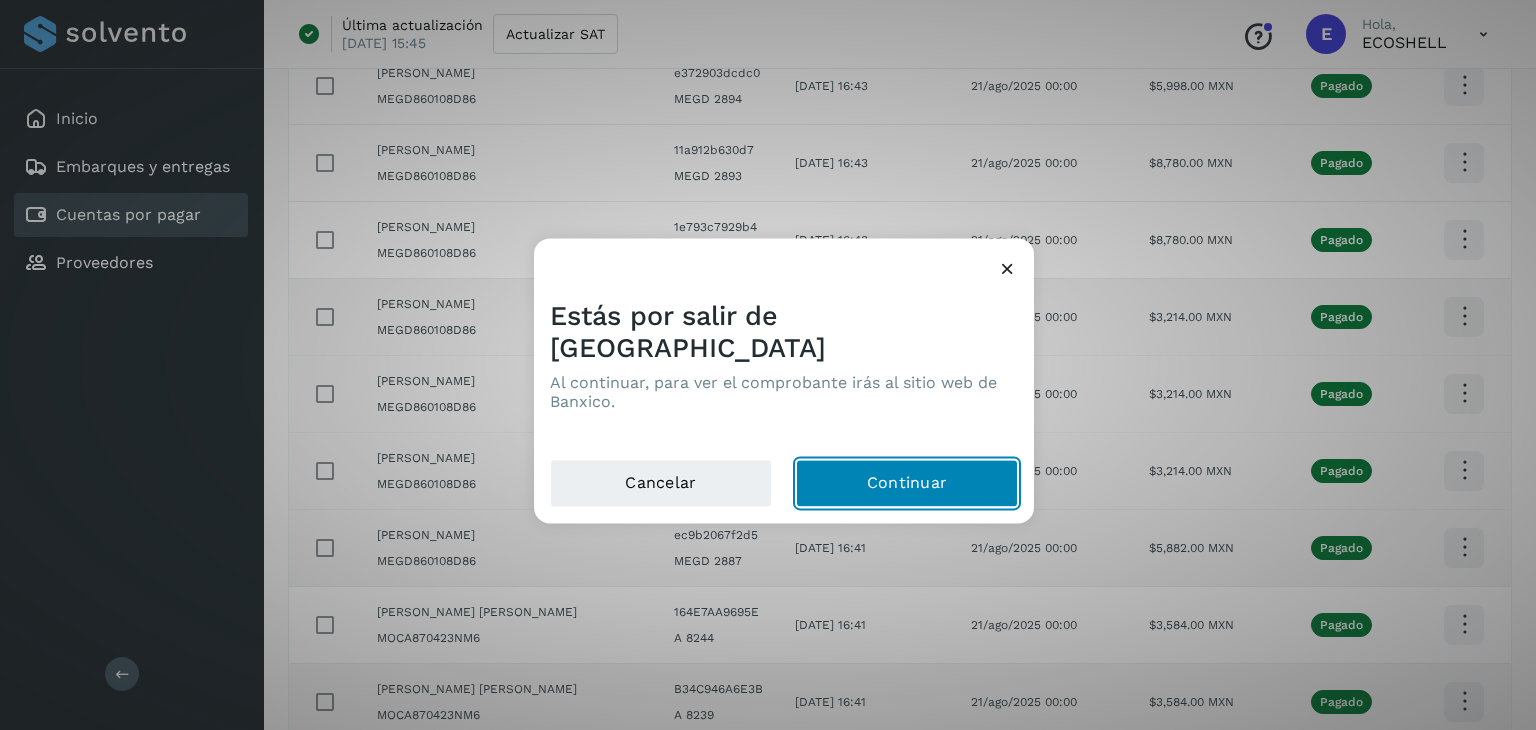 click on "Continuar" 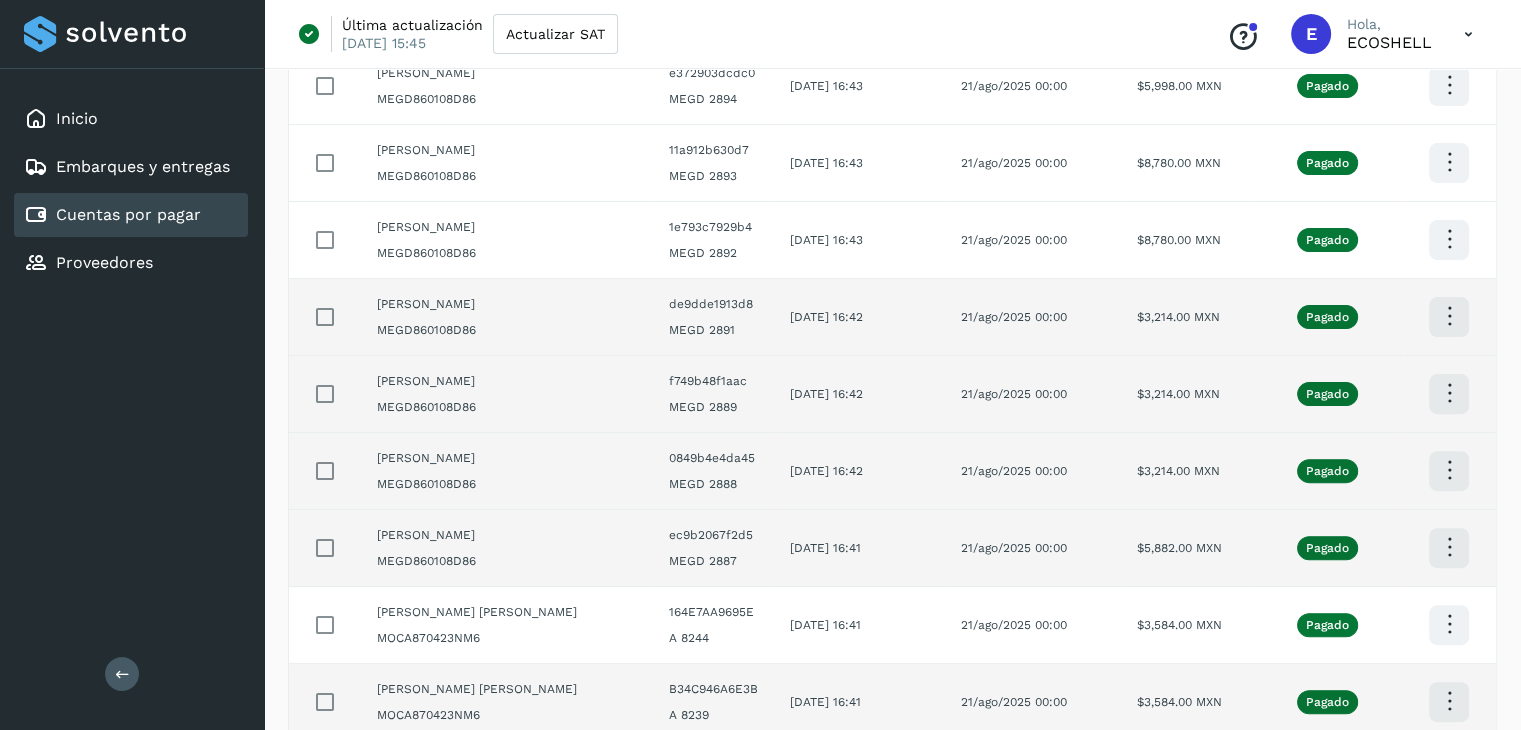 click at bounding box center [1449, -223] 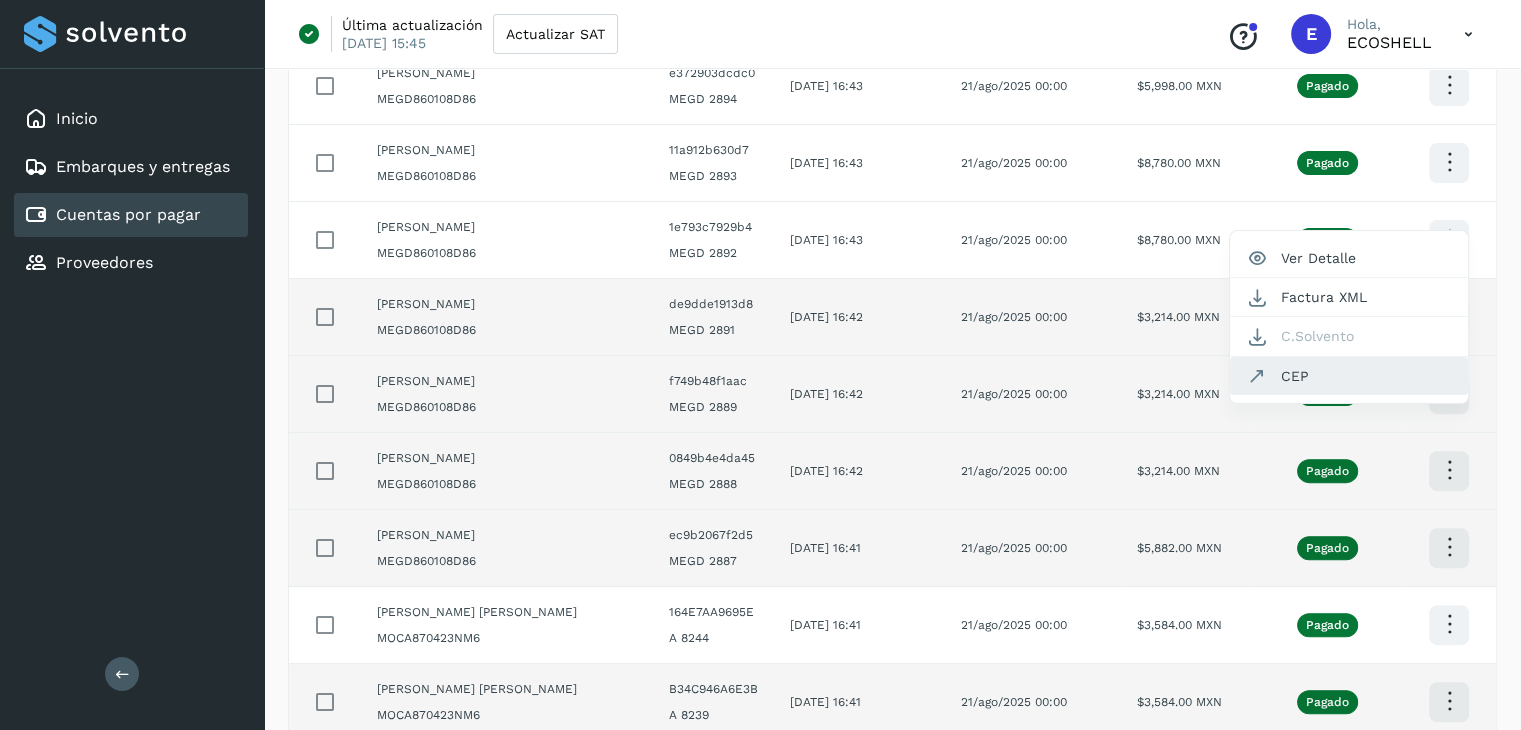 click on "CEP" 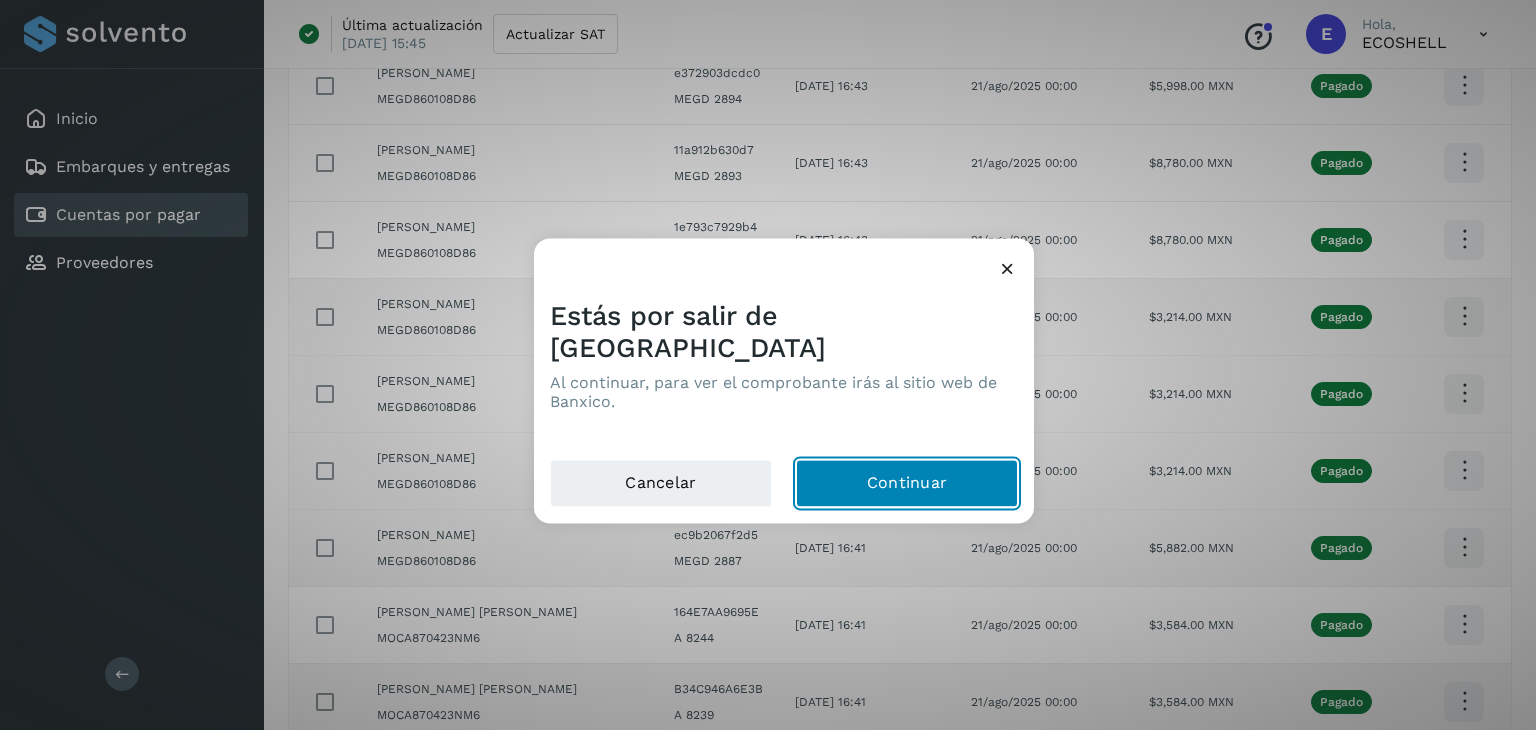 click on "Continuar" 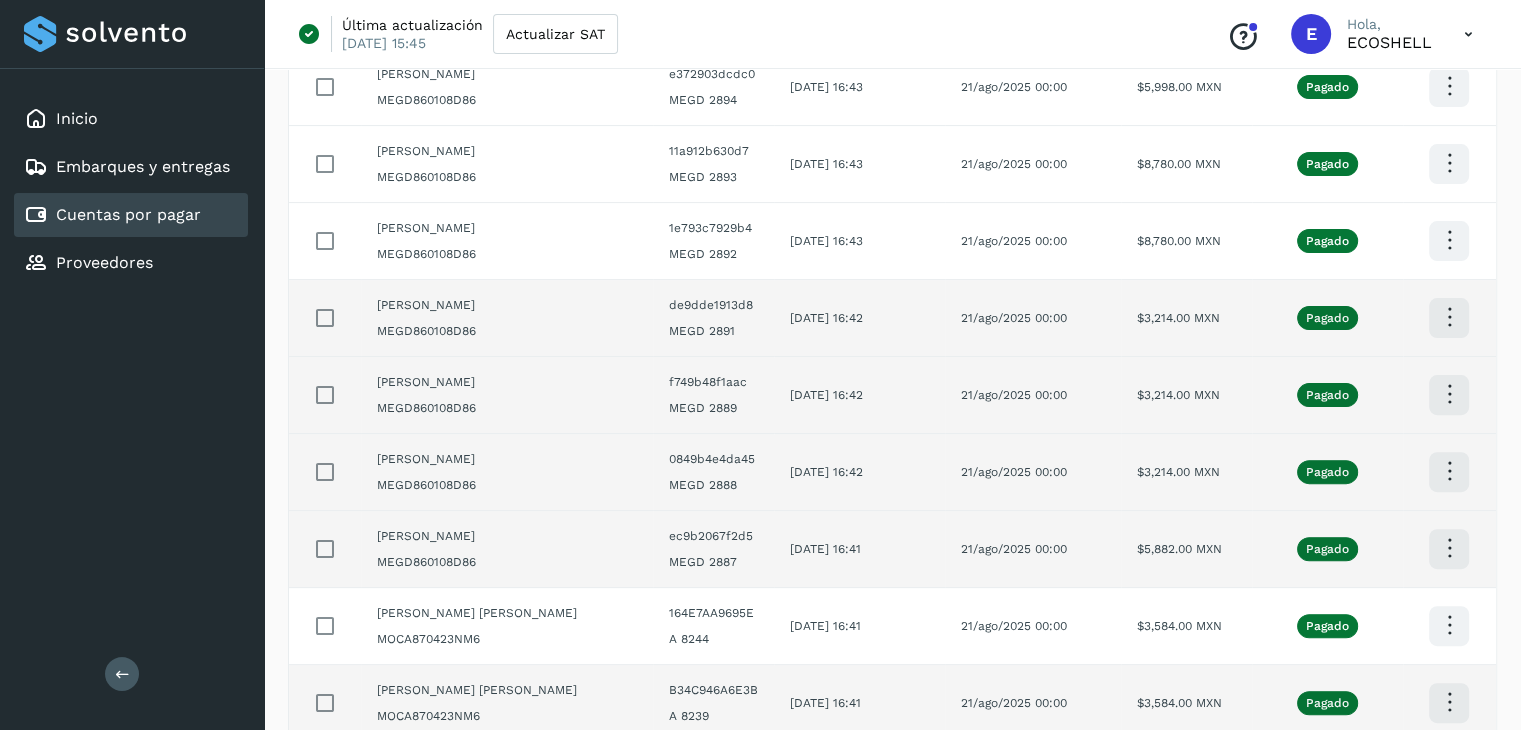 scroll, scrollTop: 495, scrollLeft: 0, axis: vertical 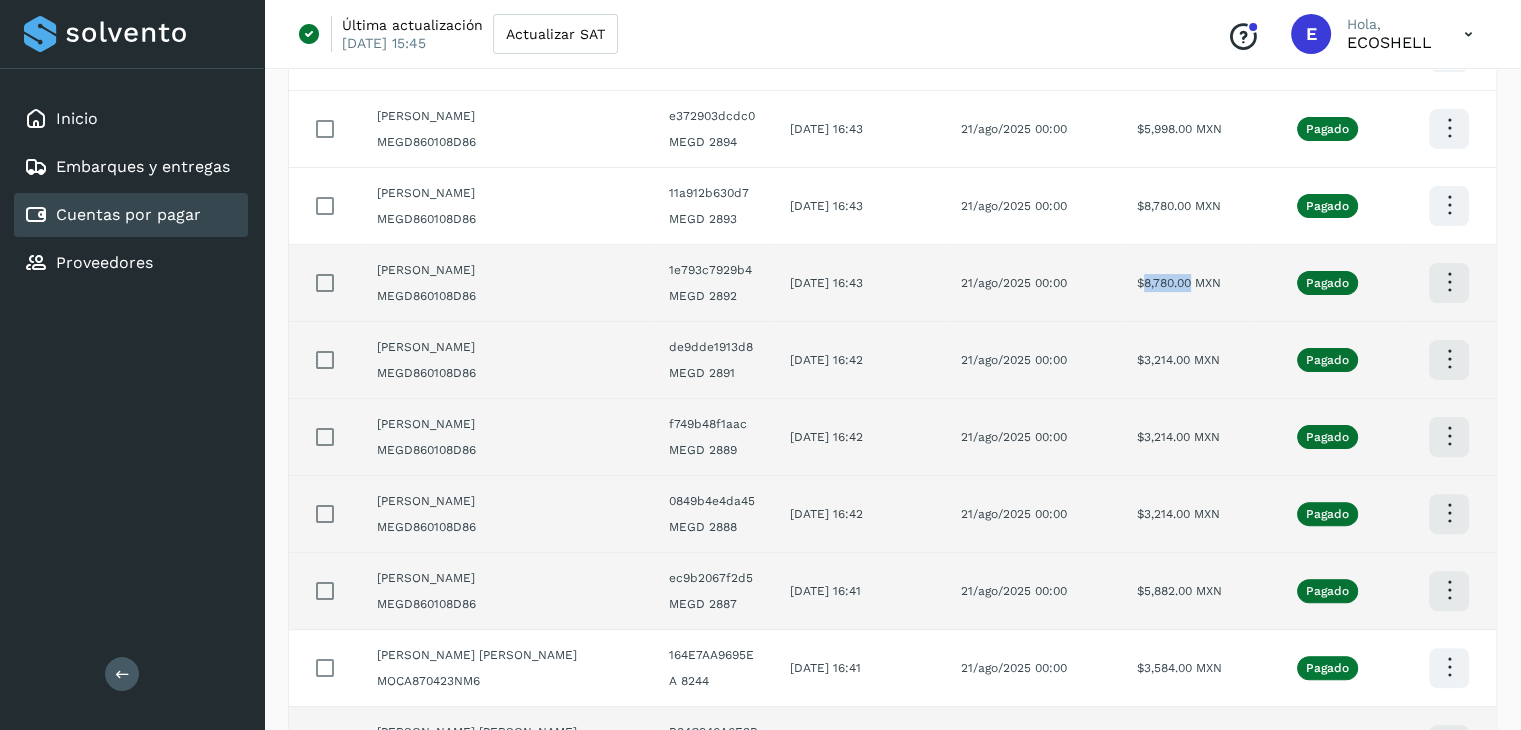 drag, startPoint x: 1191, startPoint y: 280, endPoint x: 1147, endPoint y: 289, distance: 44.911022 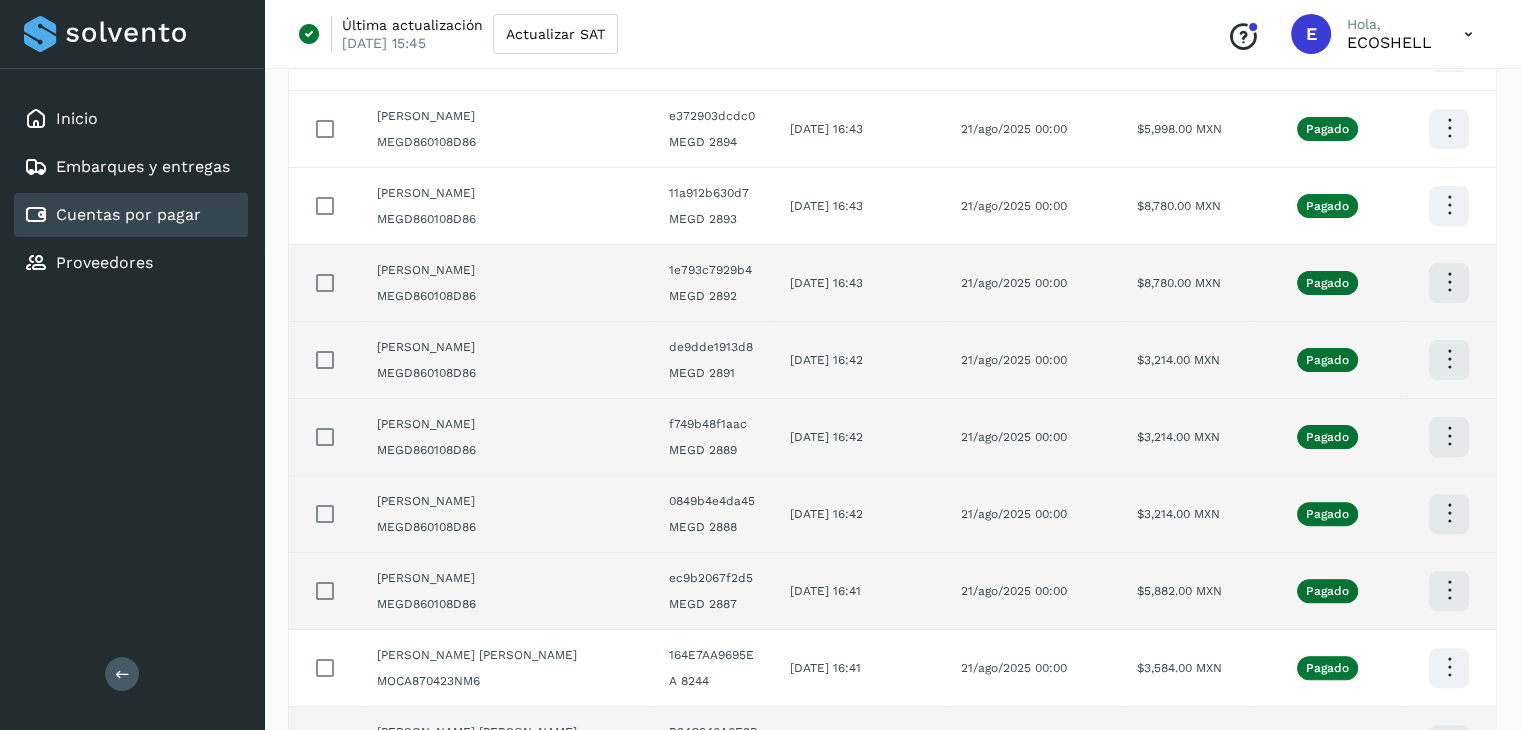 click at bounding box center (1449, -180) 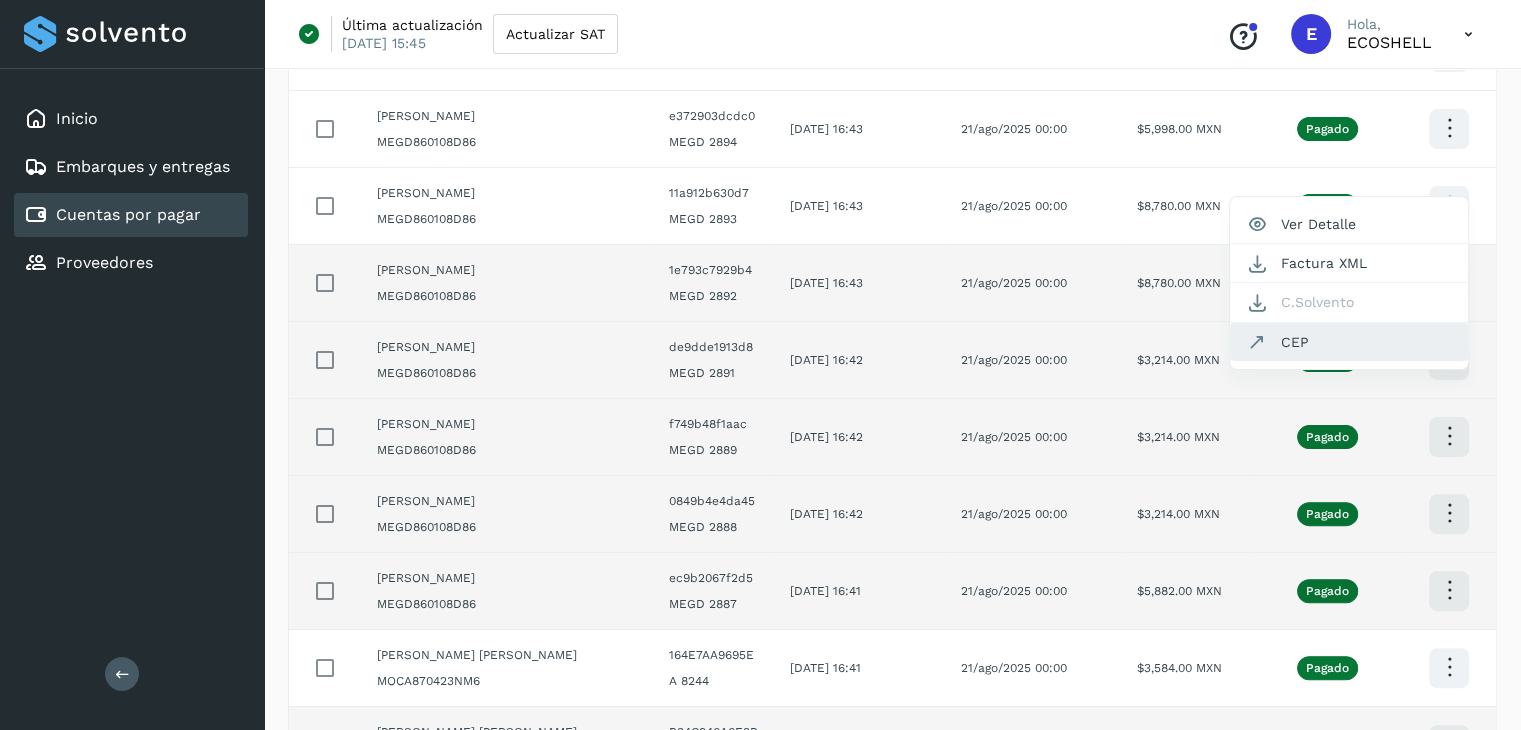 click on "CEP" 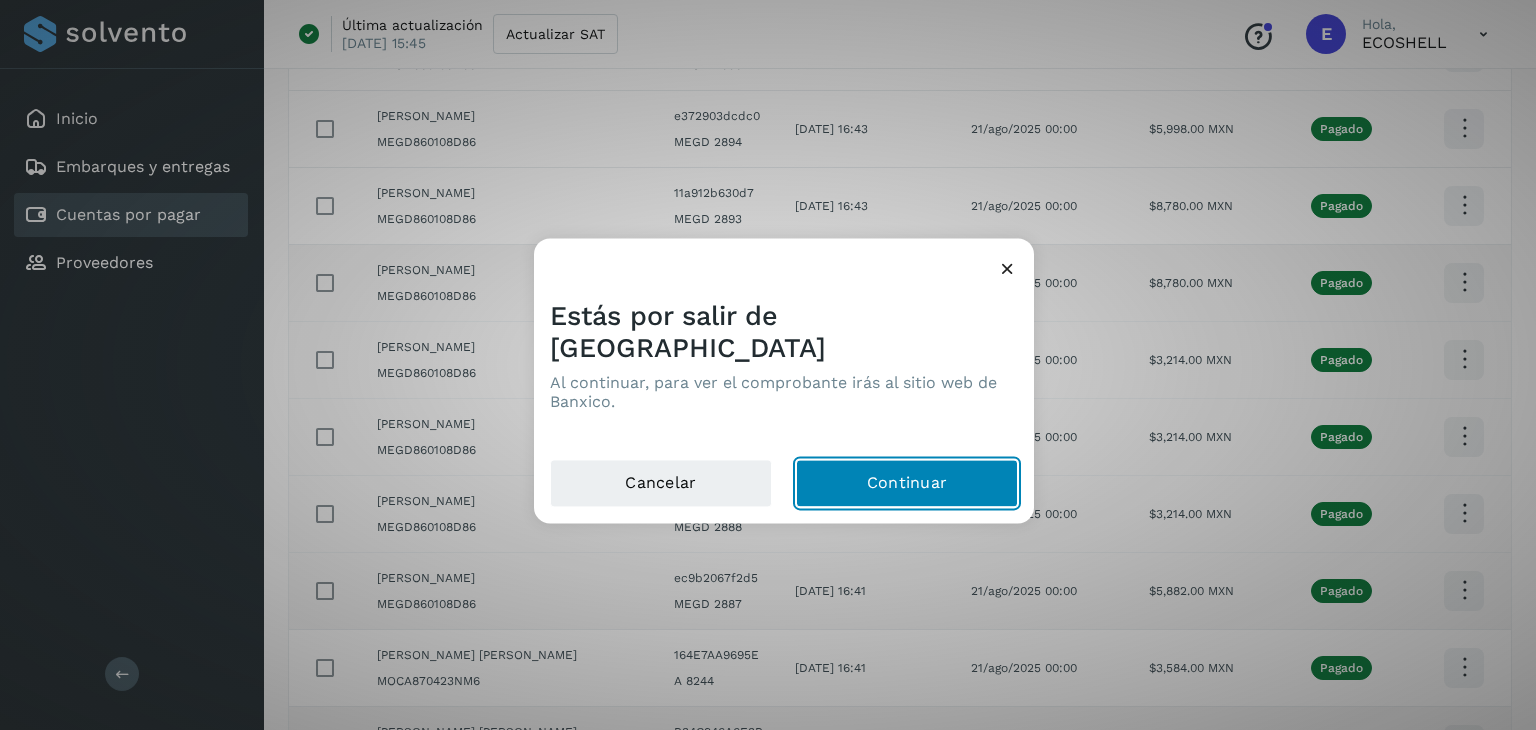 click on "Continuar" 